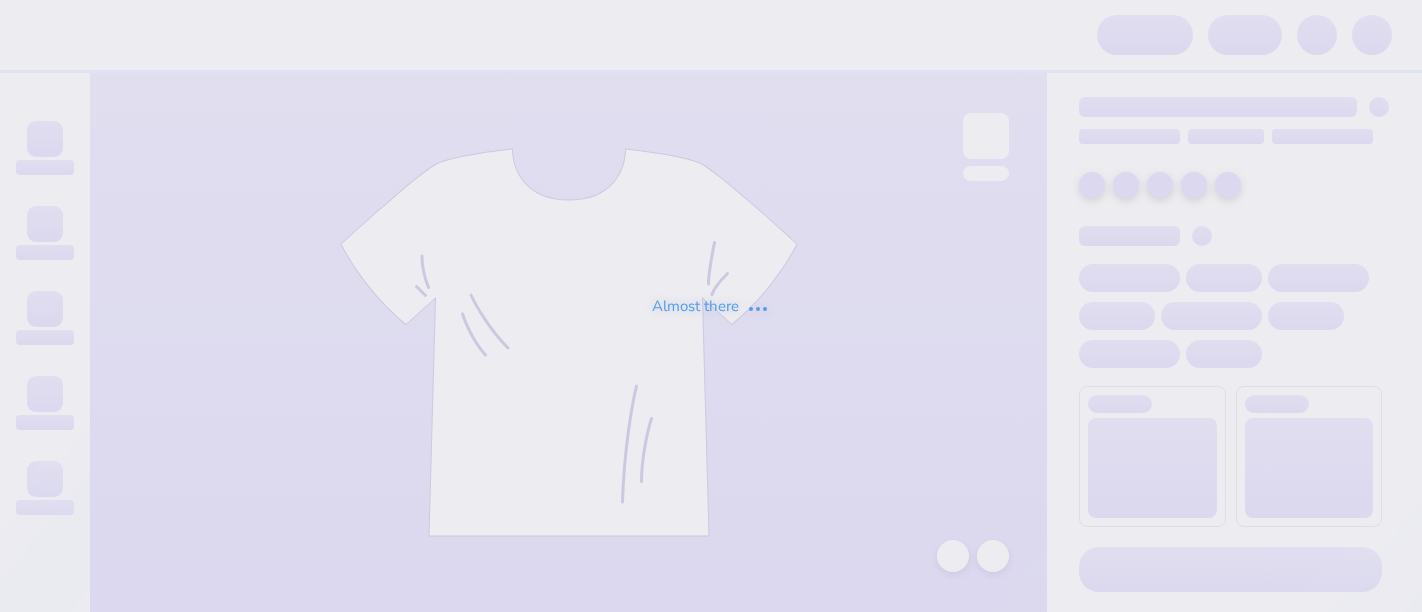 scroll, scrollTop: 0, scrollLeft: 0, axis: both 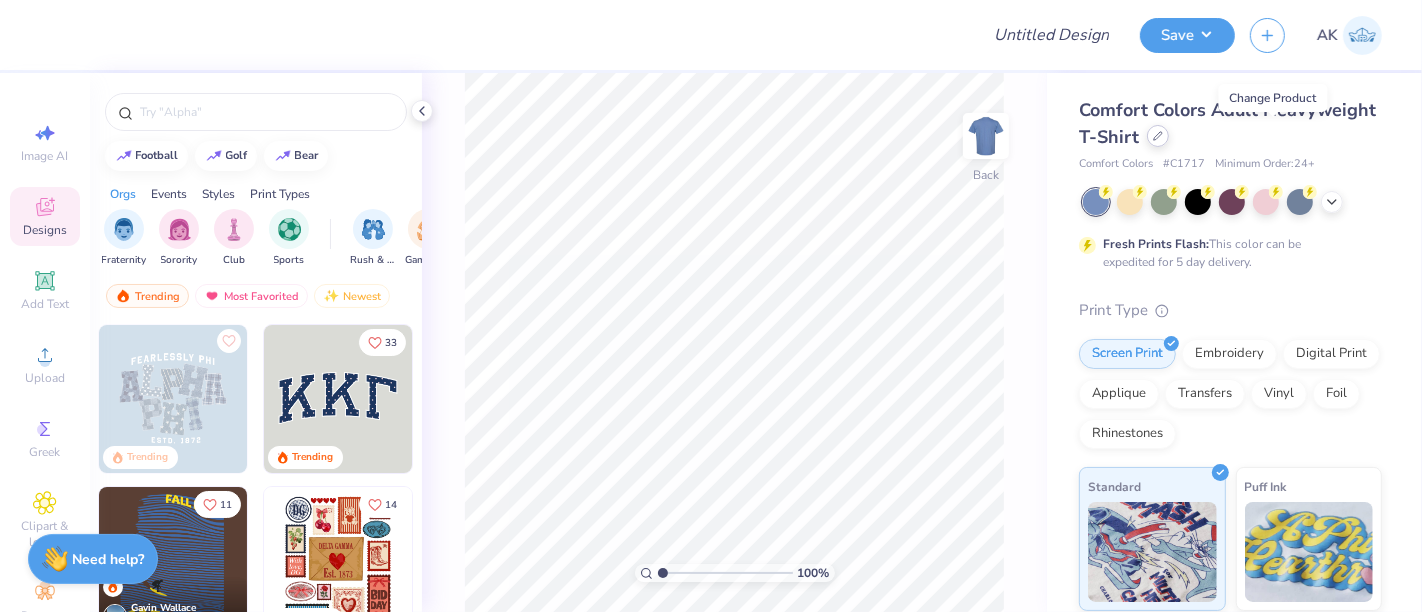 click 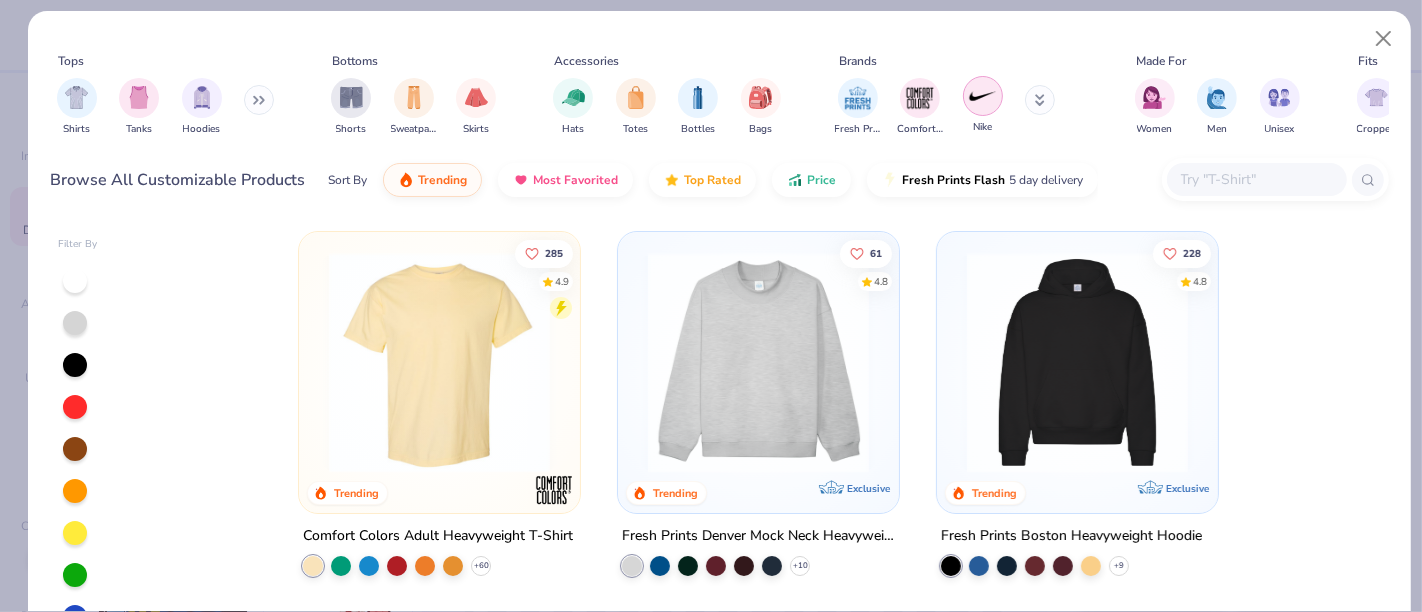 click at bounding box center [983, 96] 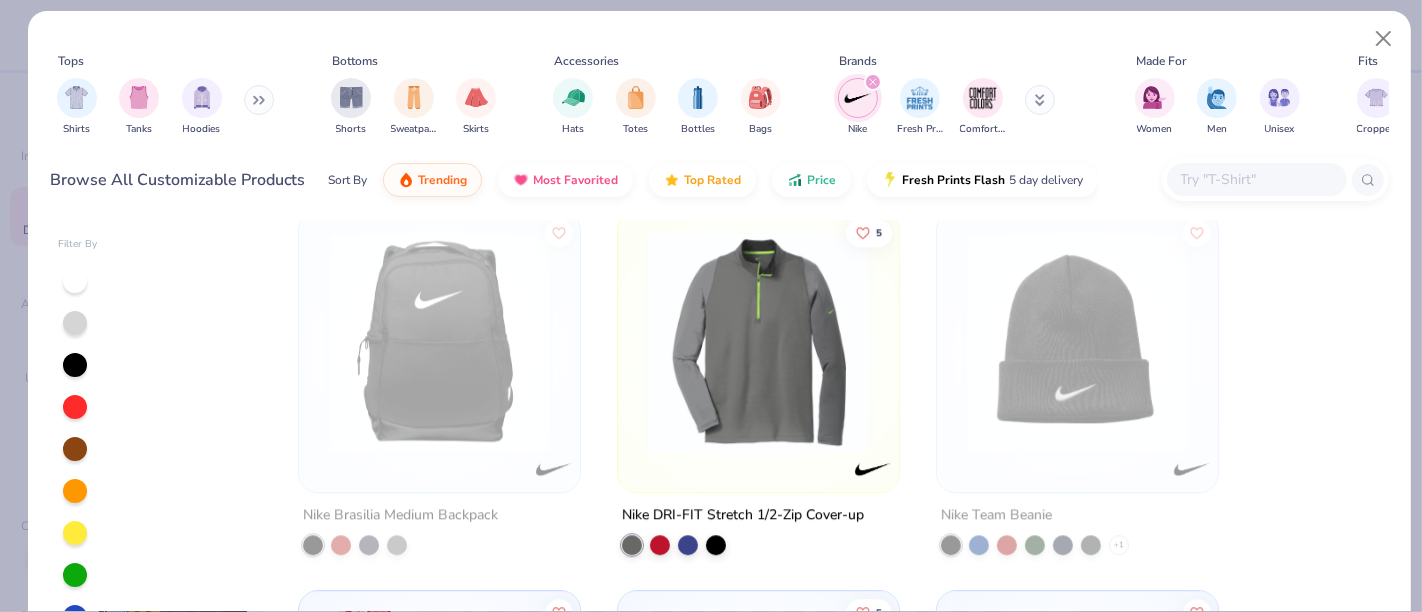 scroll, scrollTop: 4611, scrollLeft: 0, axis: vertical 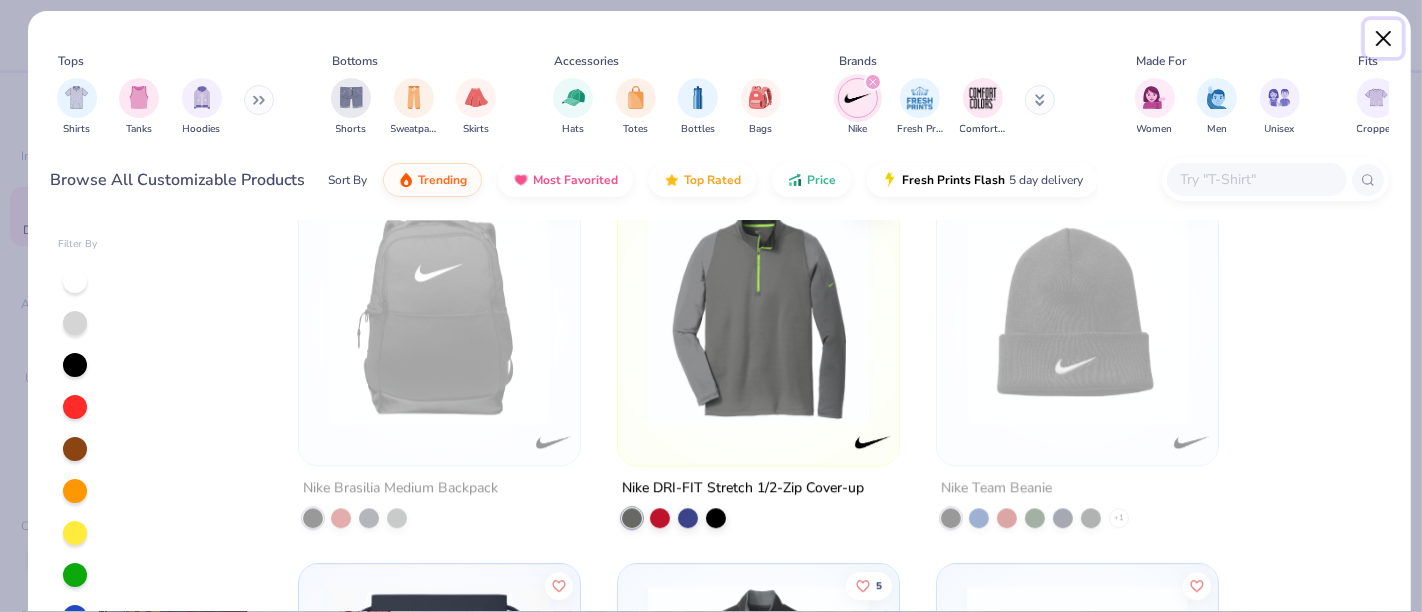 click at bounding box center [1384, 39] 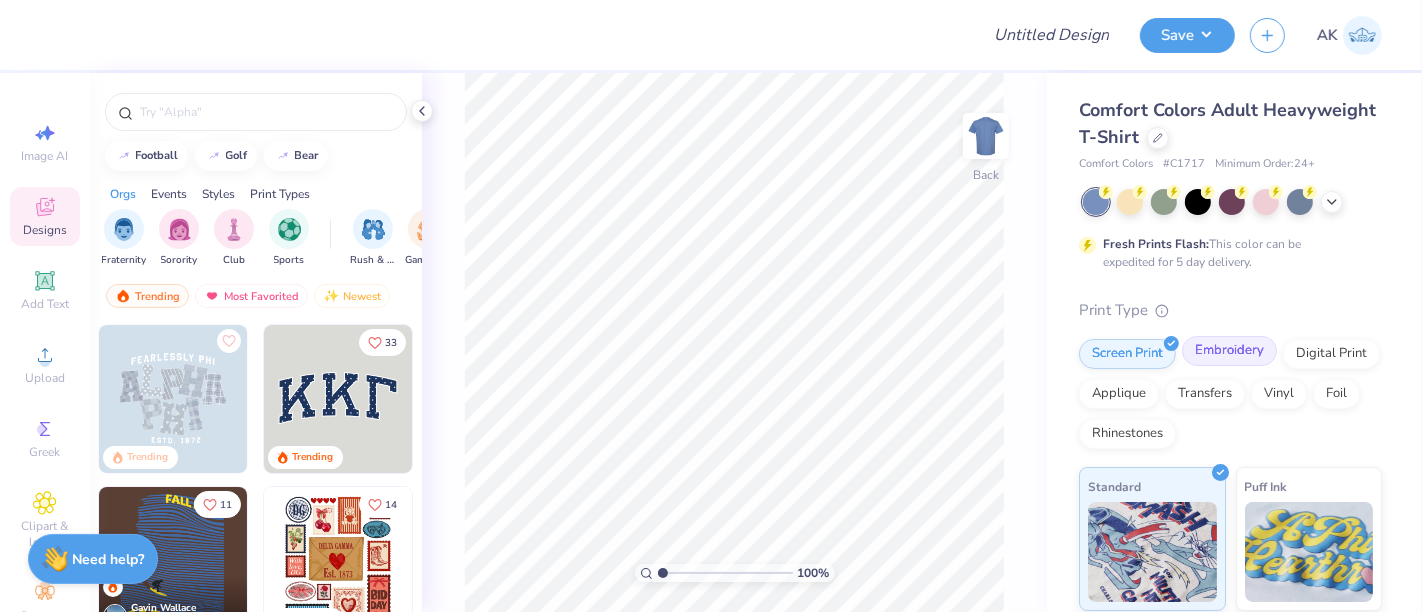 click on "Embroidery" at bounding box center [1229, 351] 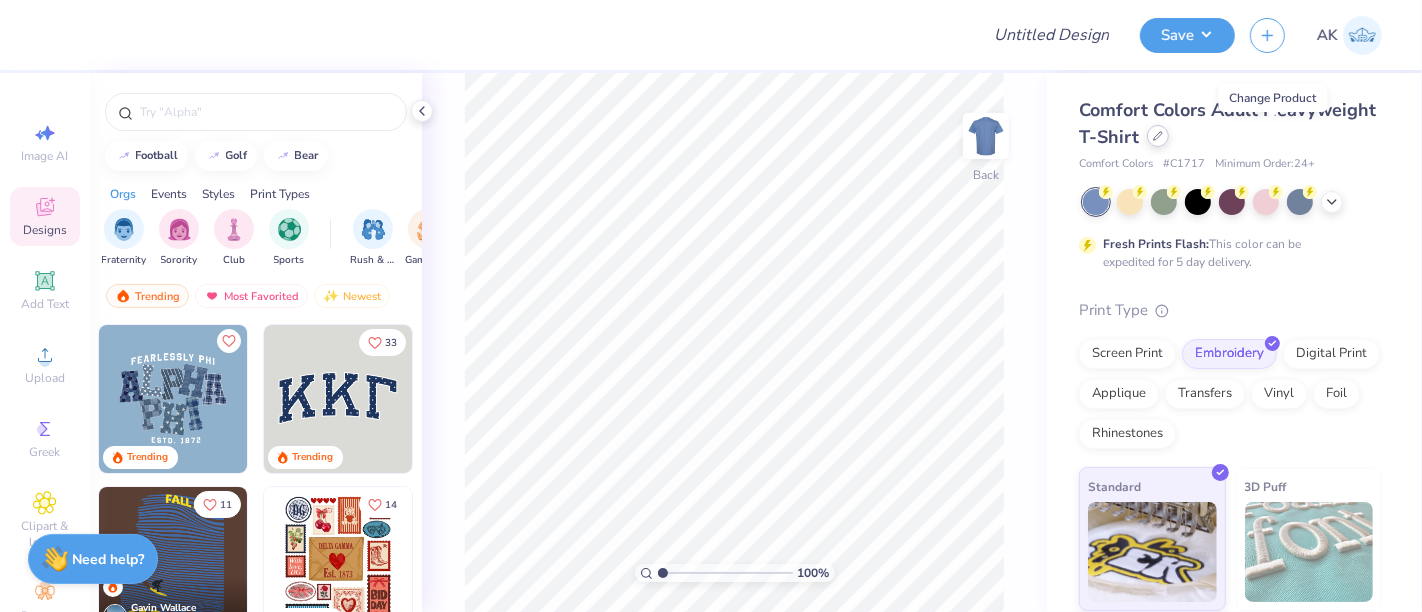 click 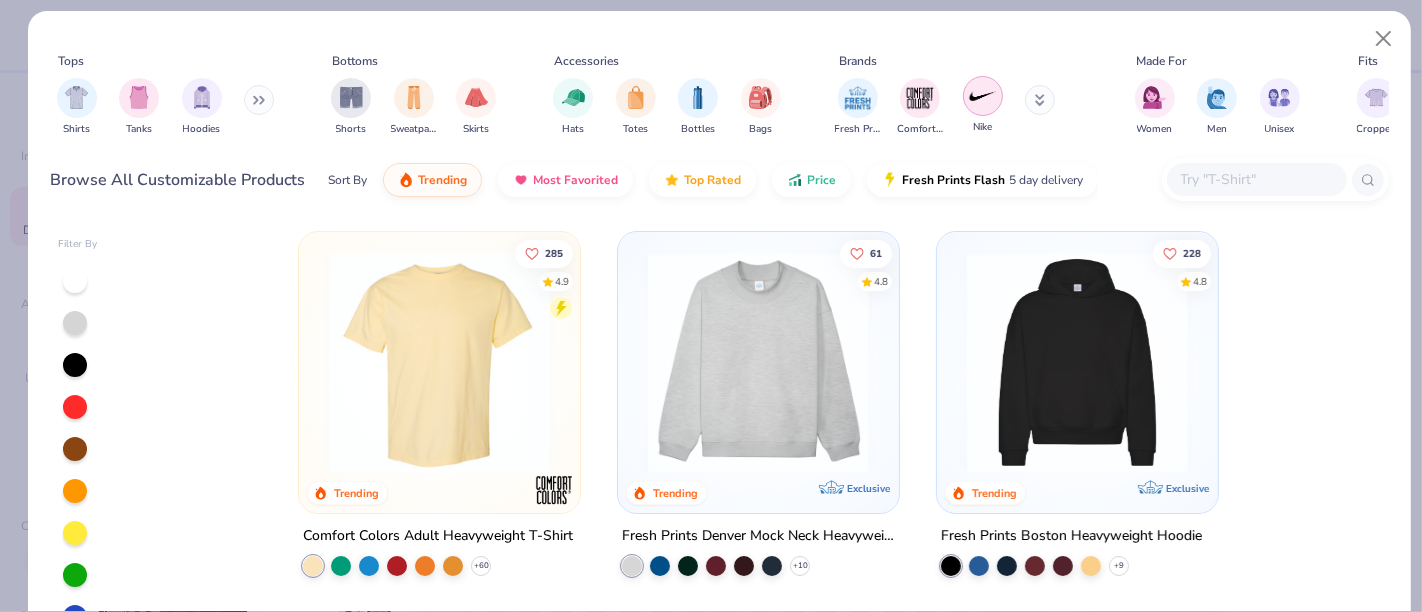 click at bounding box center [983, 96] 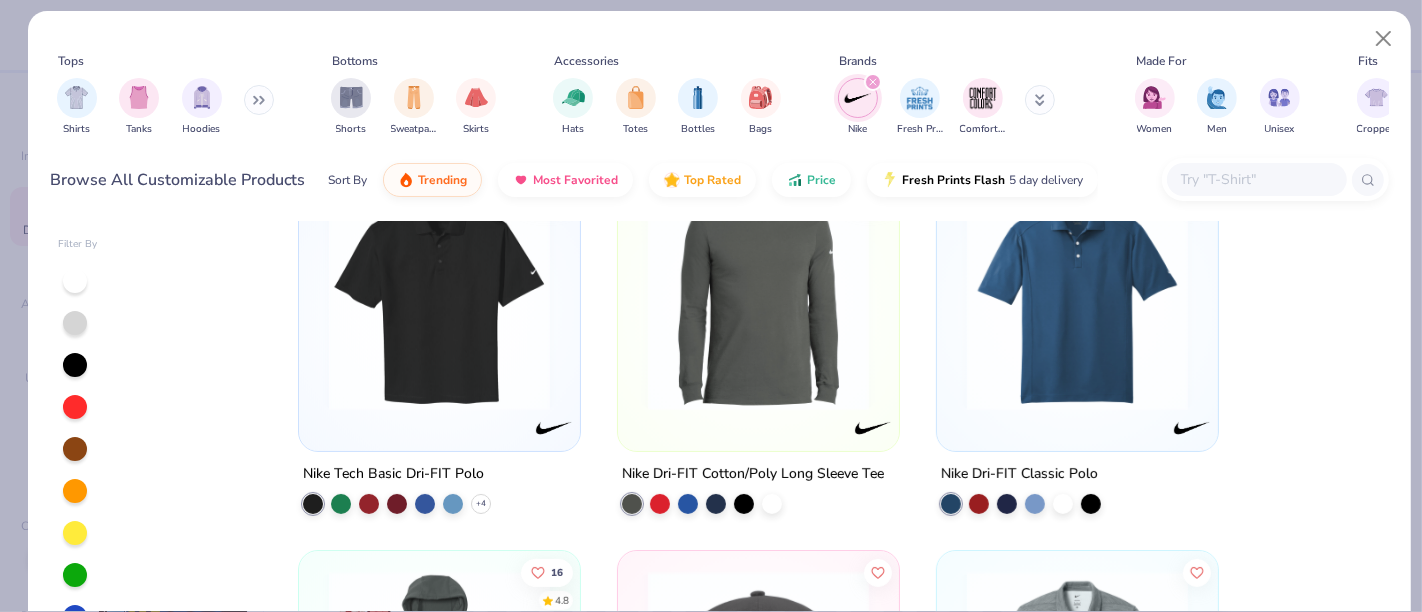 scroll, scrollTop: 443, scrollLeft: 0, axis: vertical 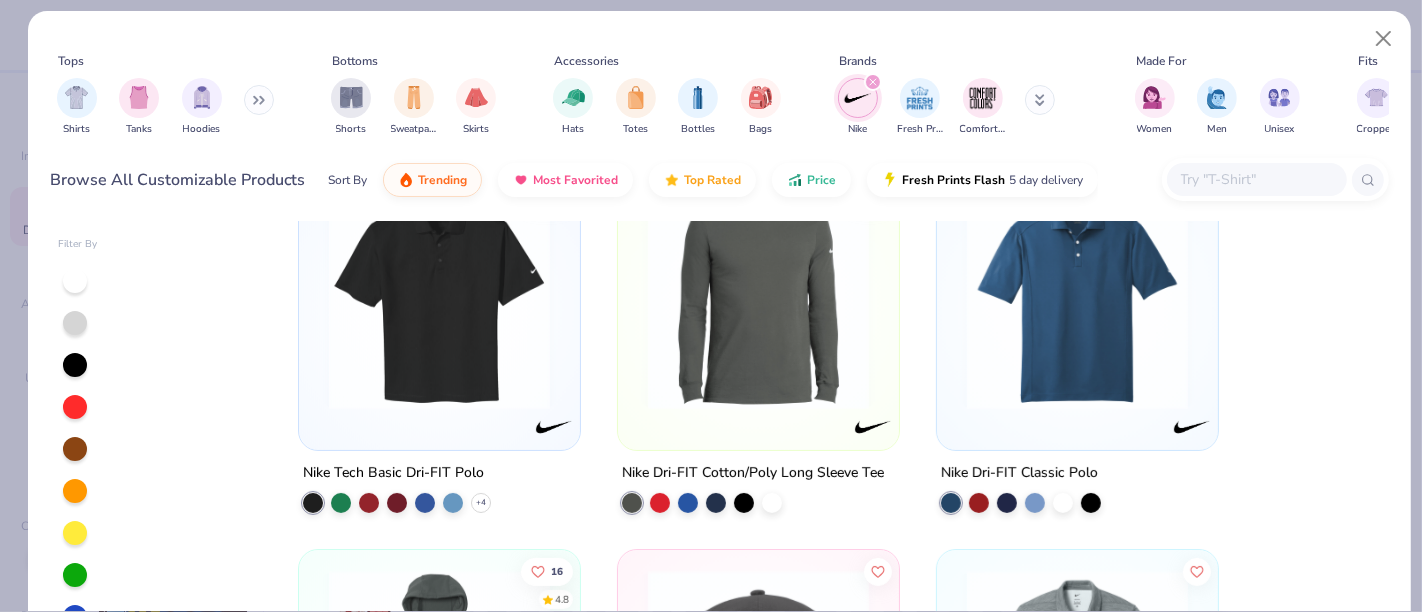click at bounding box center (439, 299) 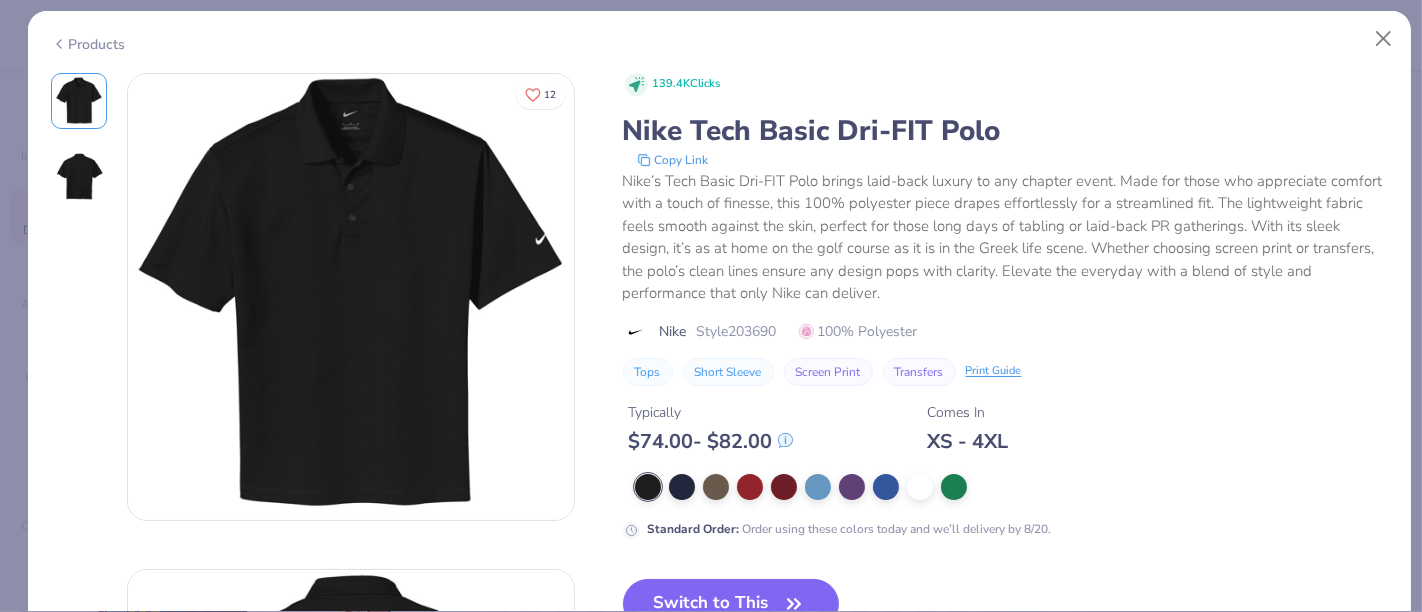 click on "Products" at bounding box center (88, 44) 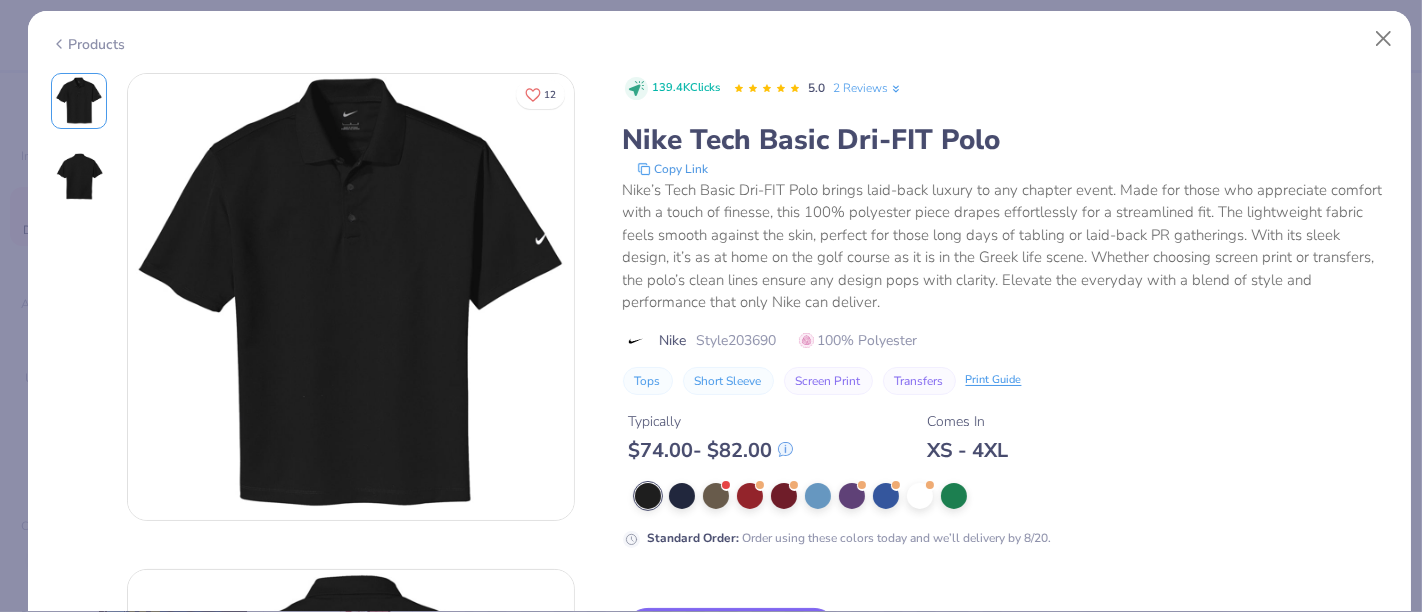 click on "Products" at bounding box center (88, 44) 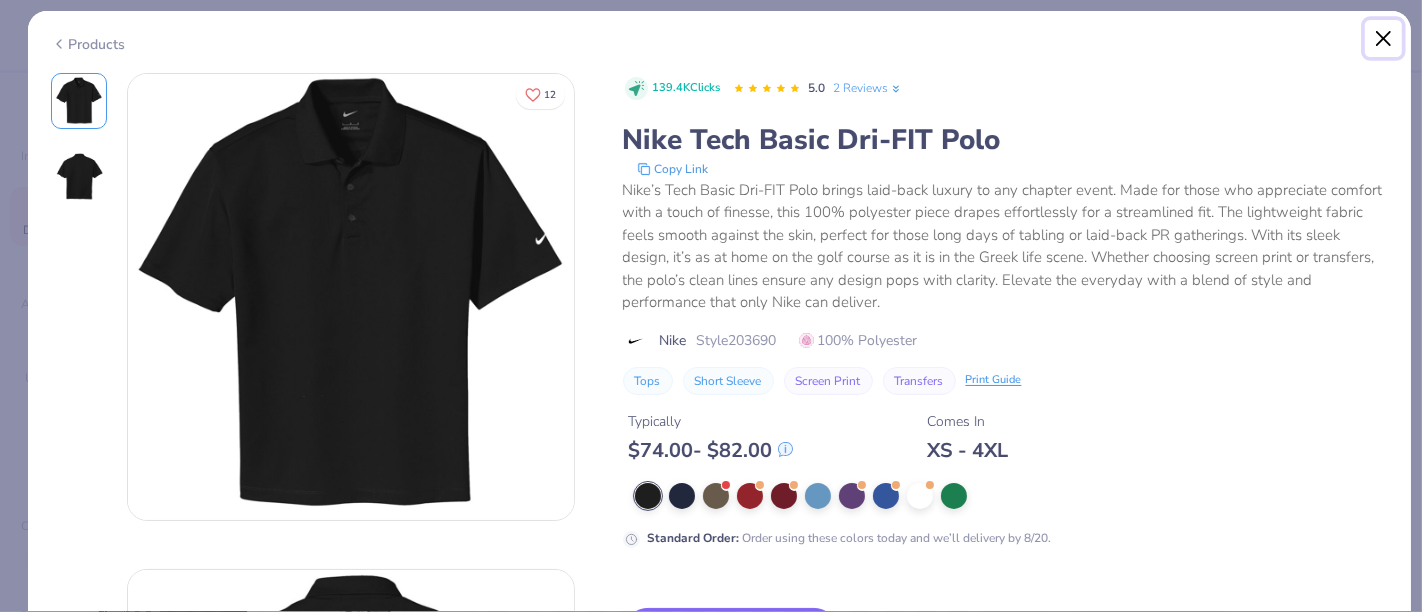 click at bounding box center (1384, 39) 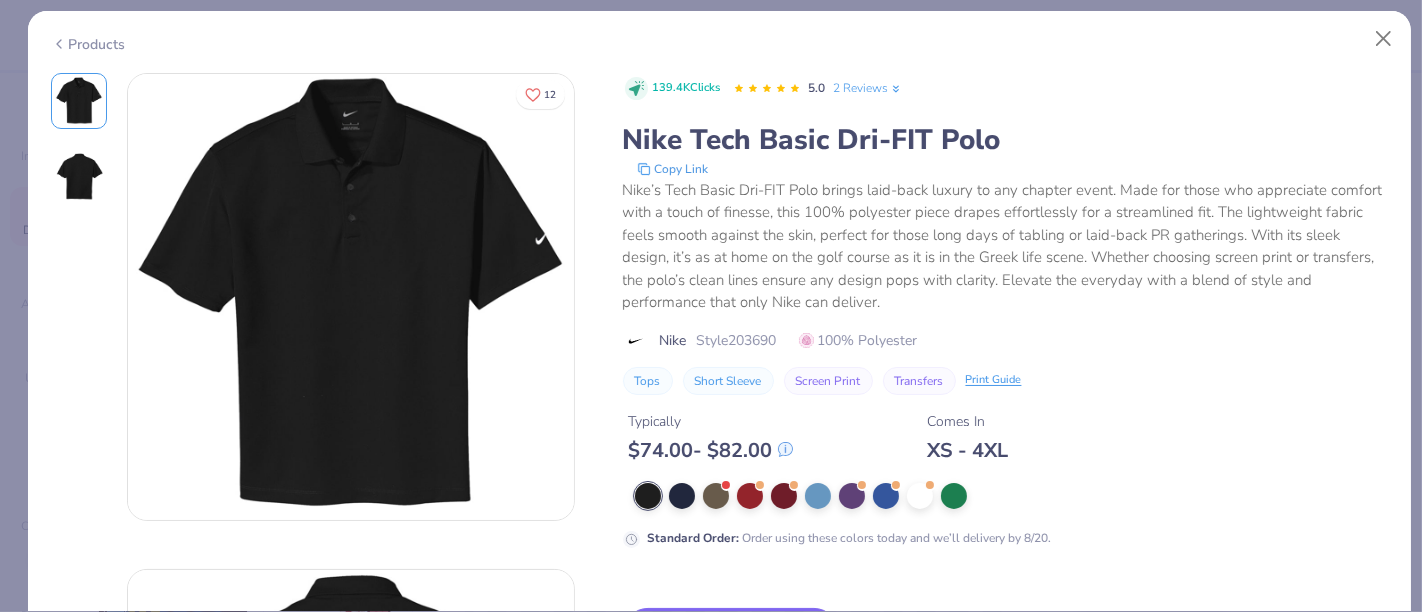 click on "Products" at bounding box center (88, 44) 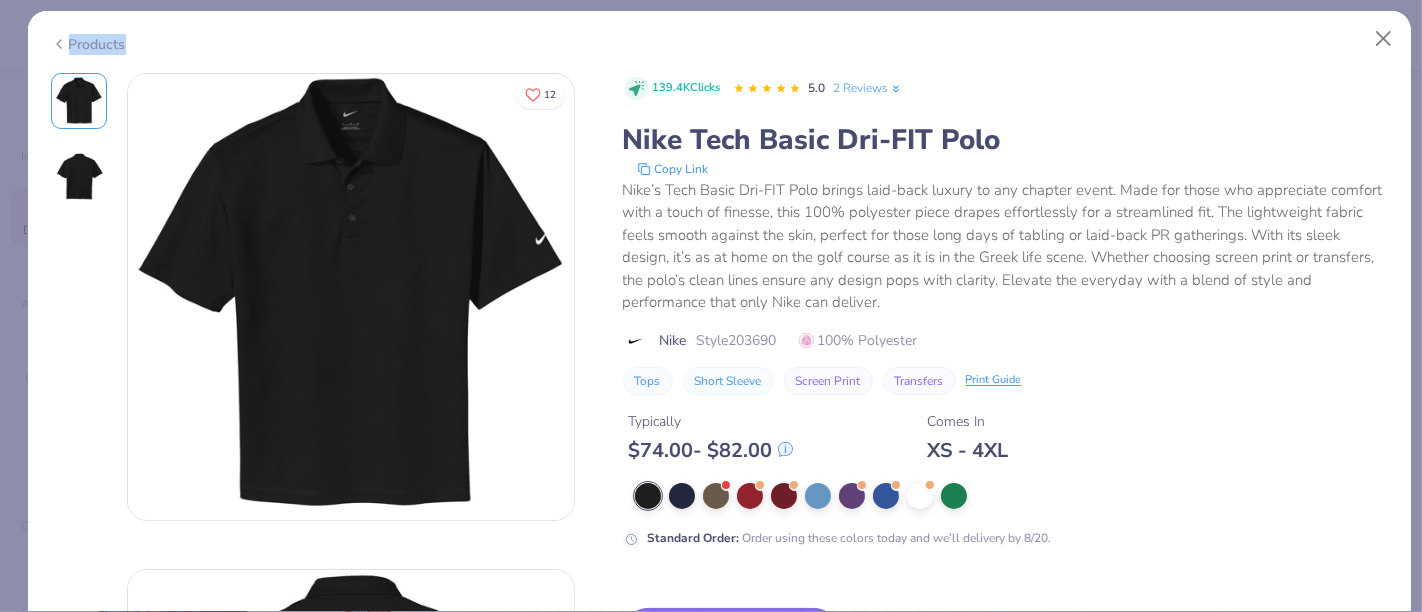 click on "Products" at bounding box center [88, 44] 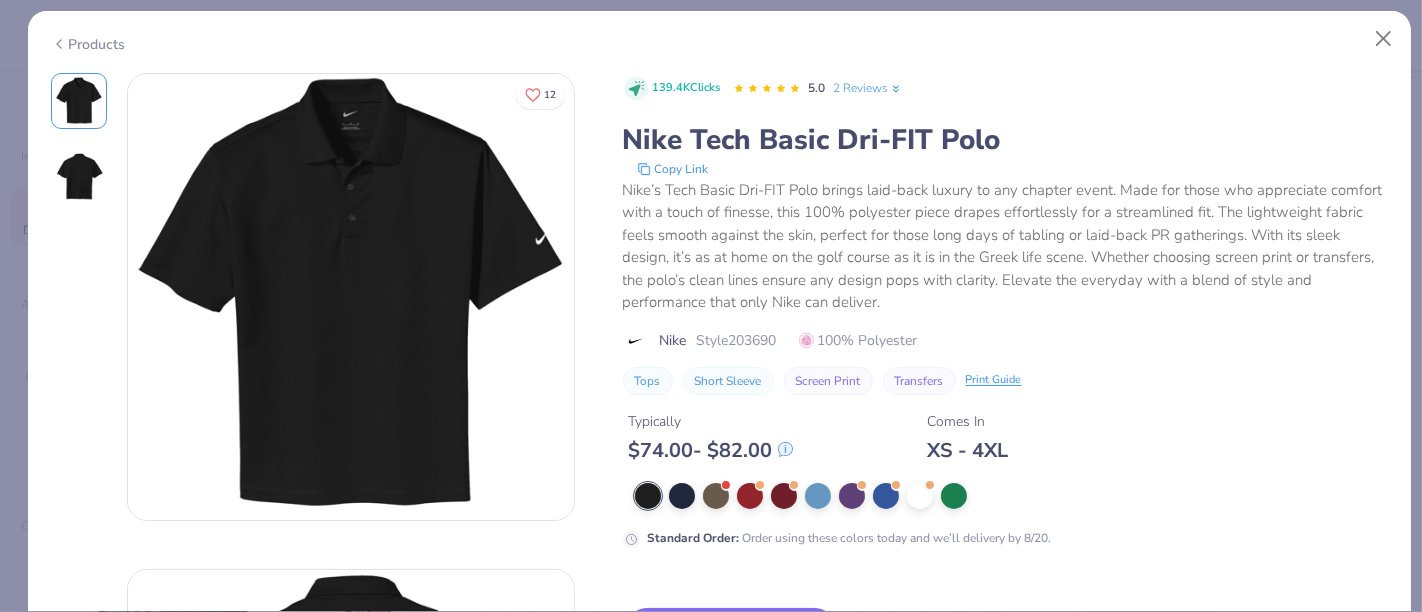 click 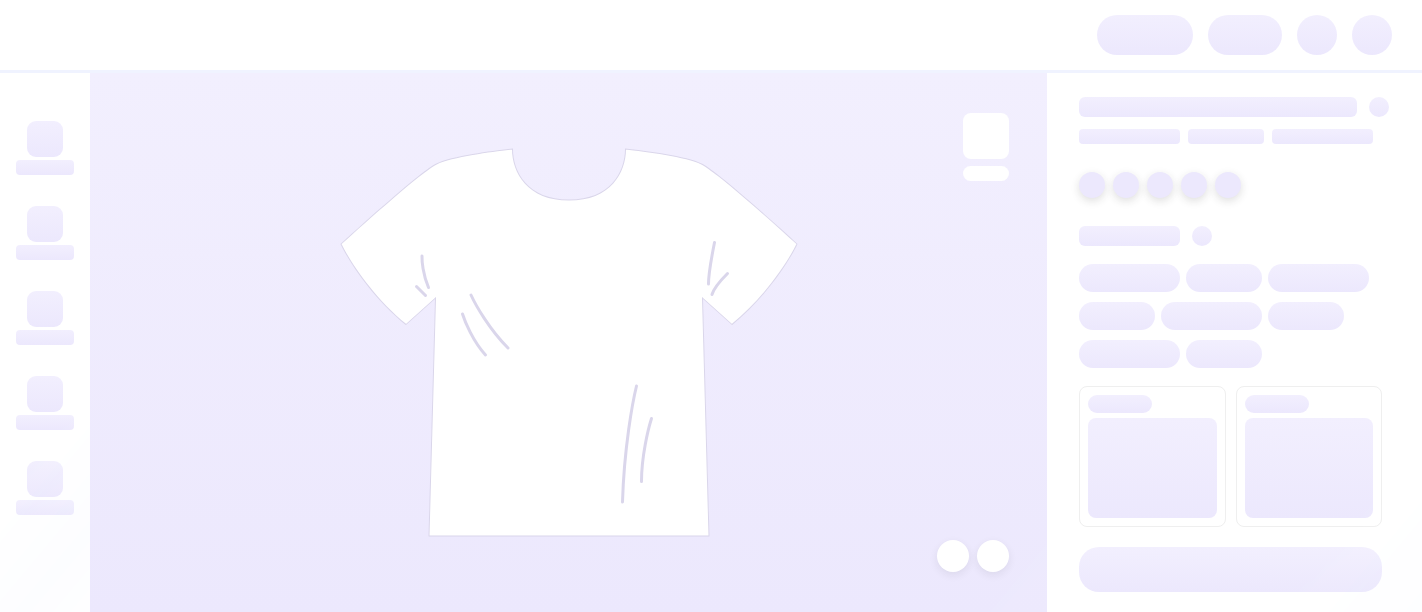 scroll, scrollTop: 0, scrollLeft: 0, axis: both 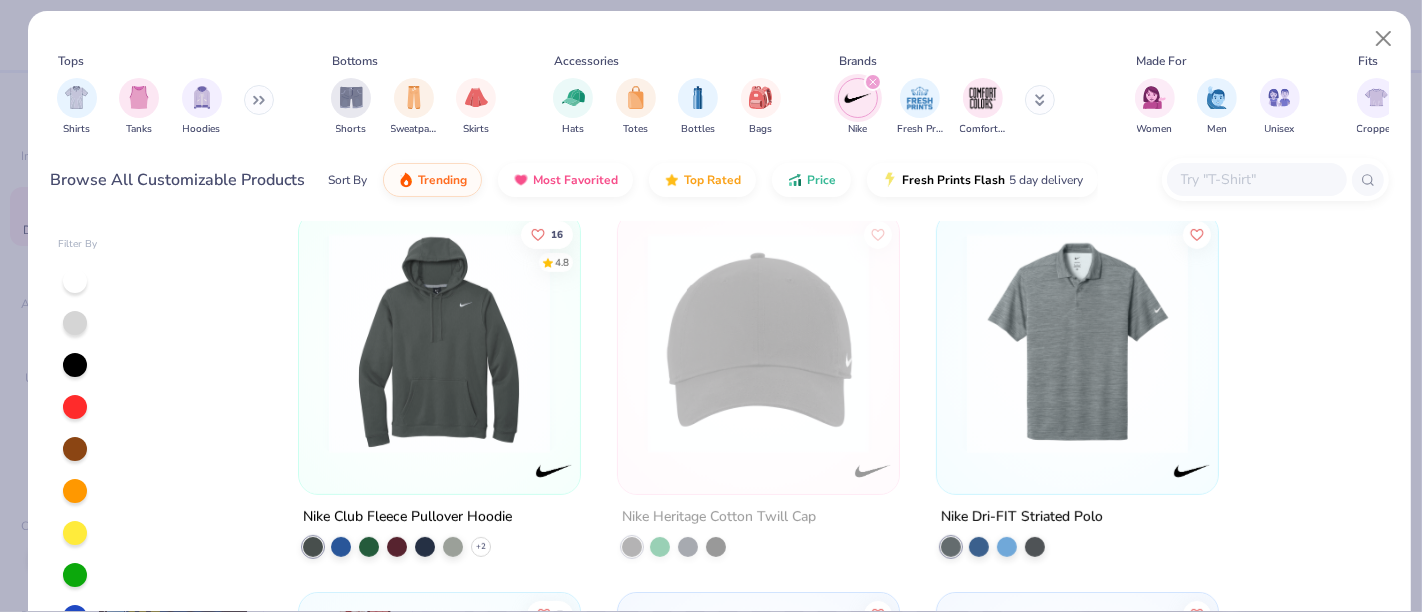 click at bounding box center [439, 342] 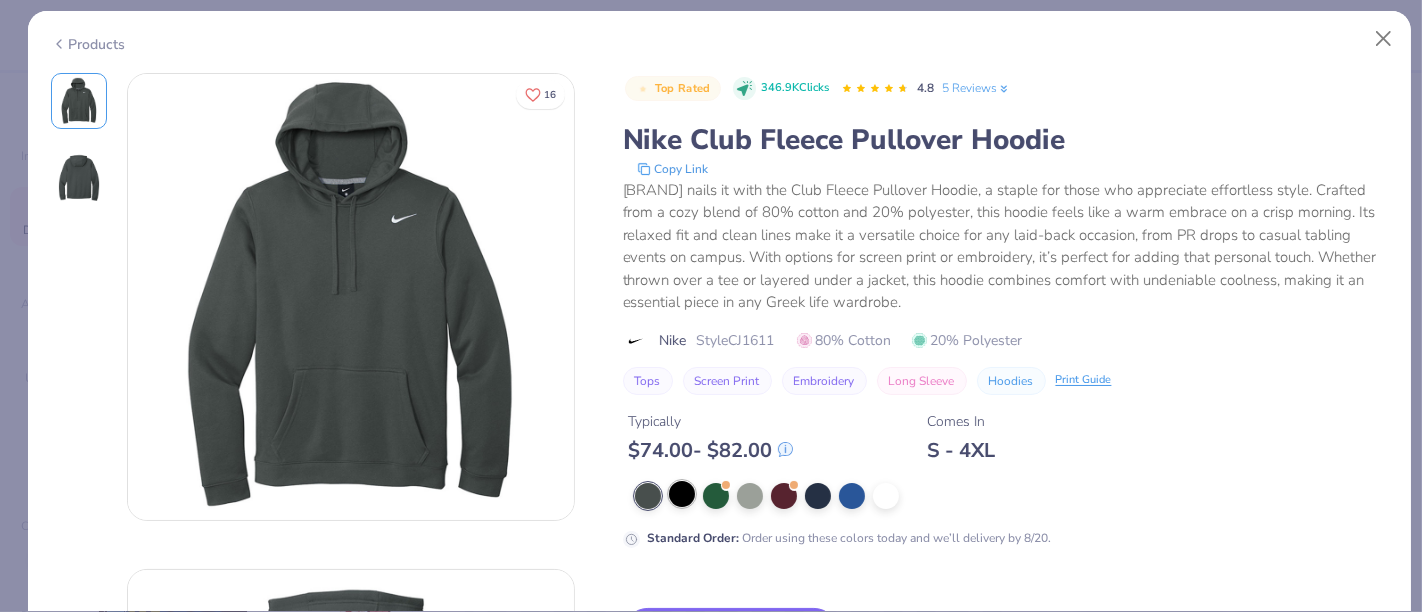 click at bounding box center [682, 494] 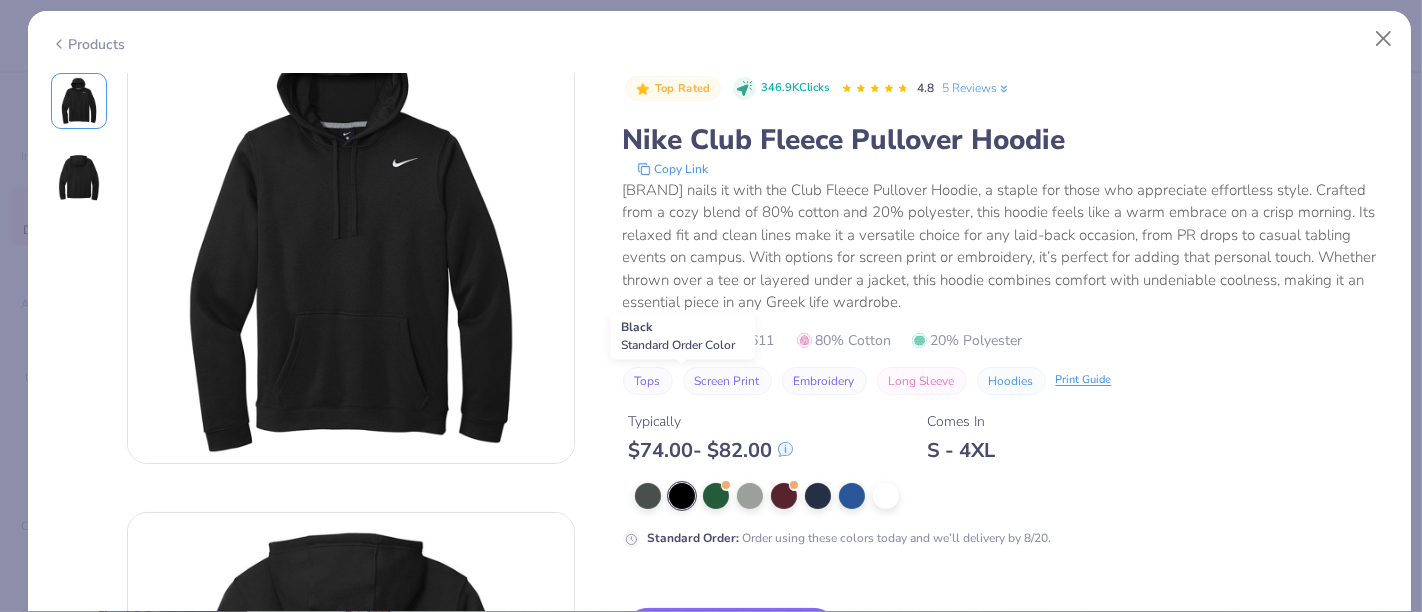 scroll, scrollTop: 292, scrollLeft: 0, axis: vertical 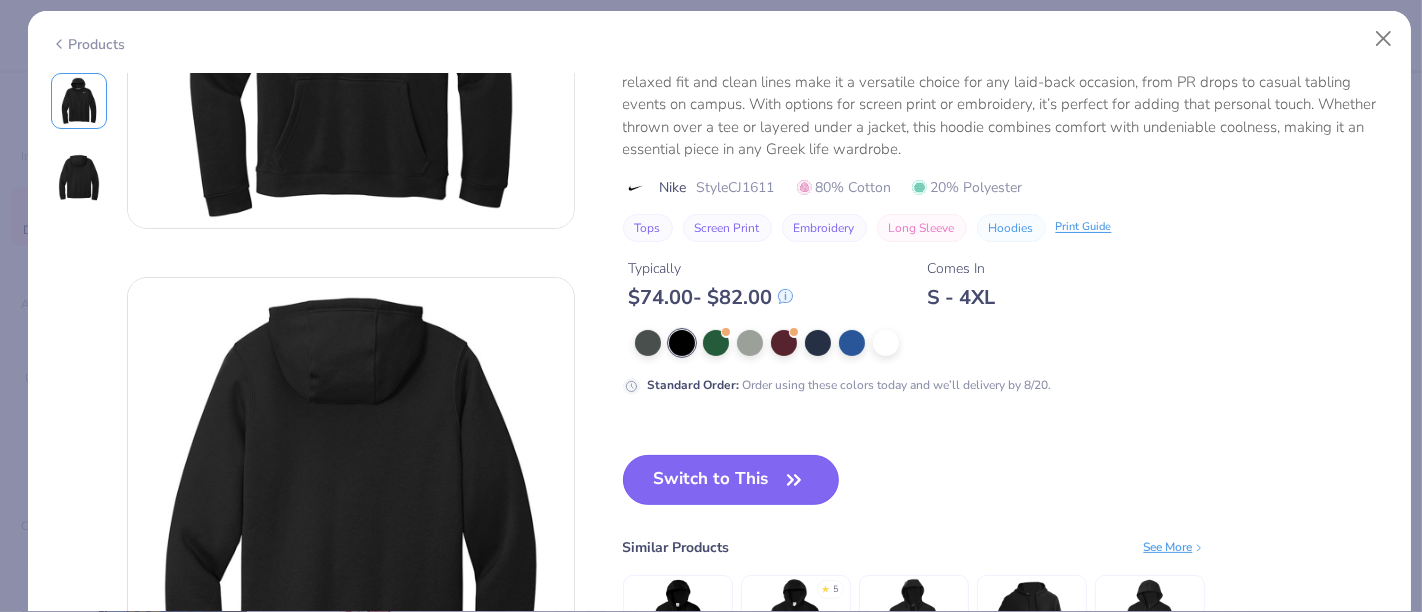 click on "Switch to This" at bounding box center (731, 480) 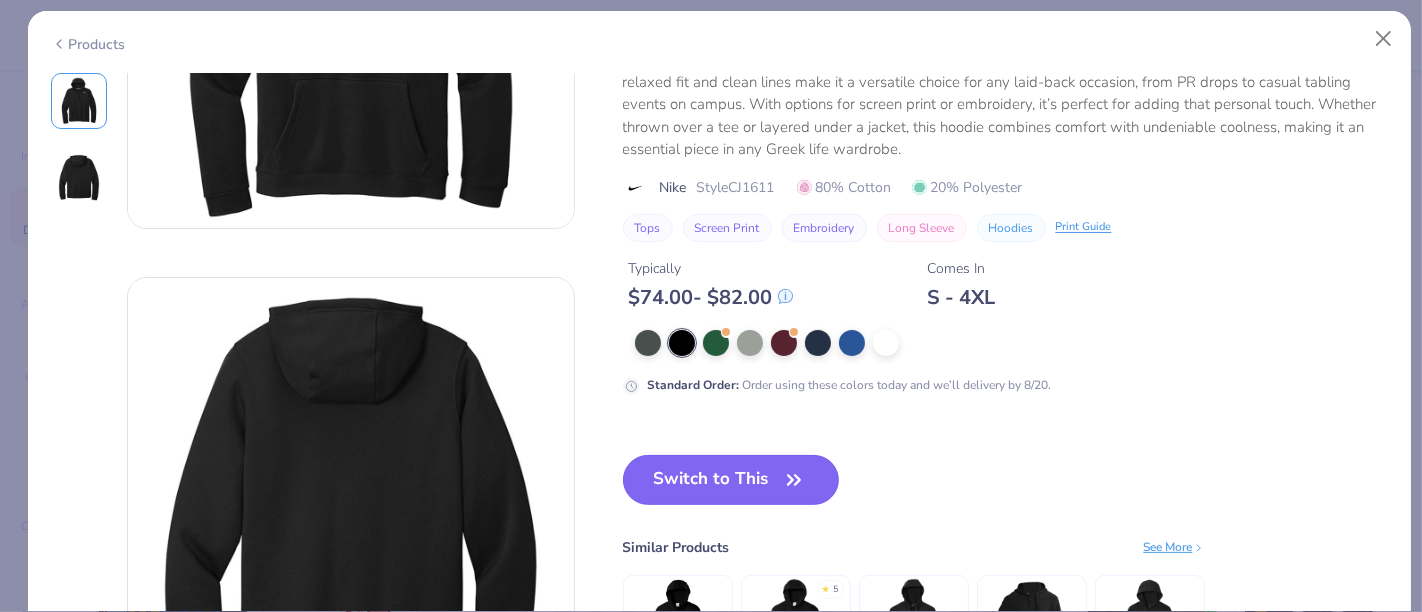 click on "Switch to This" at bounding box center (731, 480) 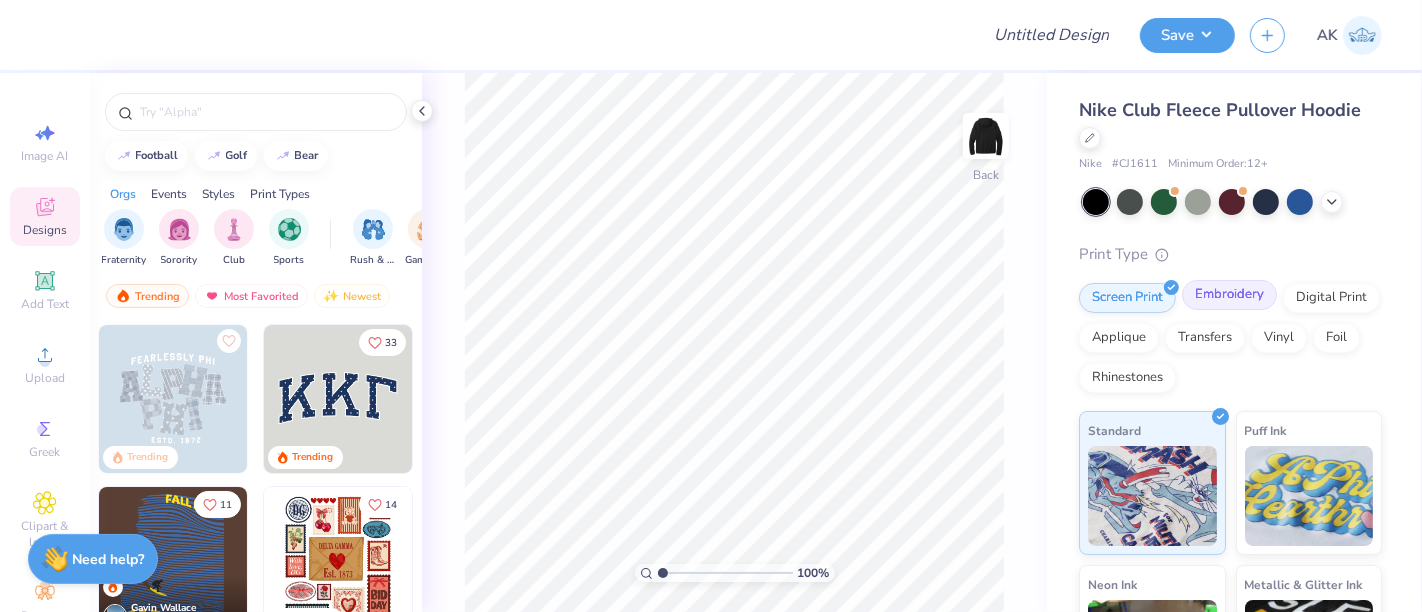 click on "Embroidery" at bounding box center [1229, 295] 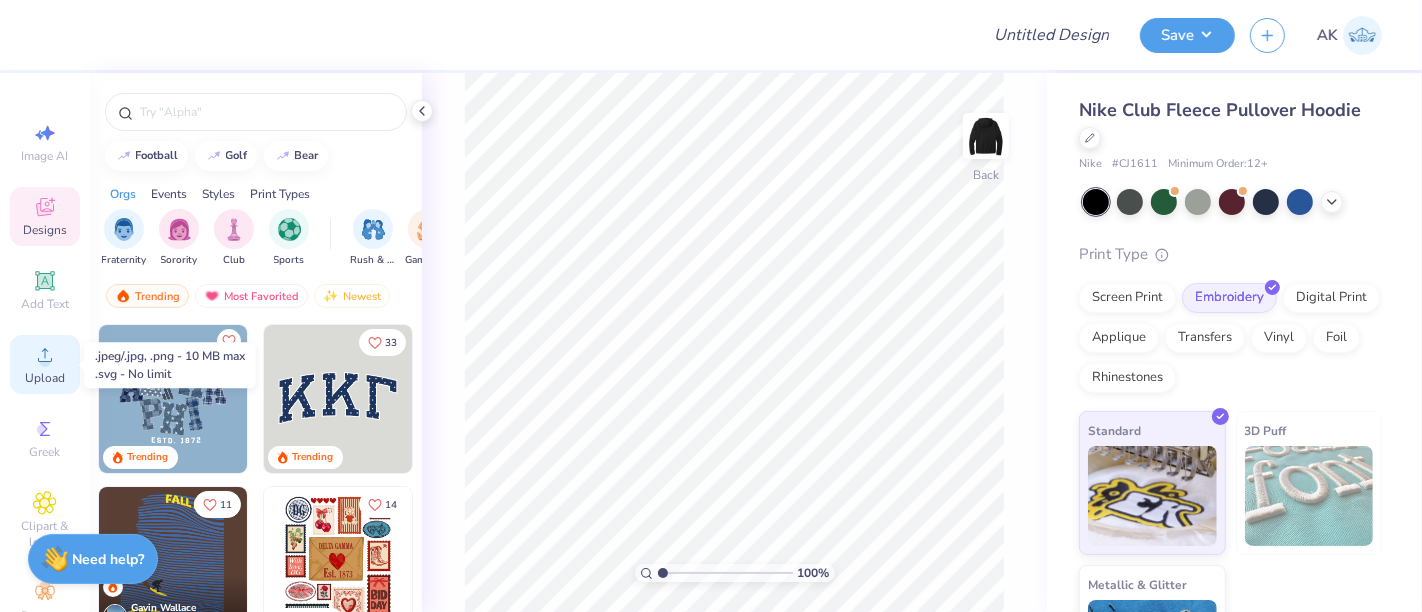 click 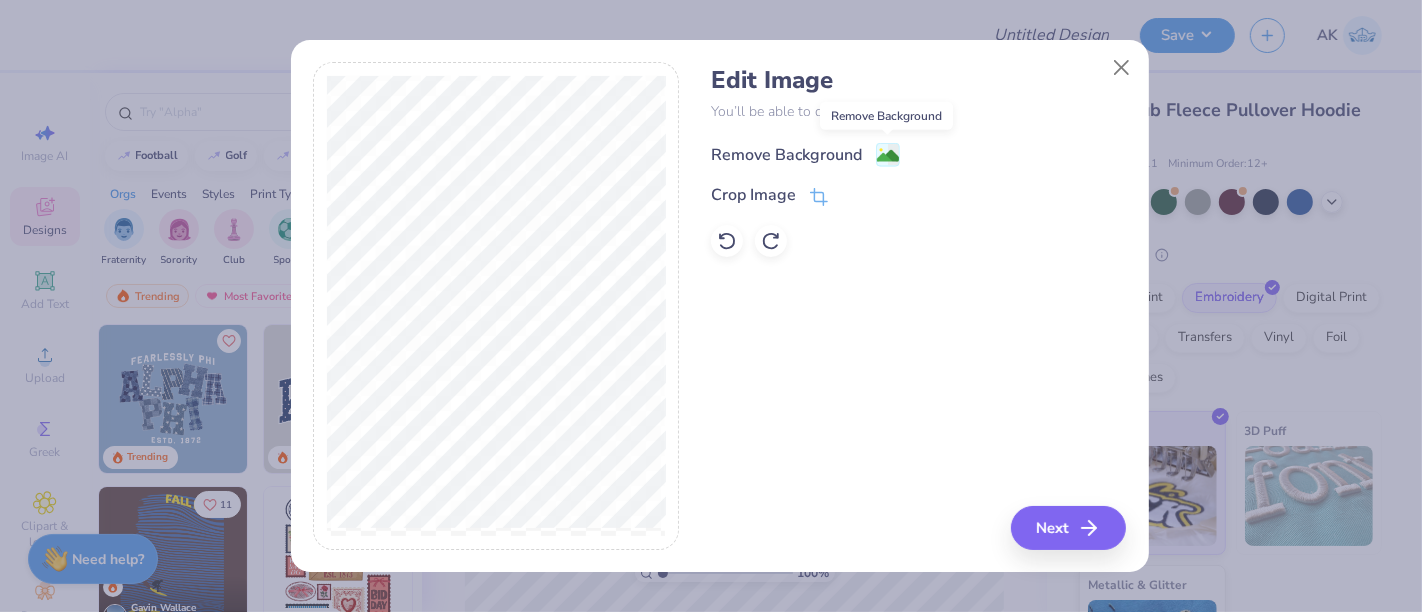 click 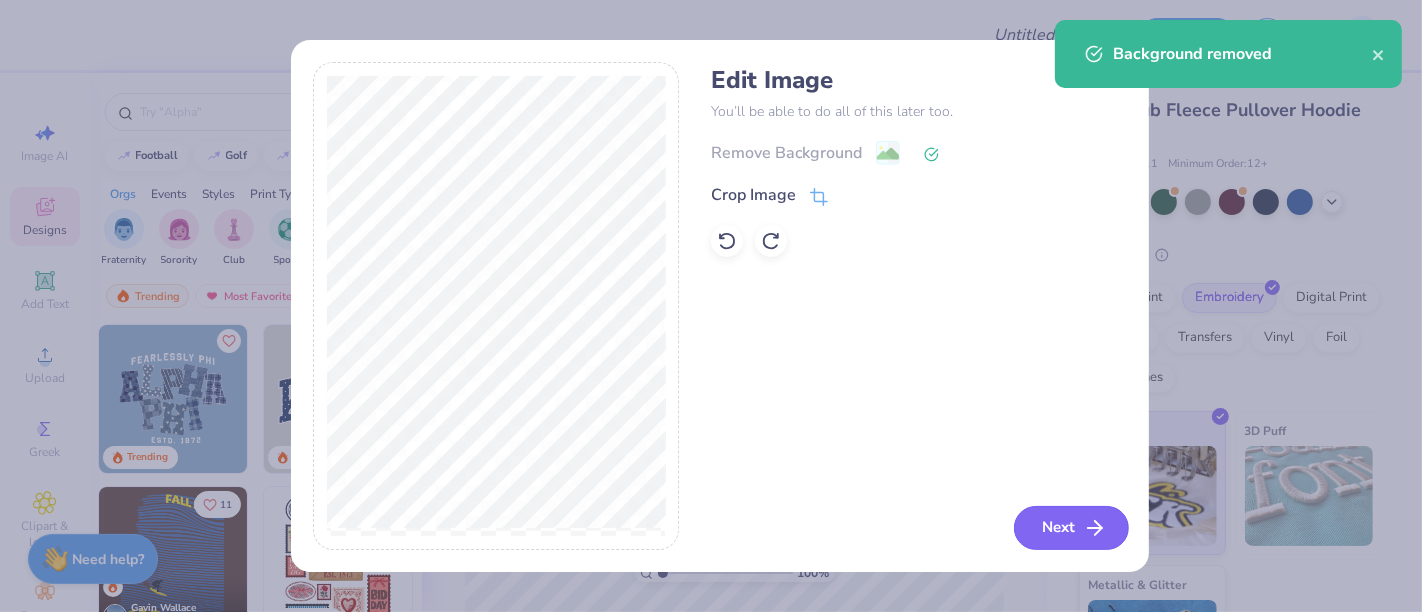 click on "Next" at bounding box center (1071, 528) 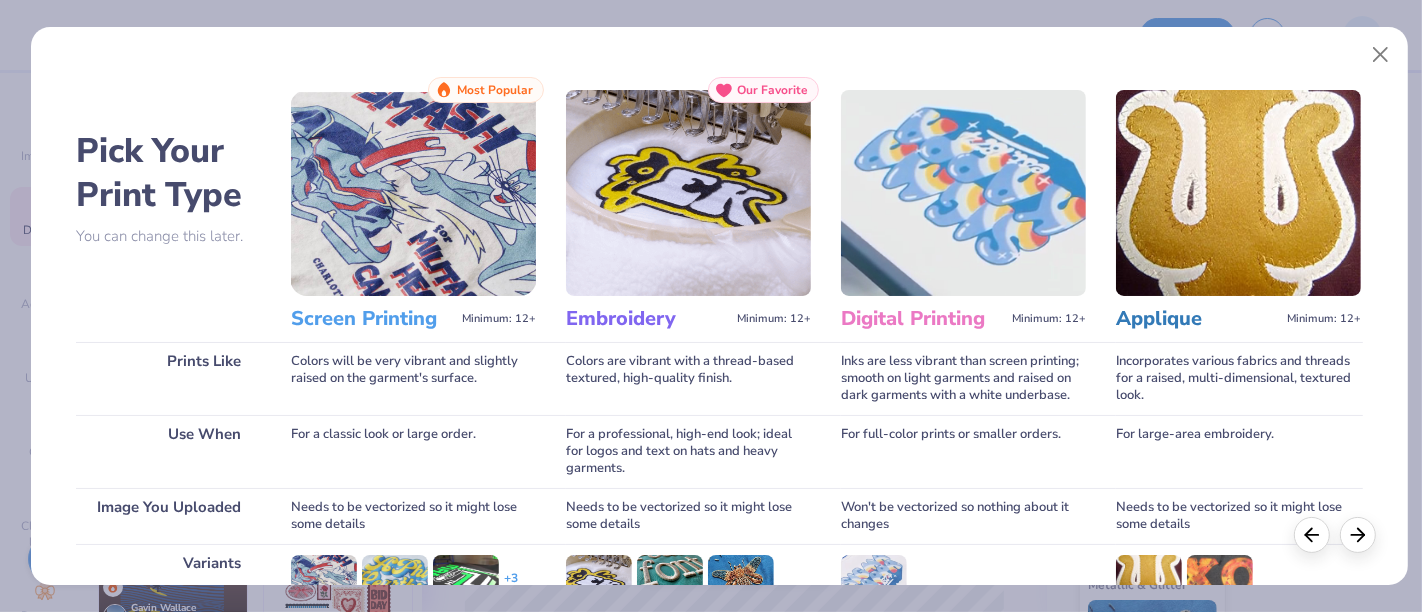 scroll, scrollTop: 283, scrollLeft: 0, axis: vertical 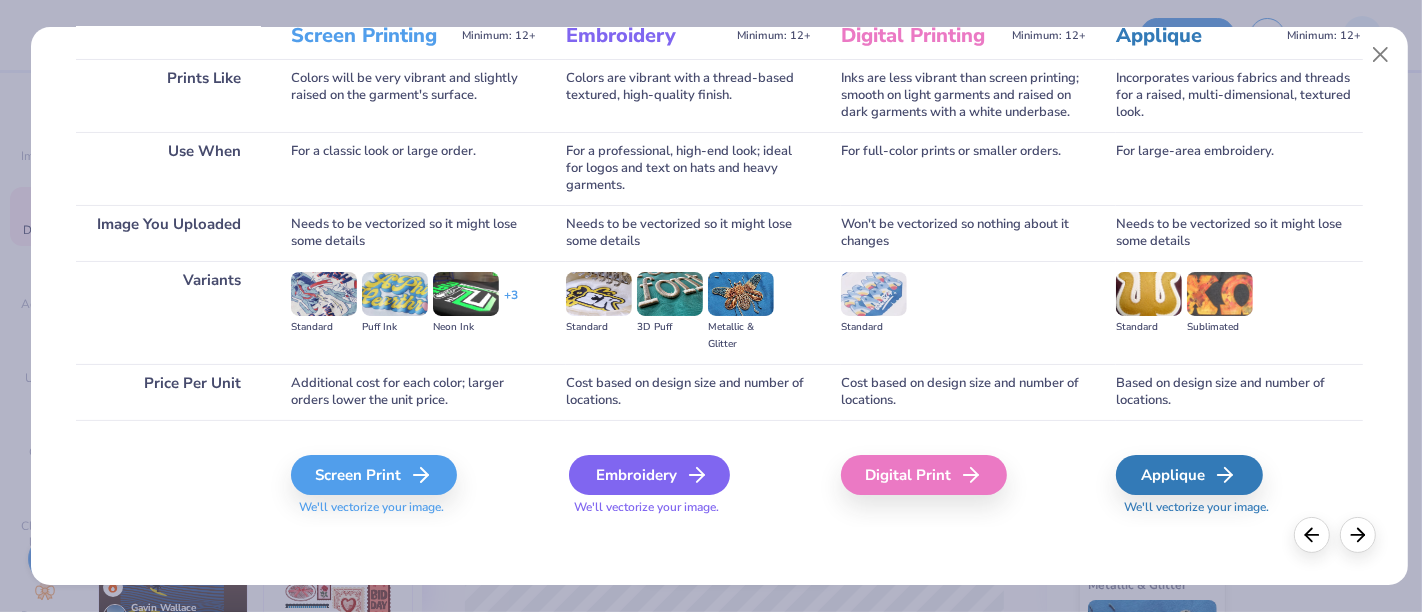 click on "Embroidery" at bounding box center (649, 475) 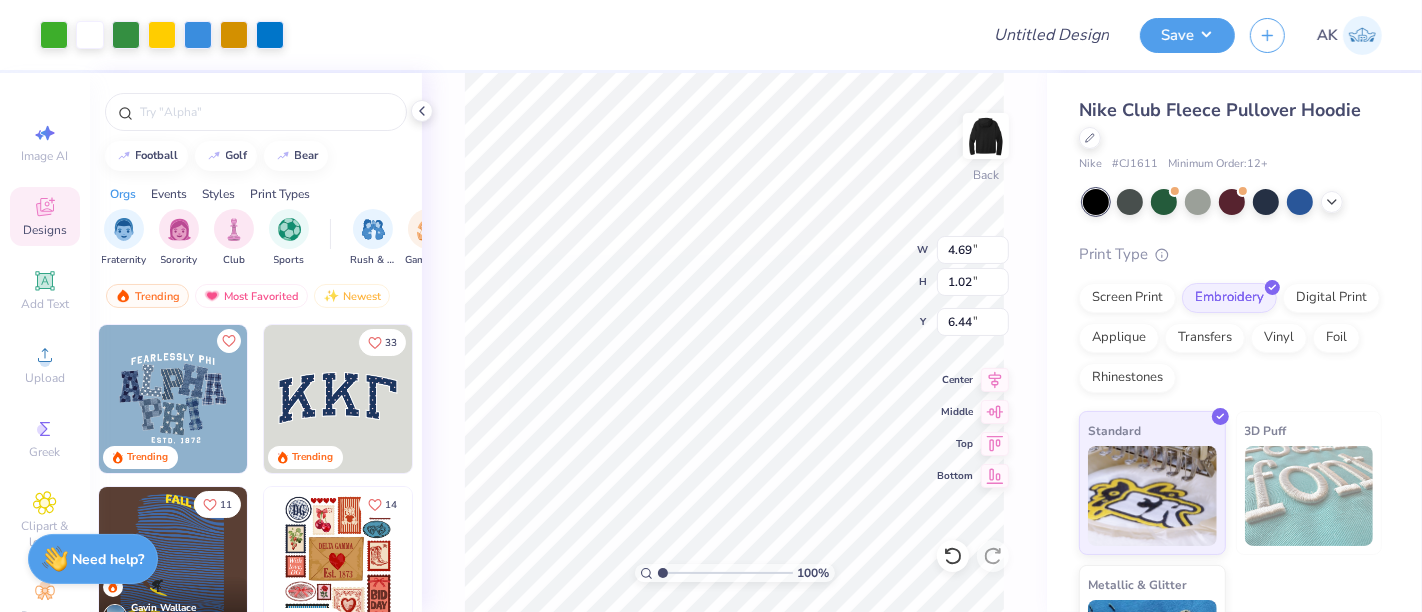 type on "4.69" 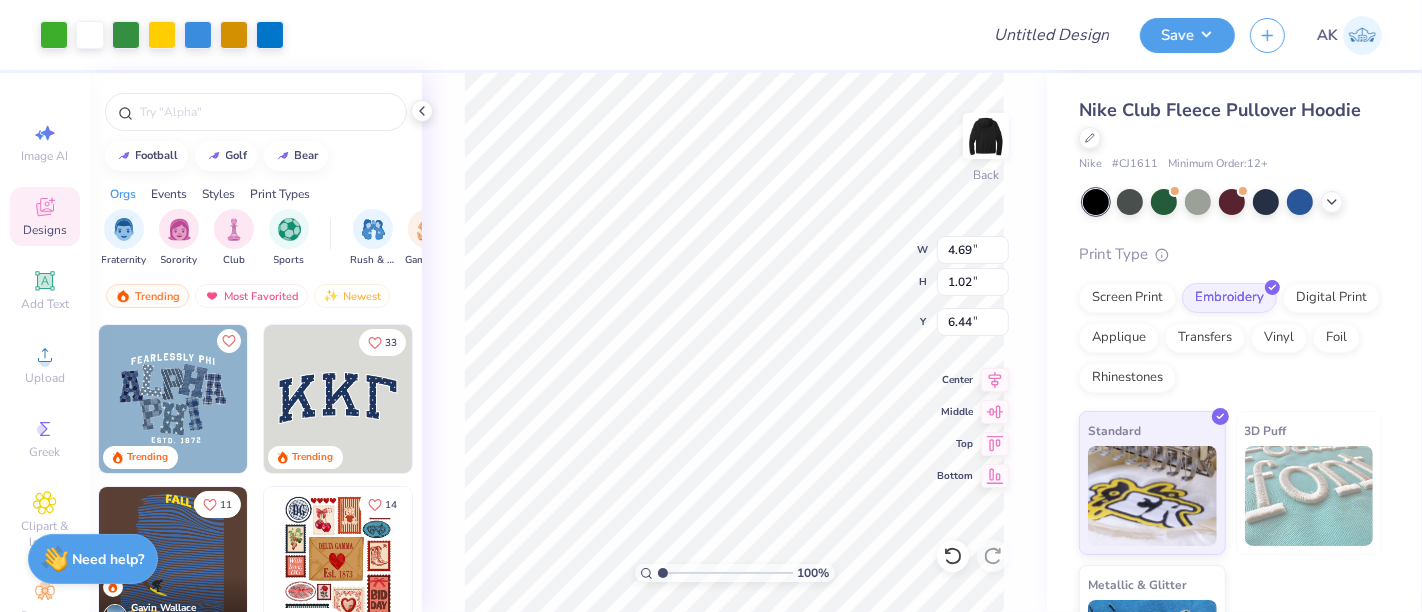 type on "1.02" 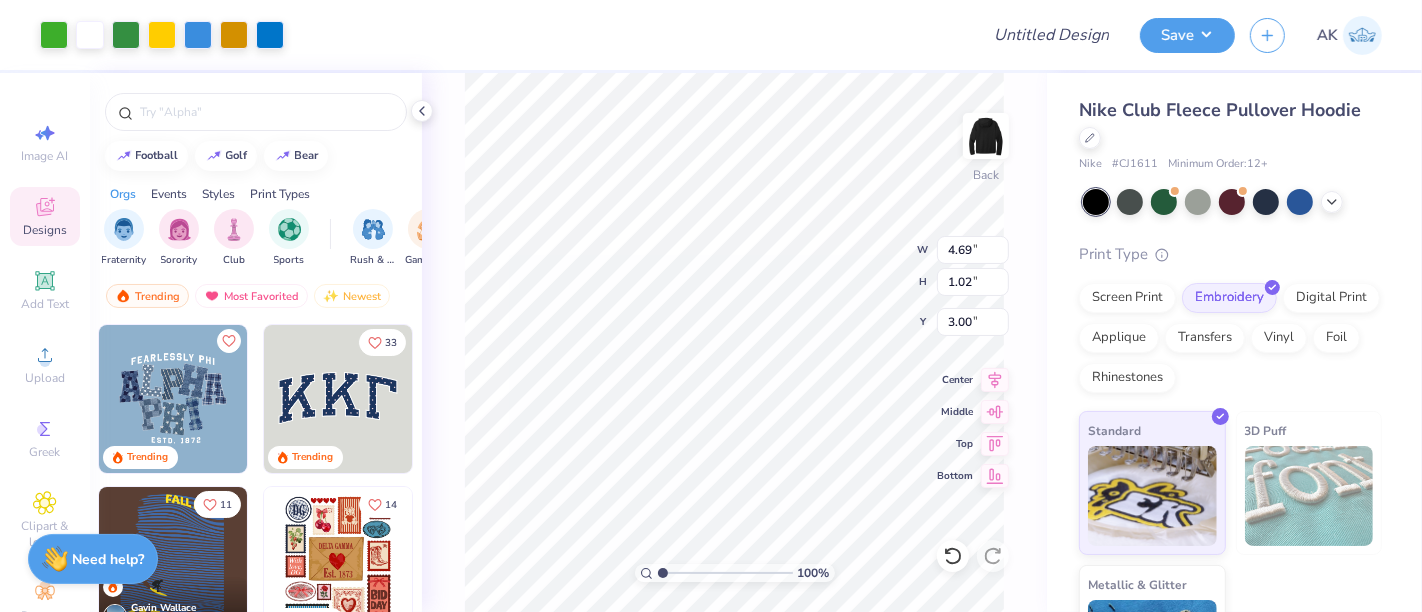 type on "3.00" 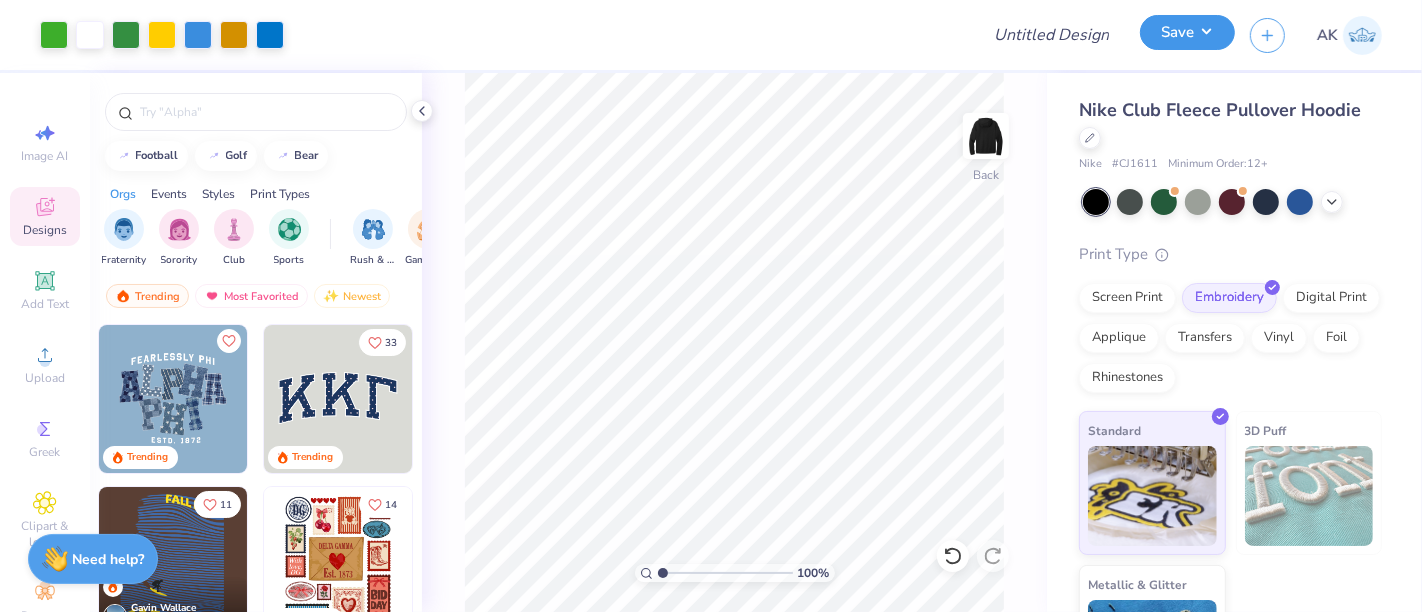 click on "Save" at bounding box center (1187, 32) 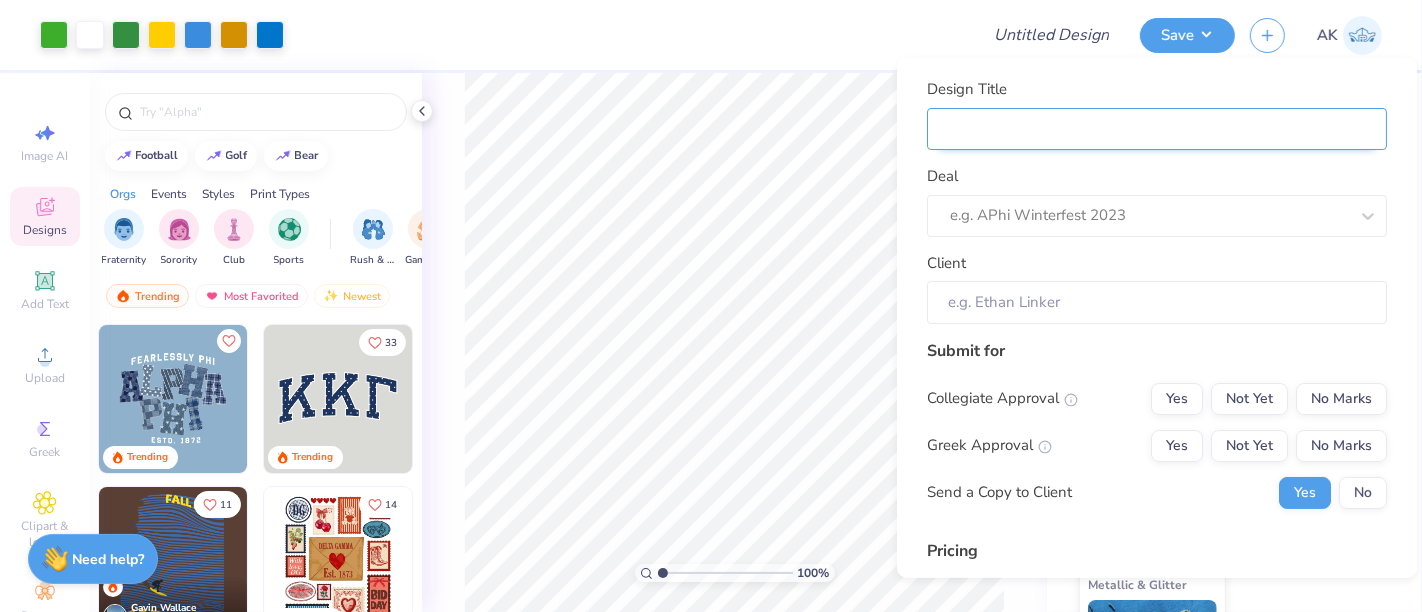 click on "Design Title" at bounding box center (1157, 128) 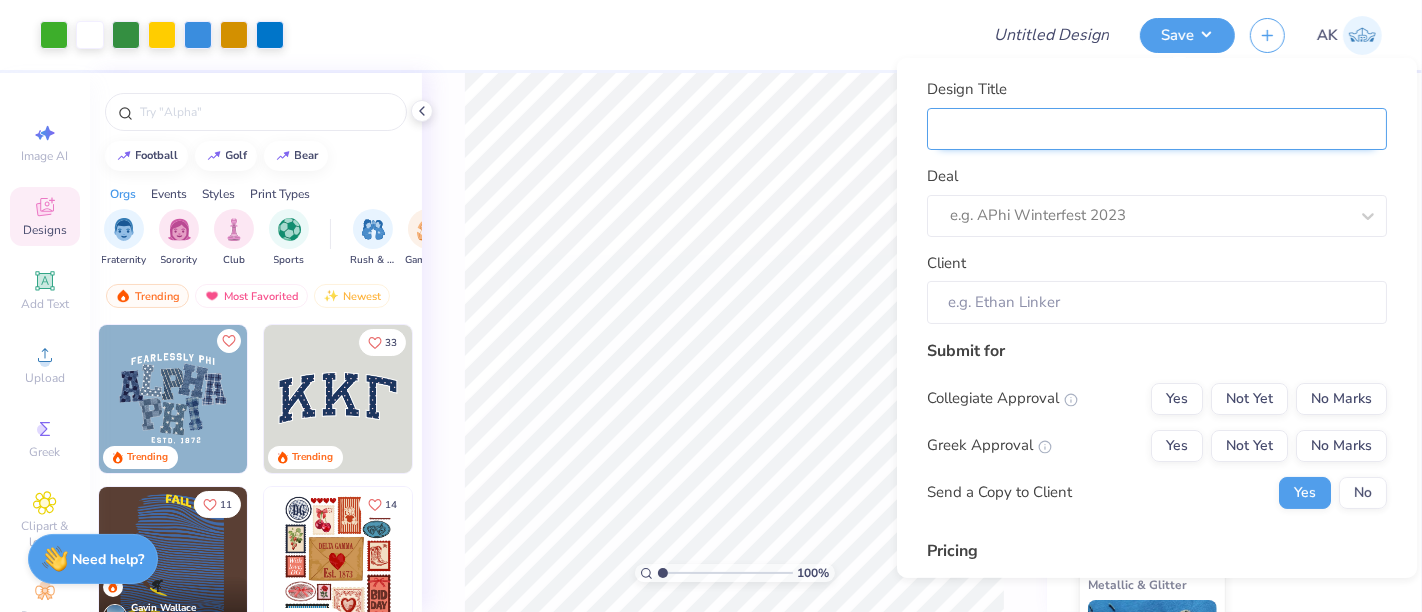 type on "H" 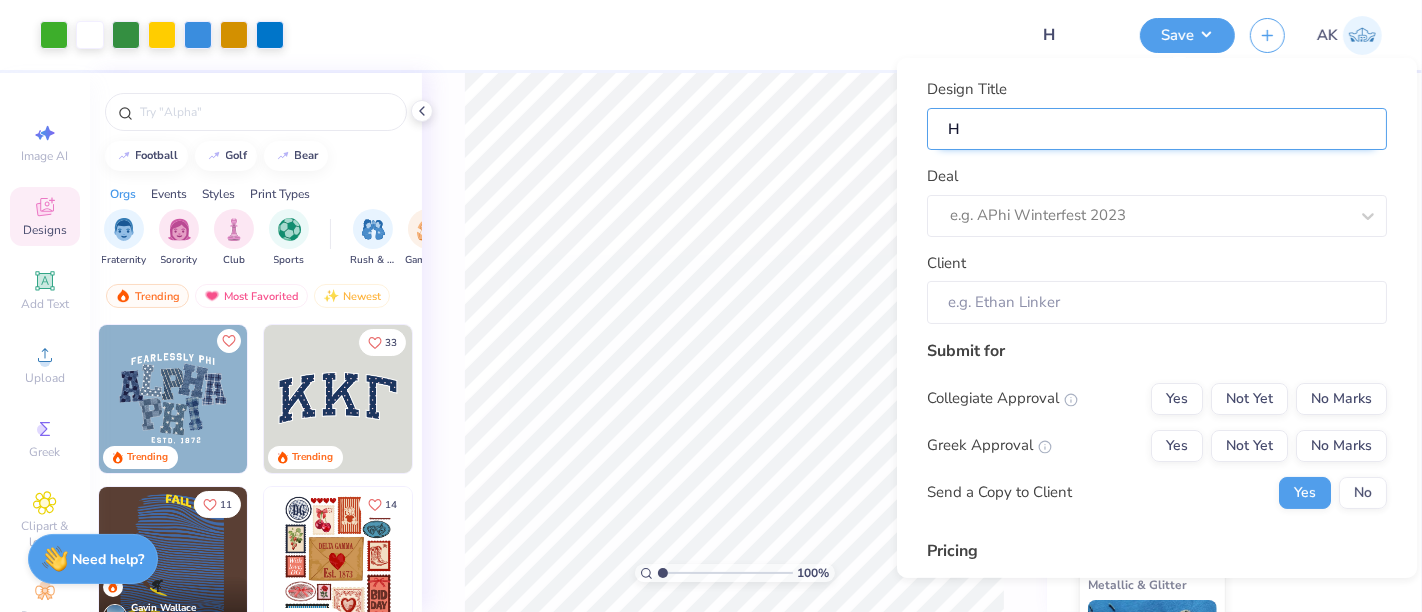 type on "Hi" 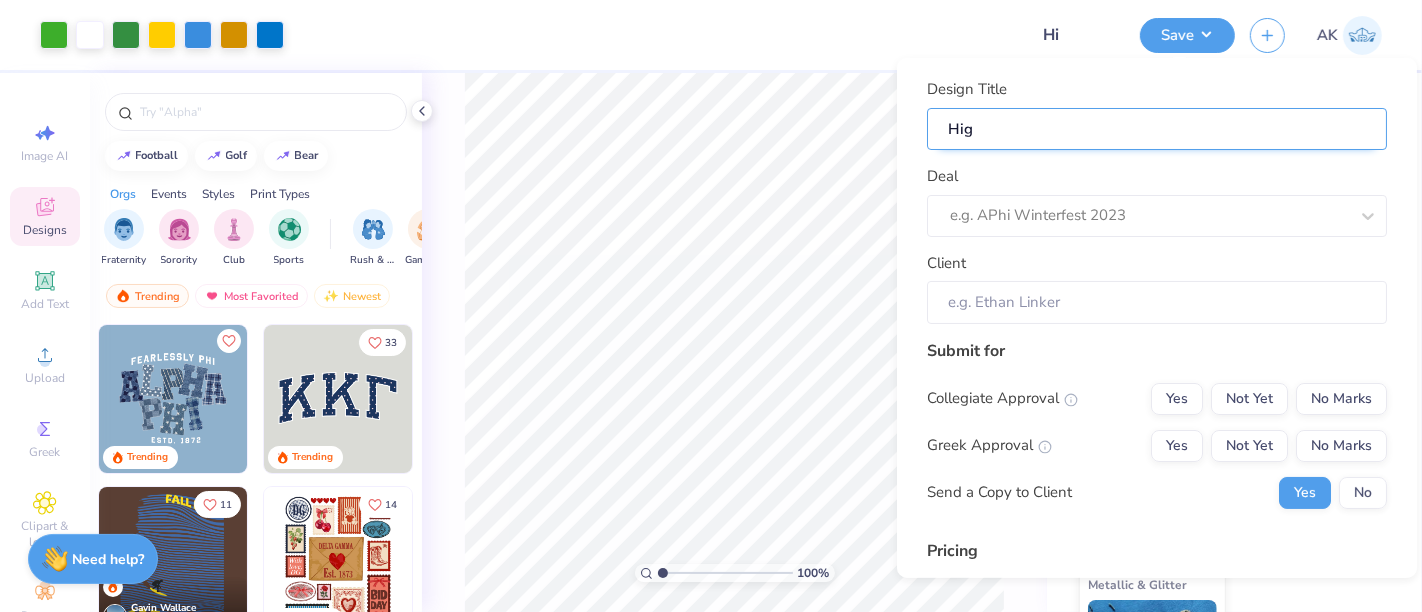 type on "High" 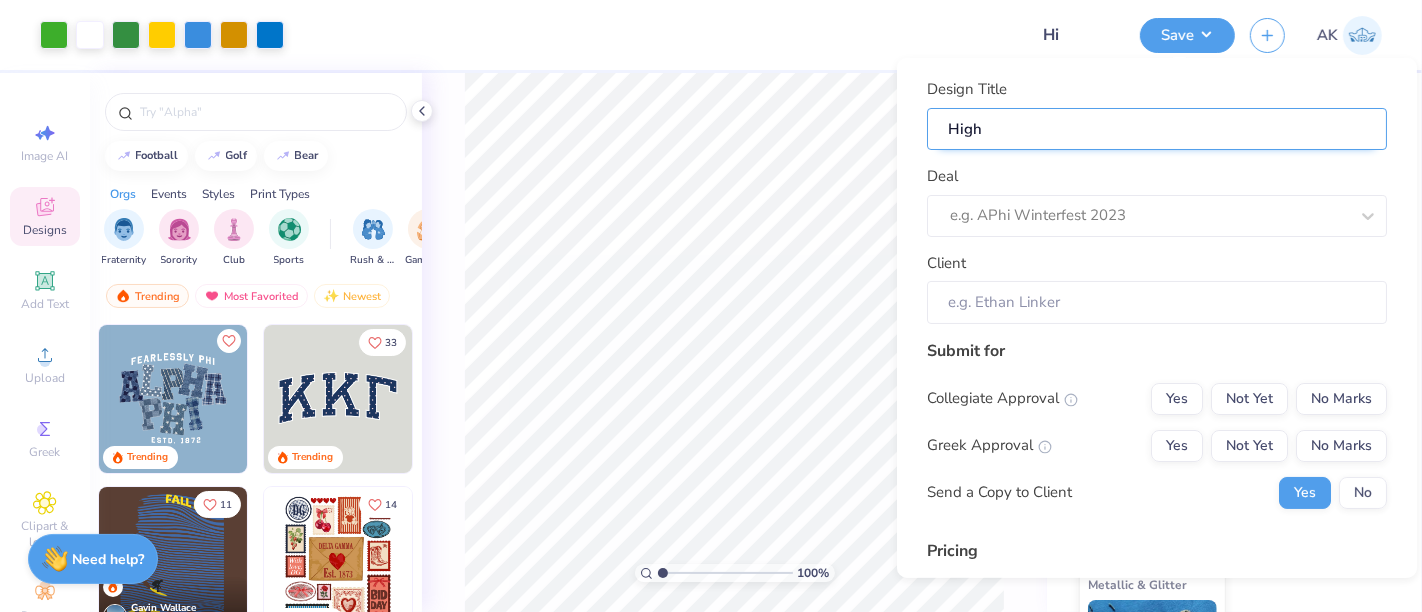 type on "High" 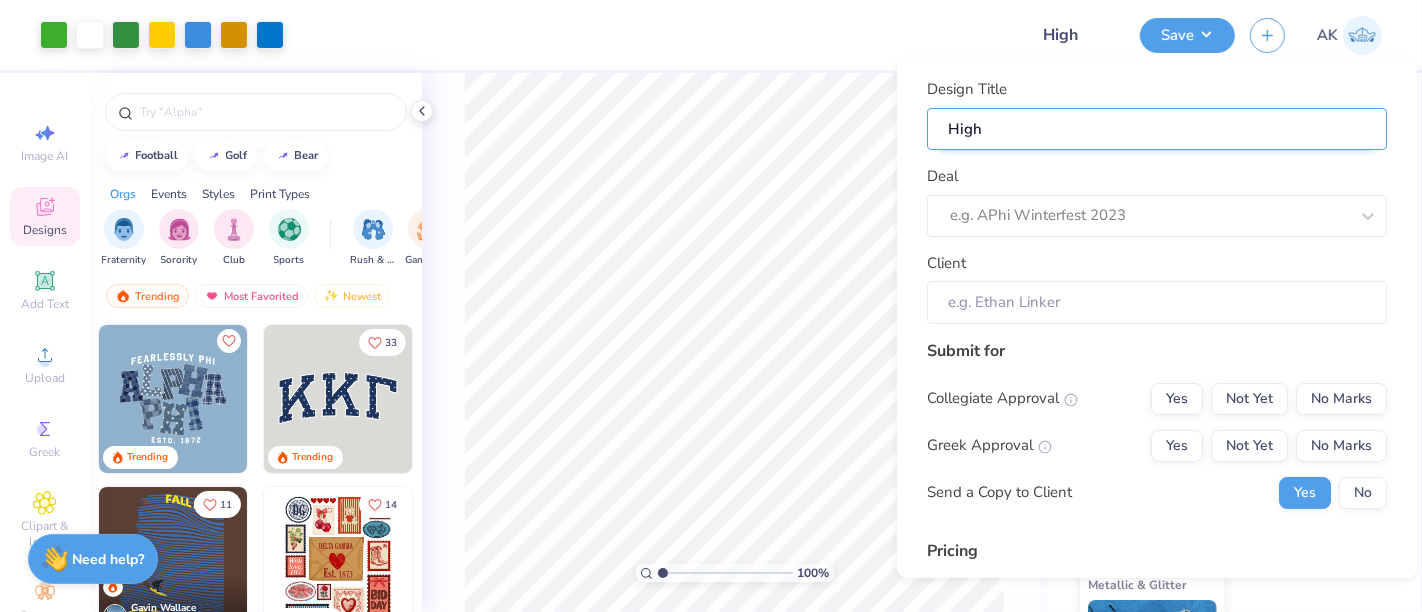 type on "High" 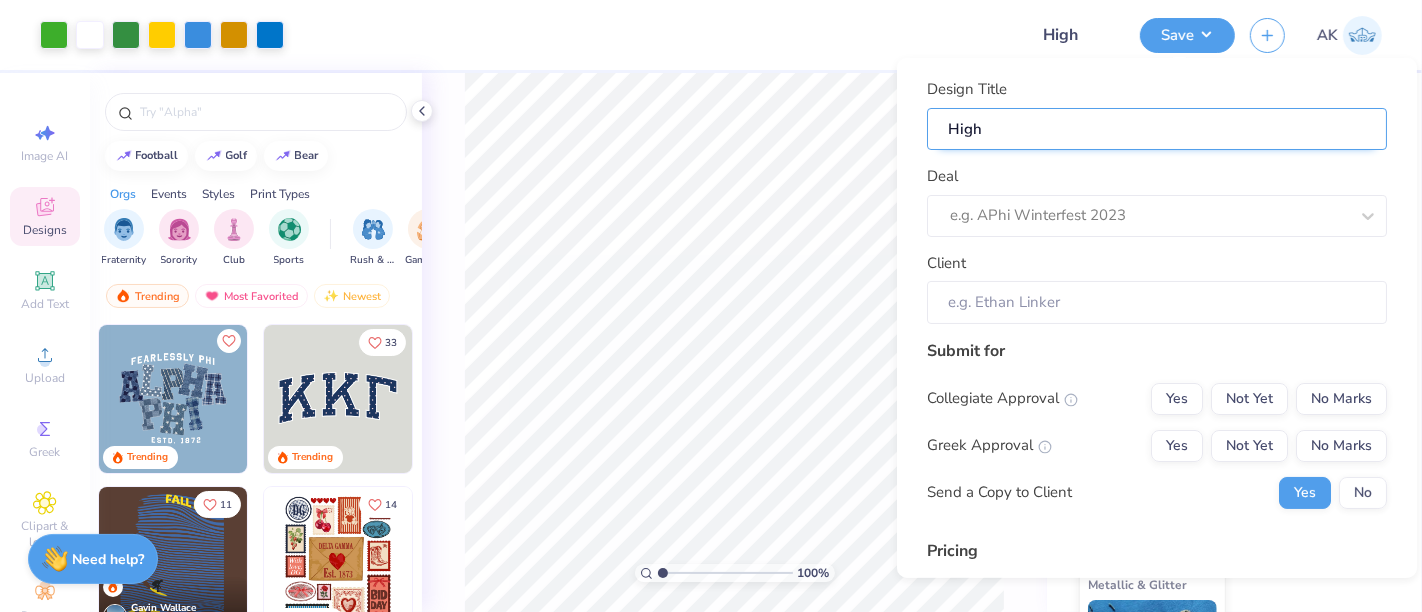 type on "High" 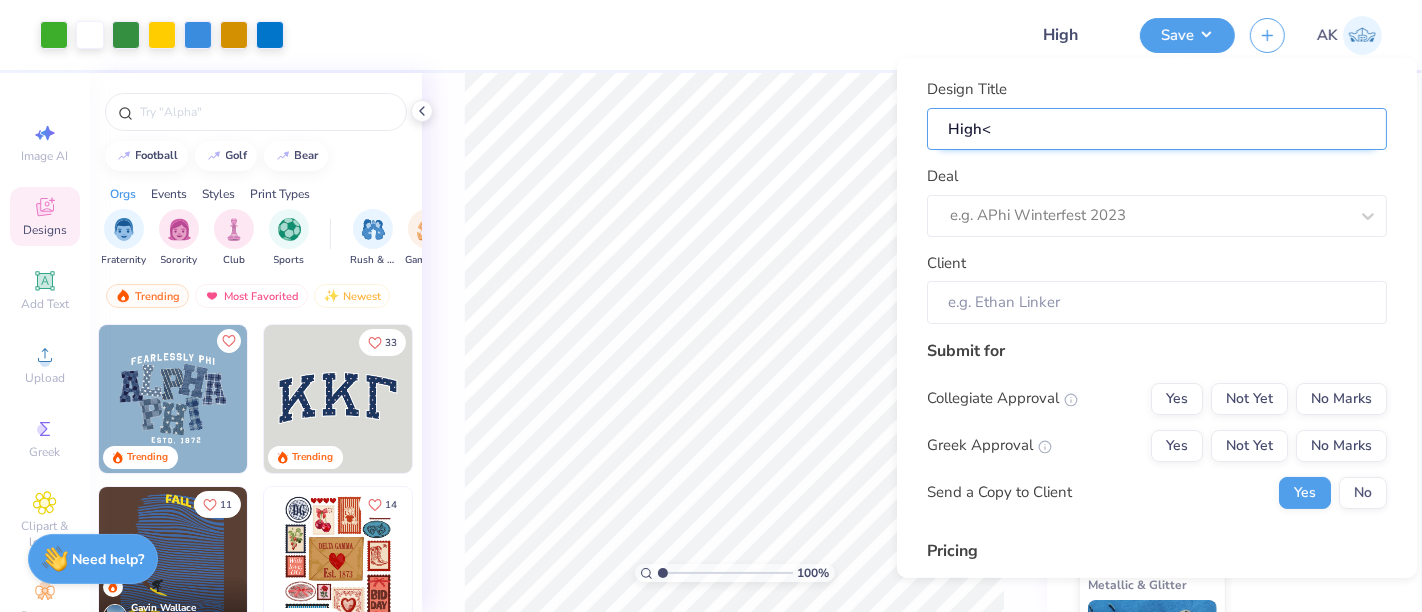 type on "High<L" 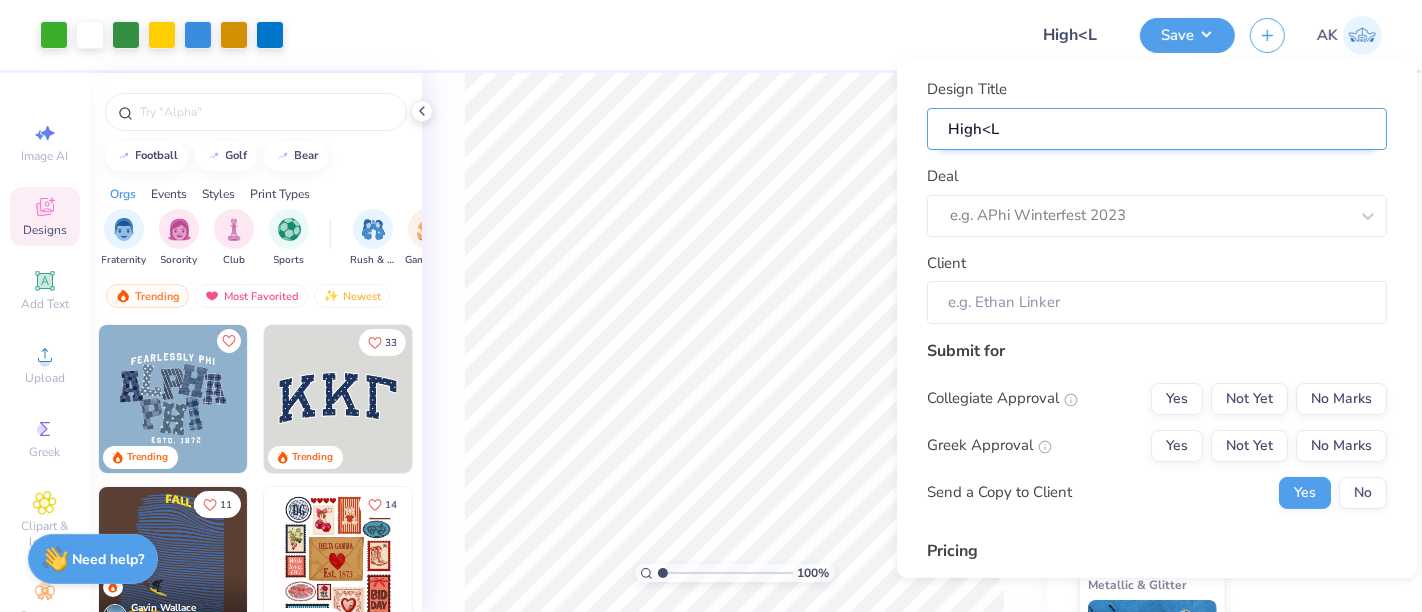 type on "High<" 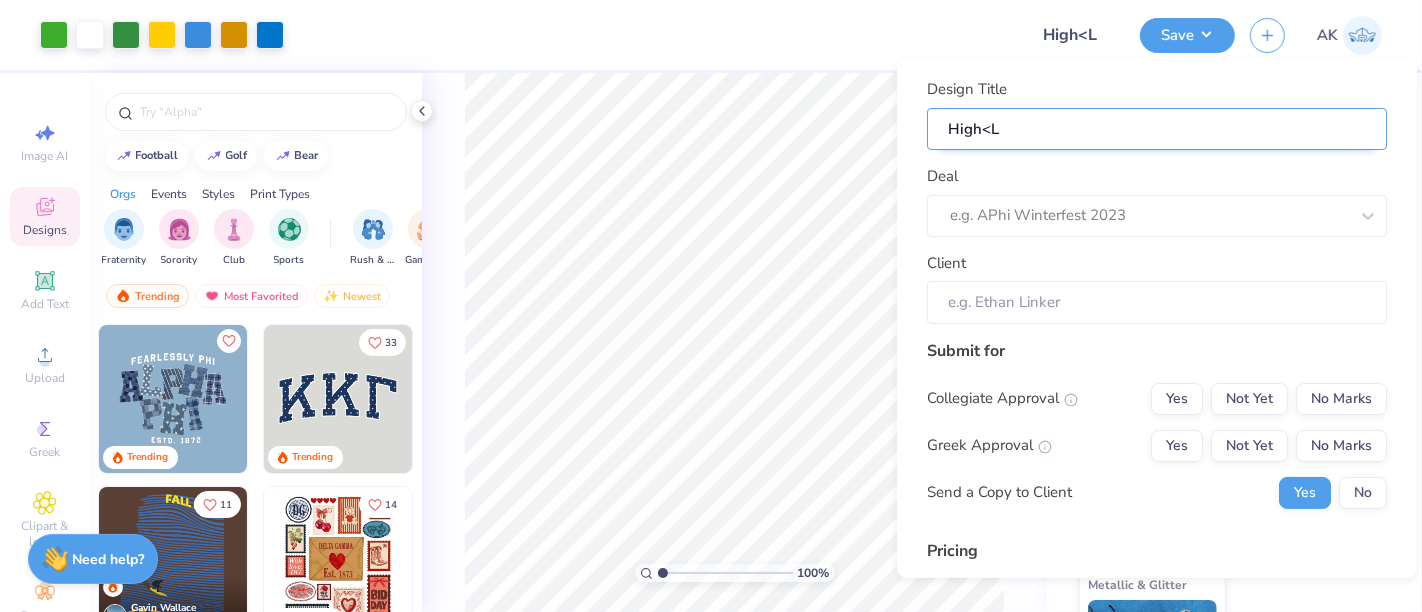 type on "High<" 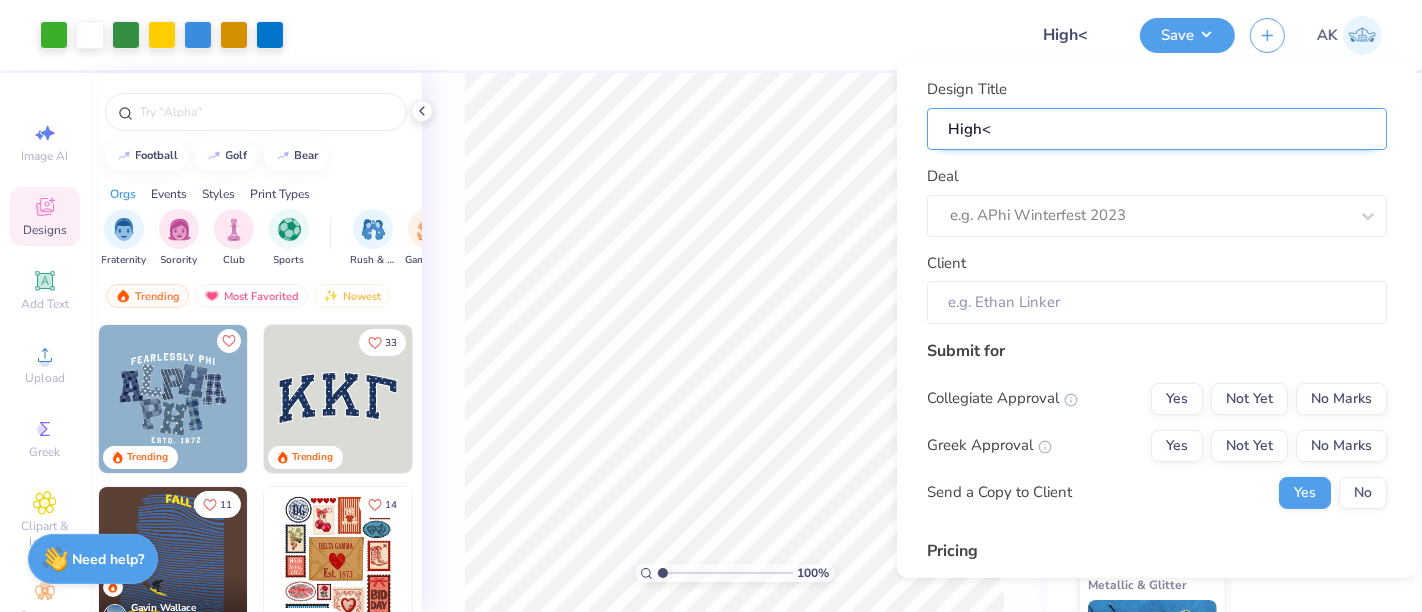 type on "High" 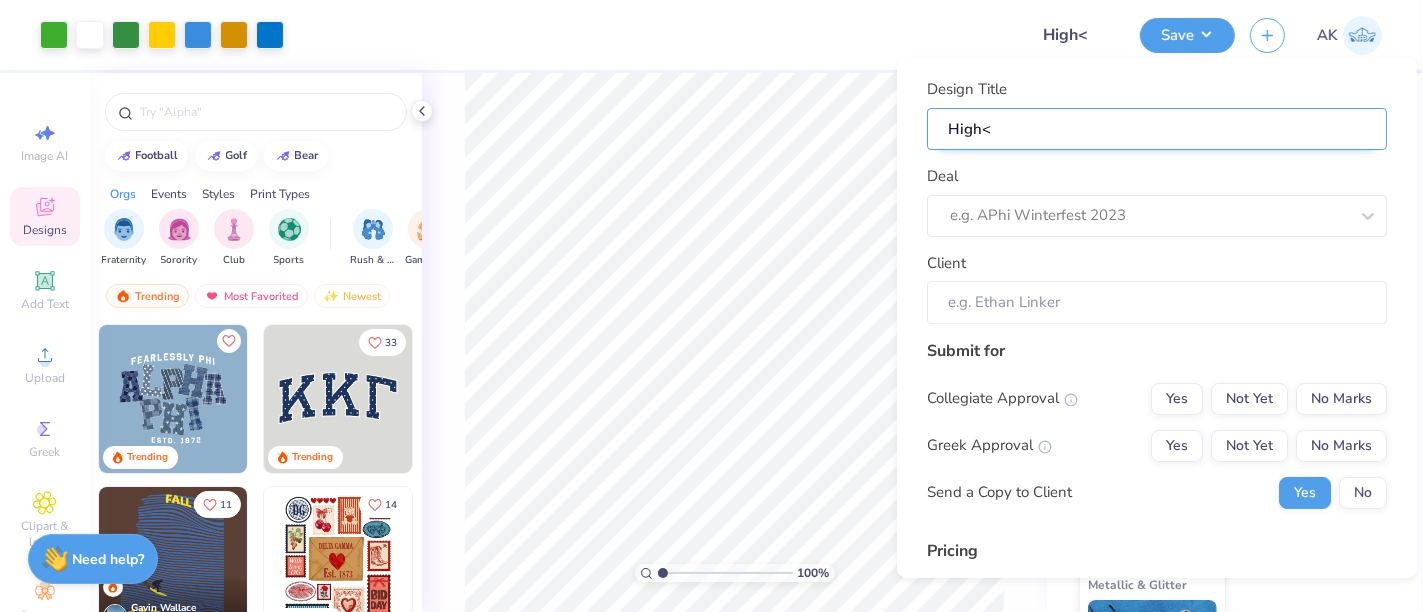 type on "High" 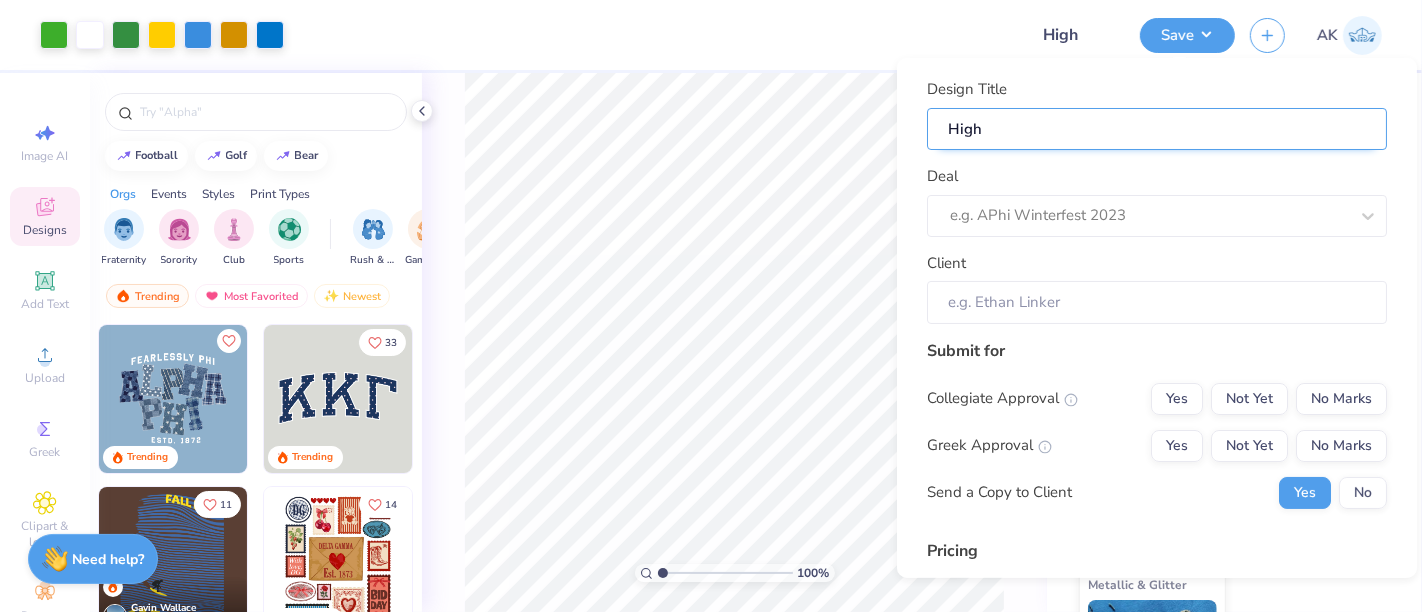 type on "HighL" 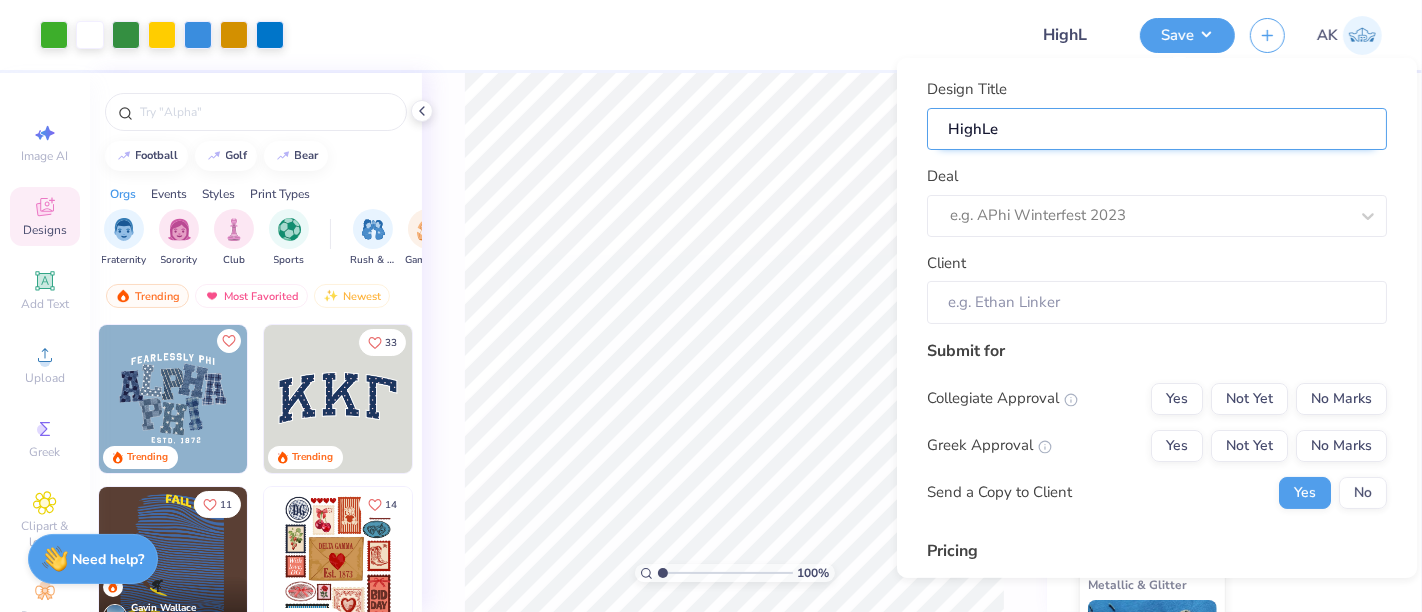type on "HighLev" 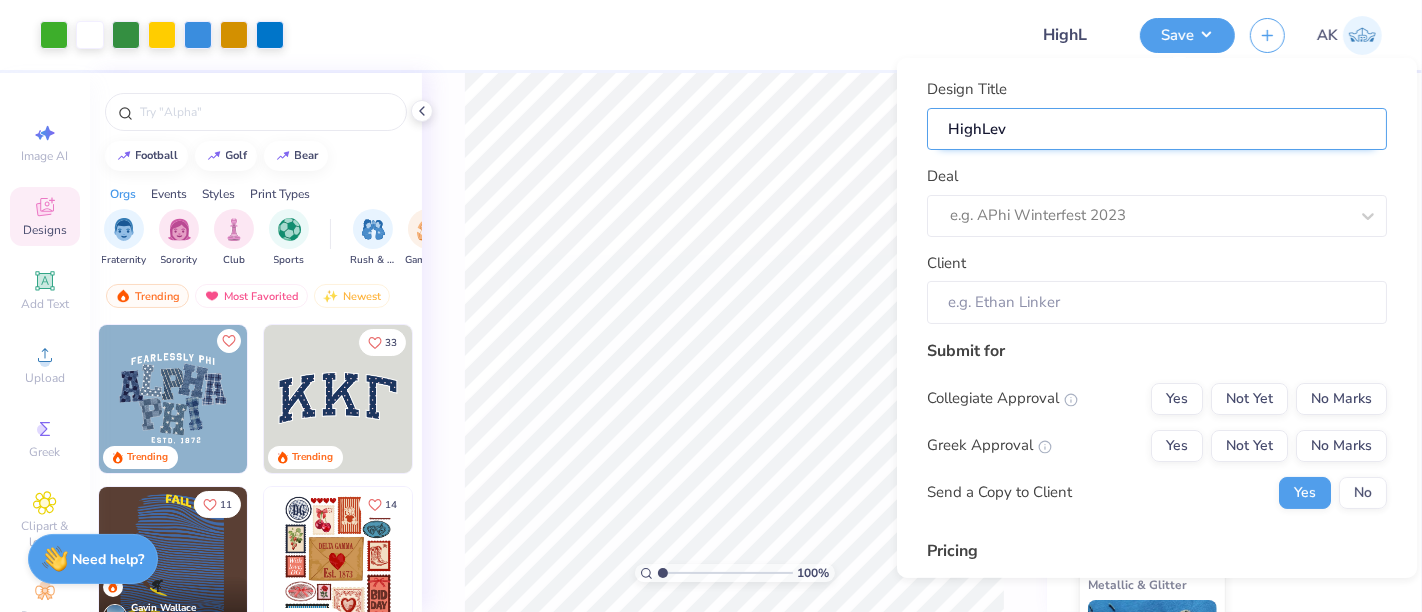 type on "HighLeve" 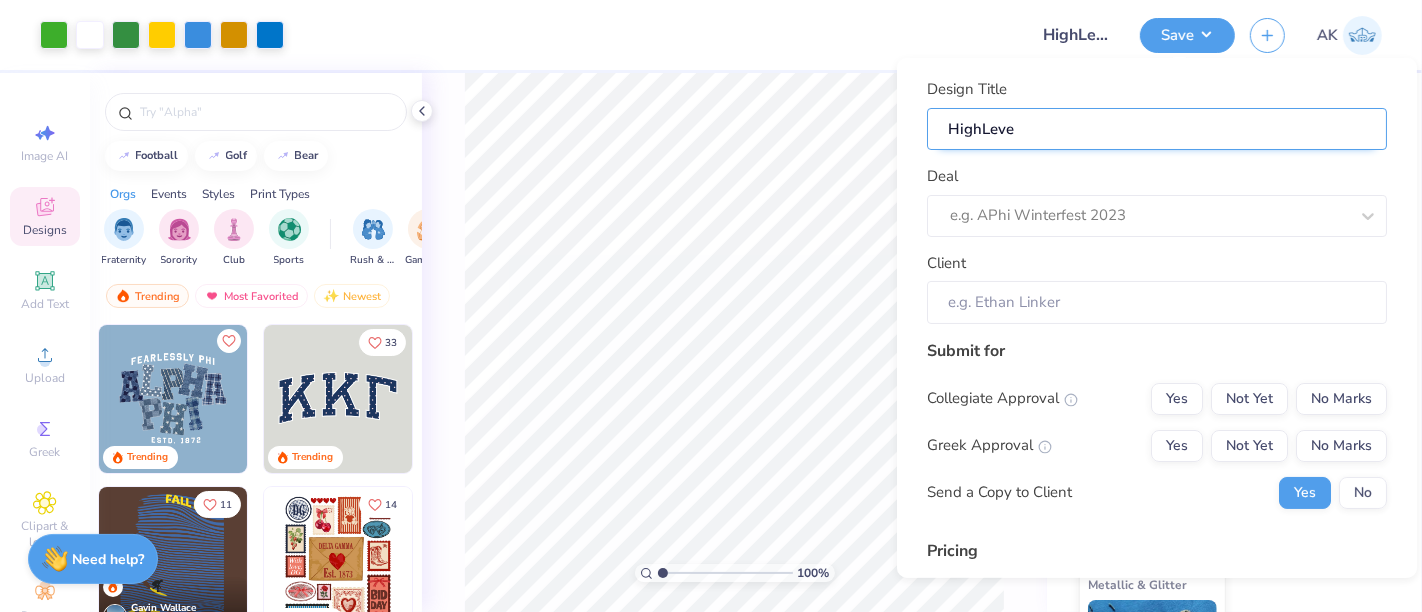 type on "HighLevel" 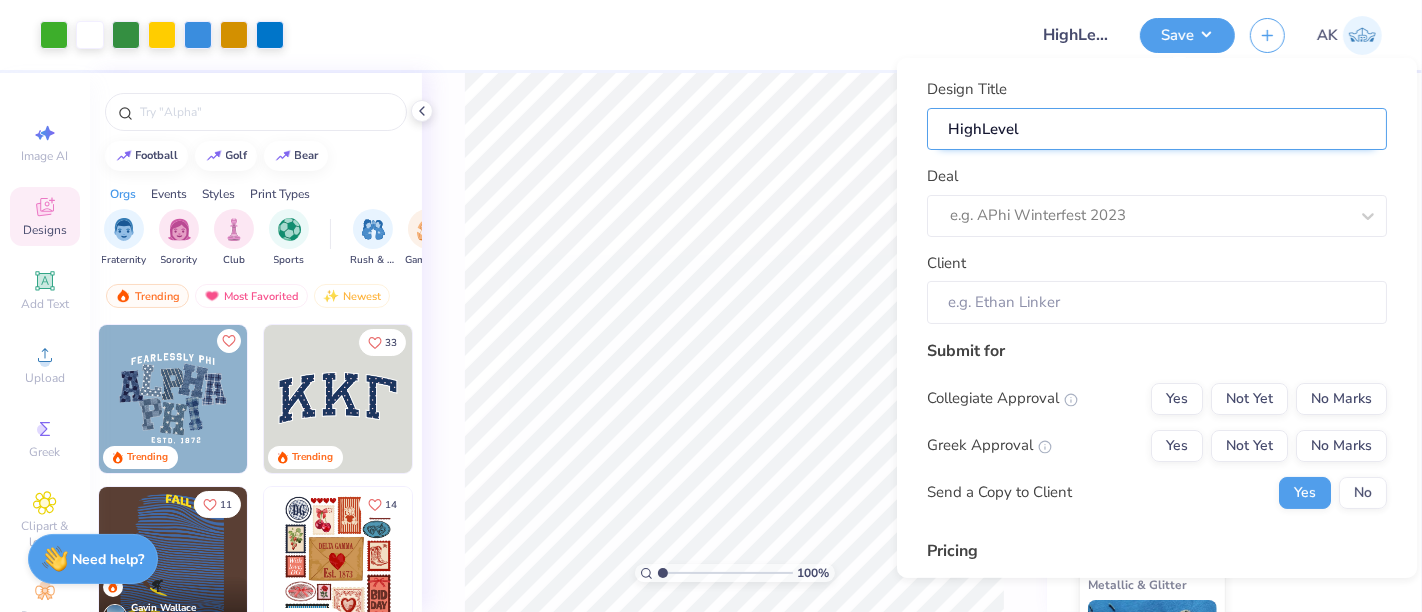 type on "HighLevel" 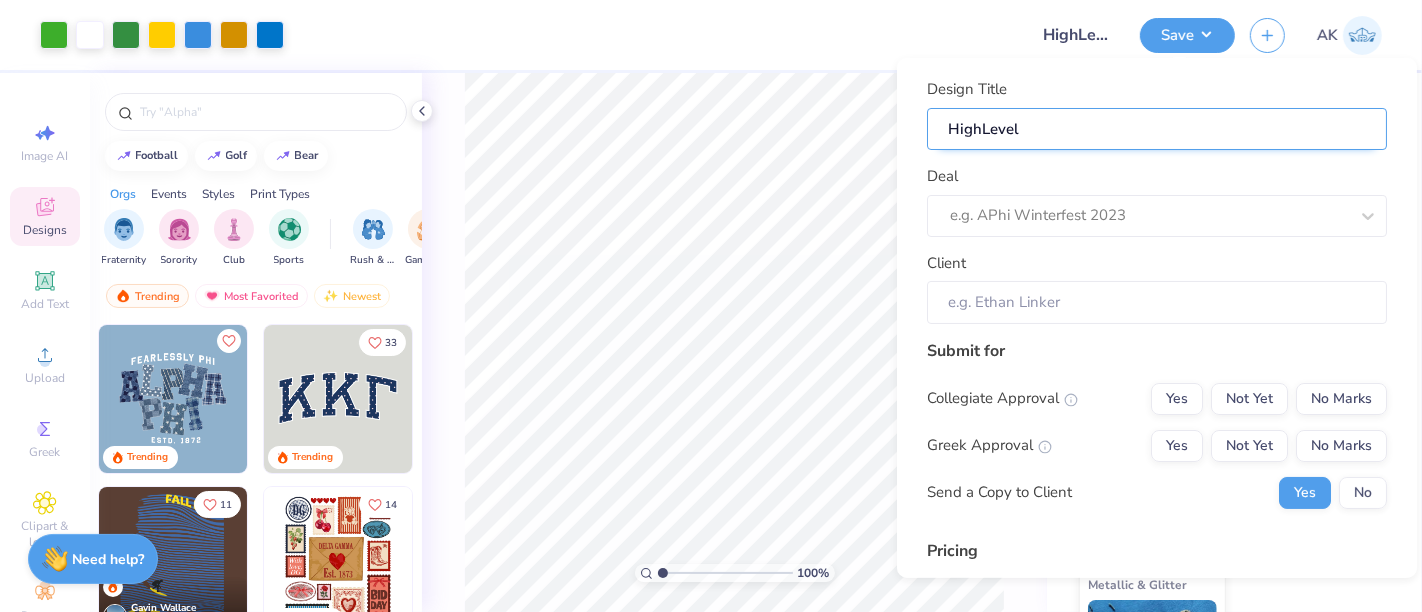type on "HighLevel M" 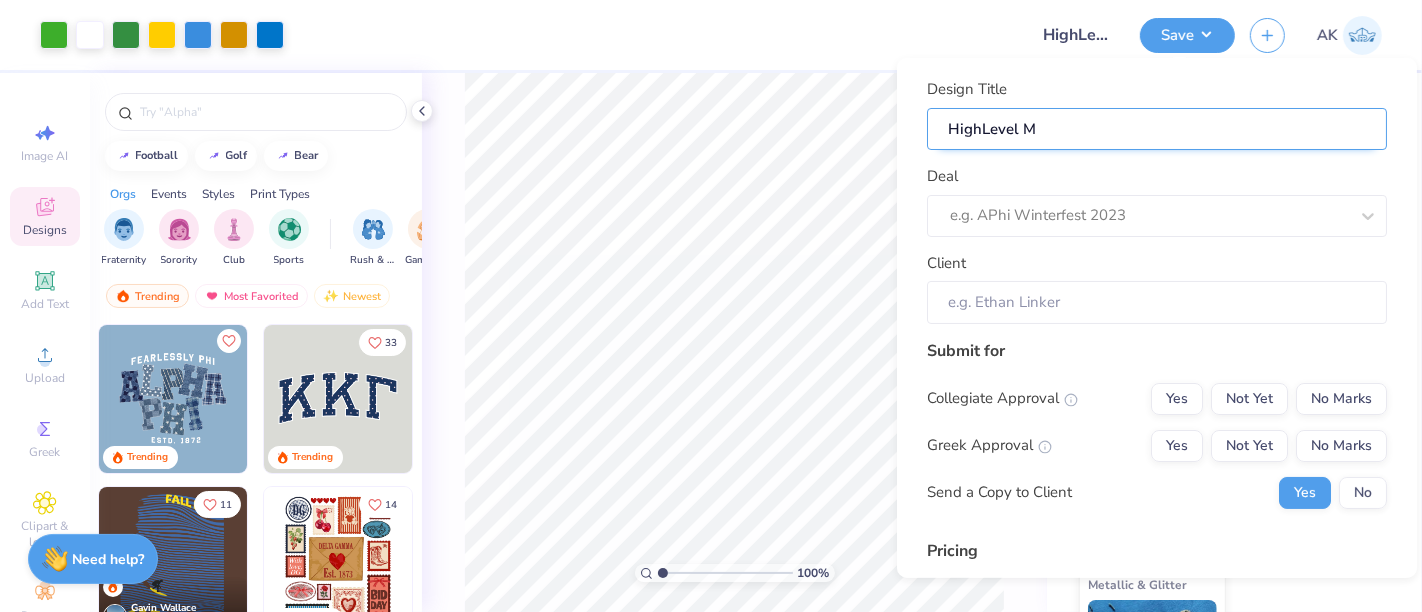 type on "HighLevel M" 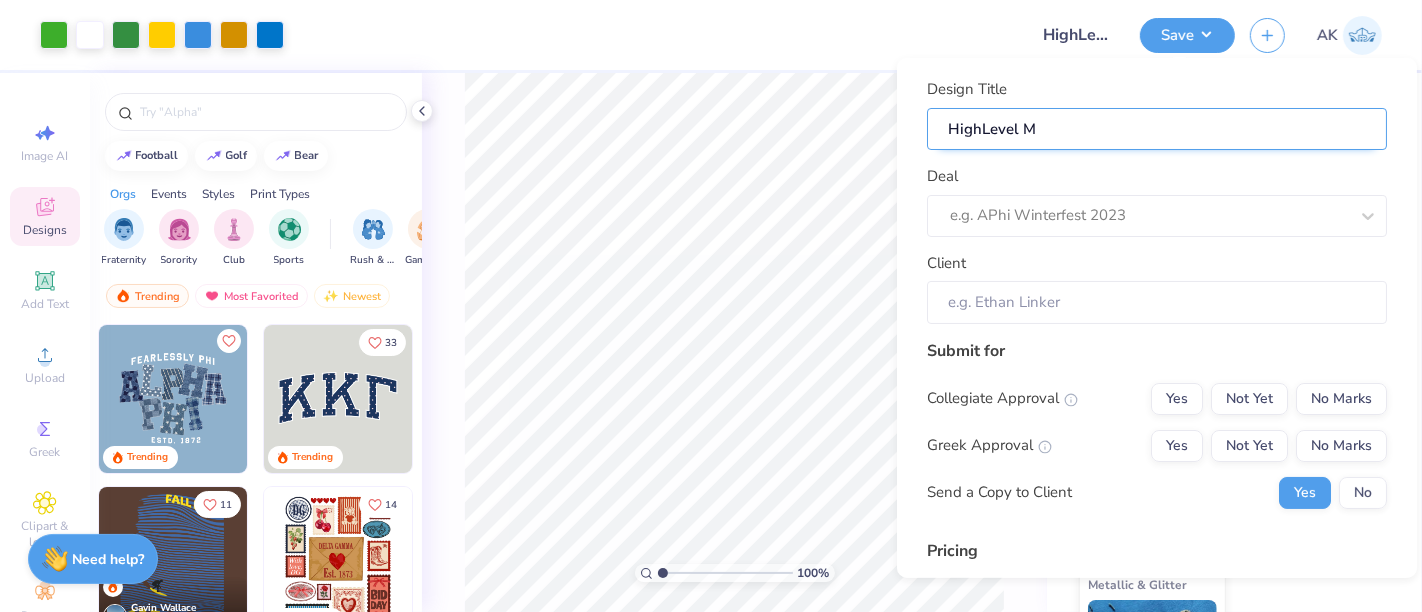 type on "HighLevel Me" 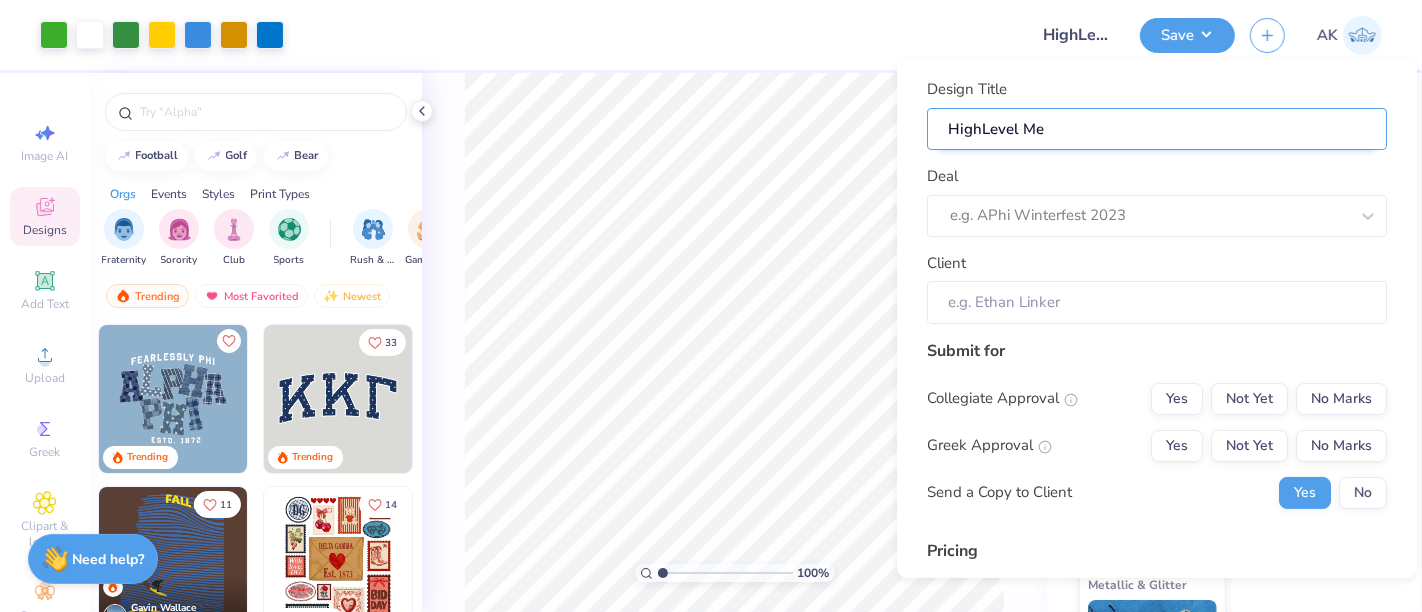type on "HighLevel Mer" 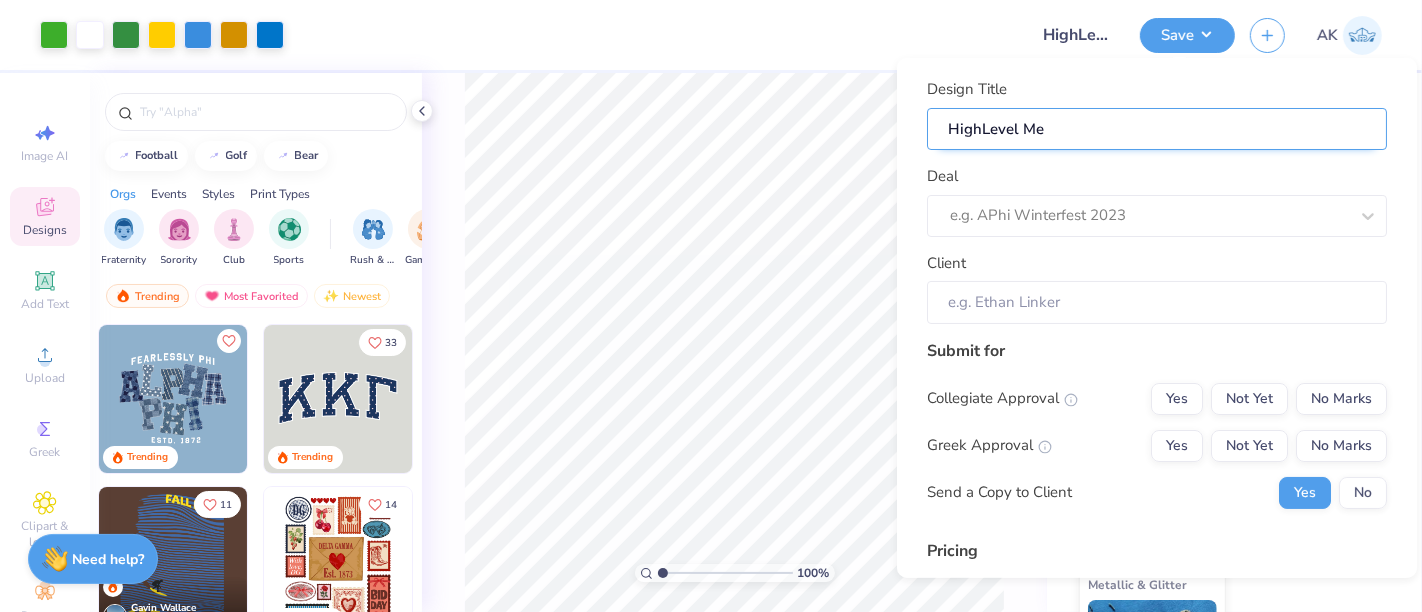 type on "HighLevel Mer" 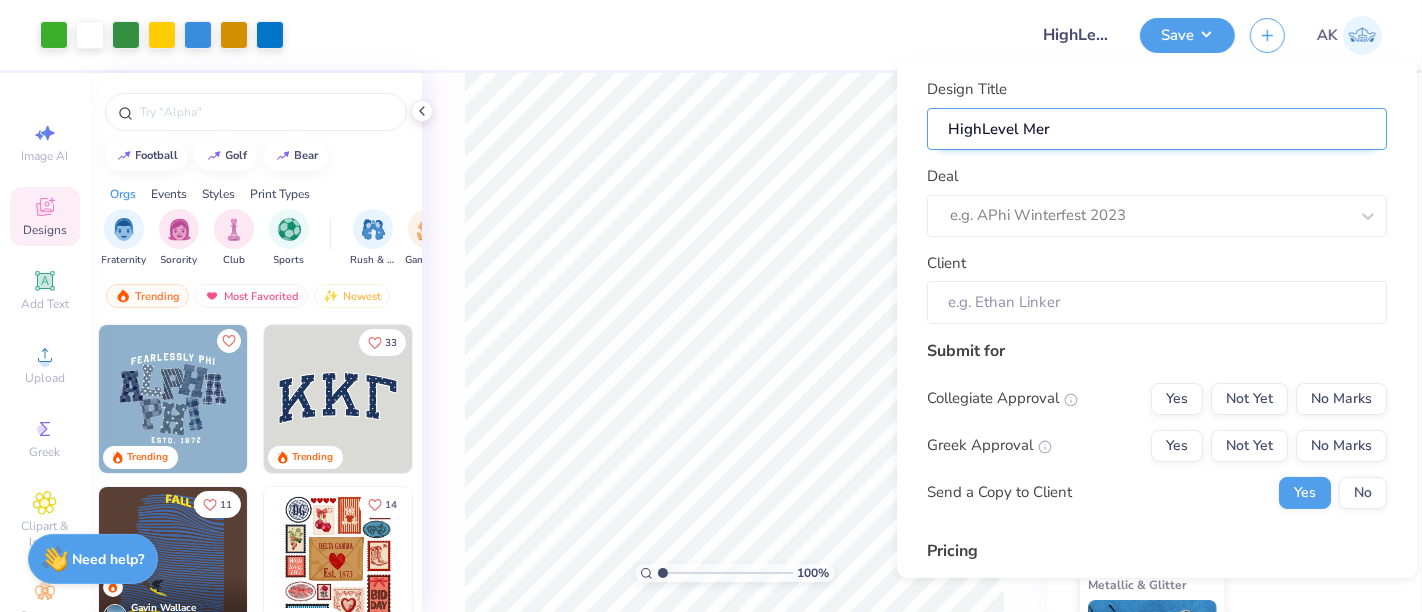 type on "HighLevel Merc" 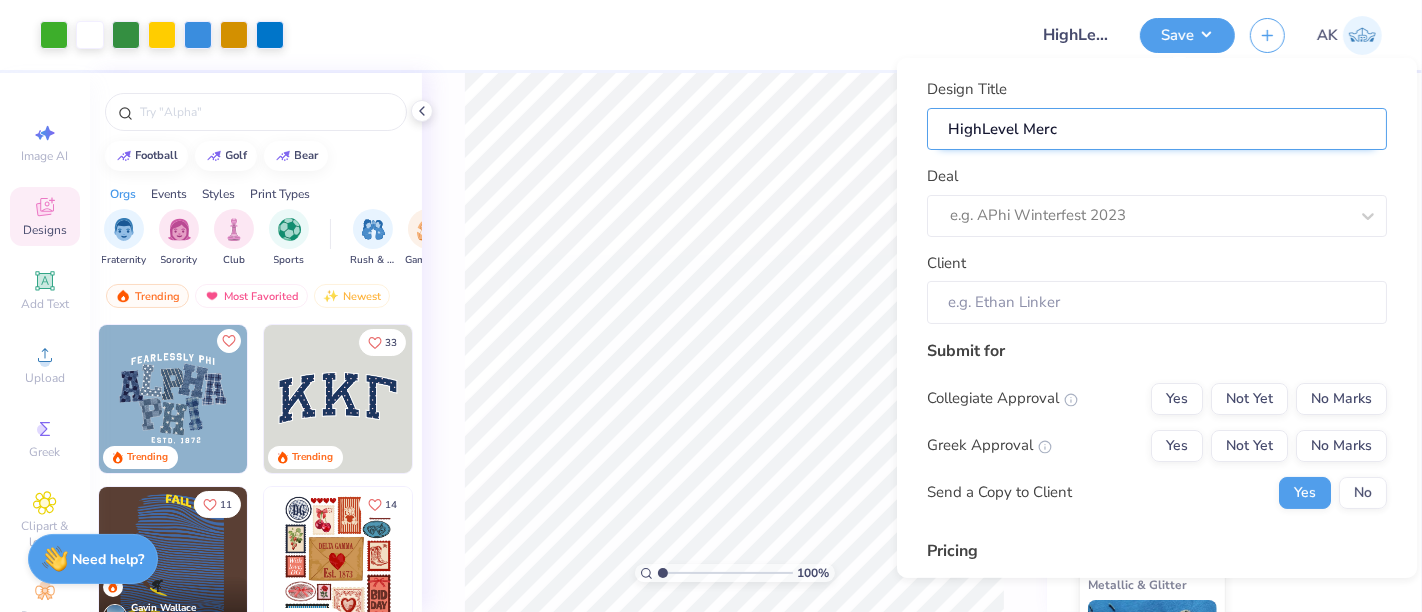 type on "HighLevel Merch" 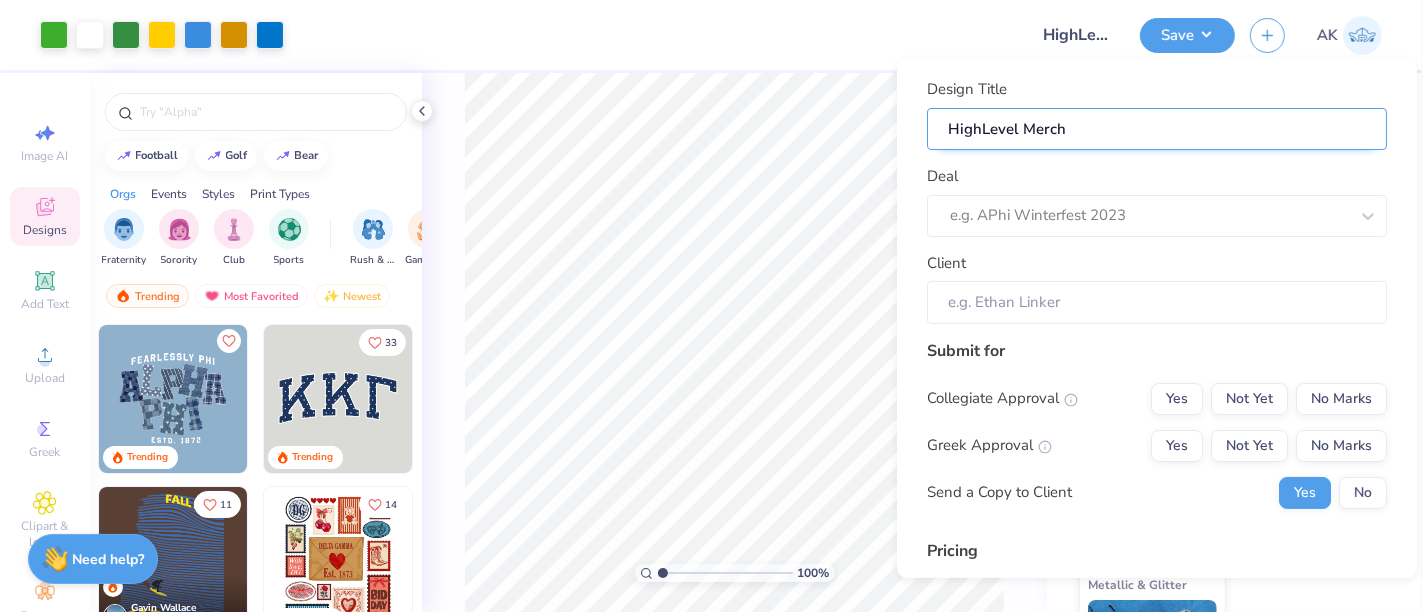 type on "HighLevel Merch" 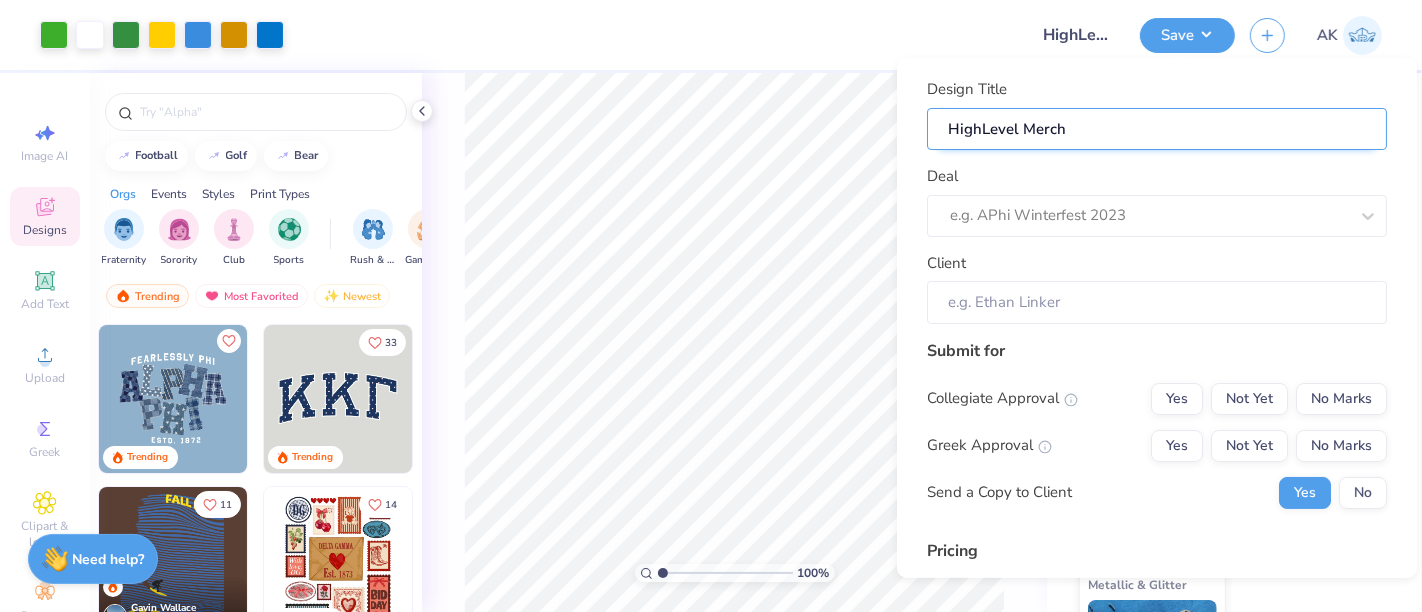 type on "HighLevel Merch" 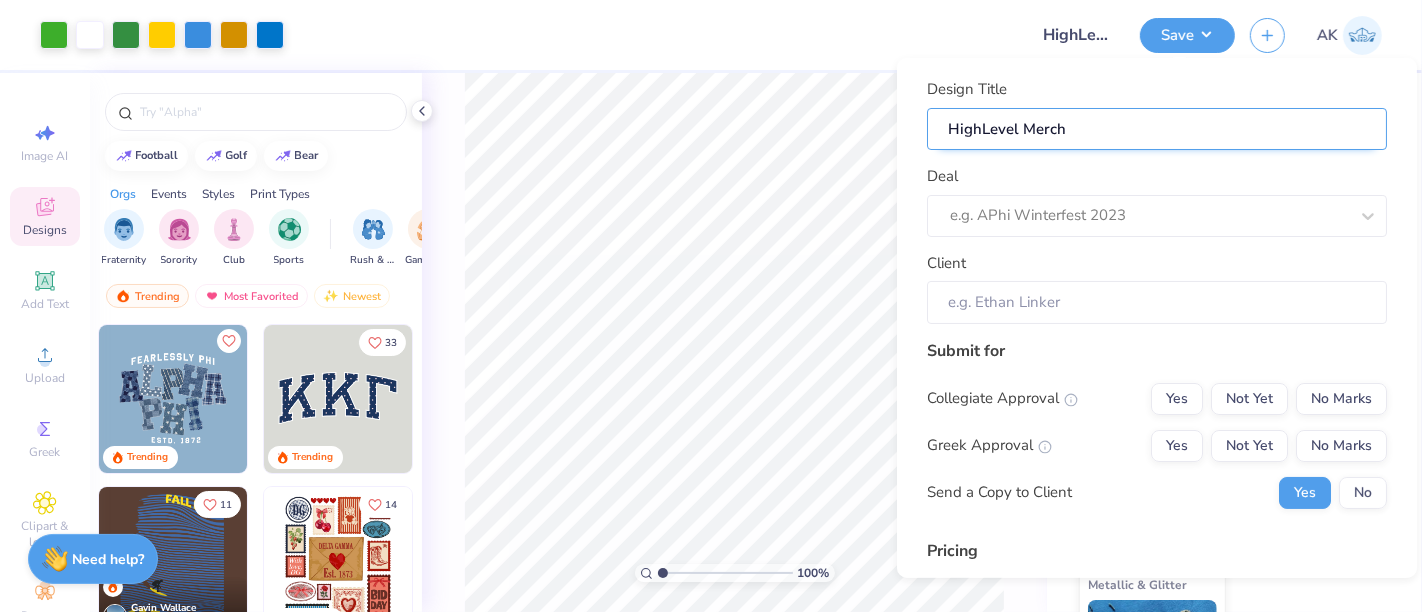 type on "HighLevel Merch" 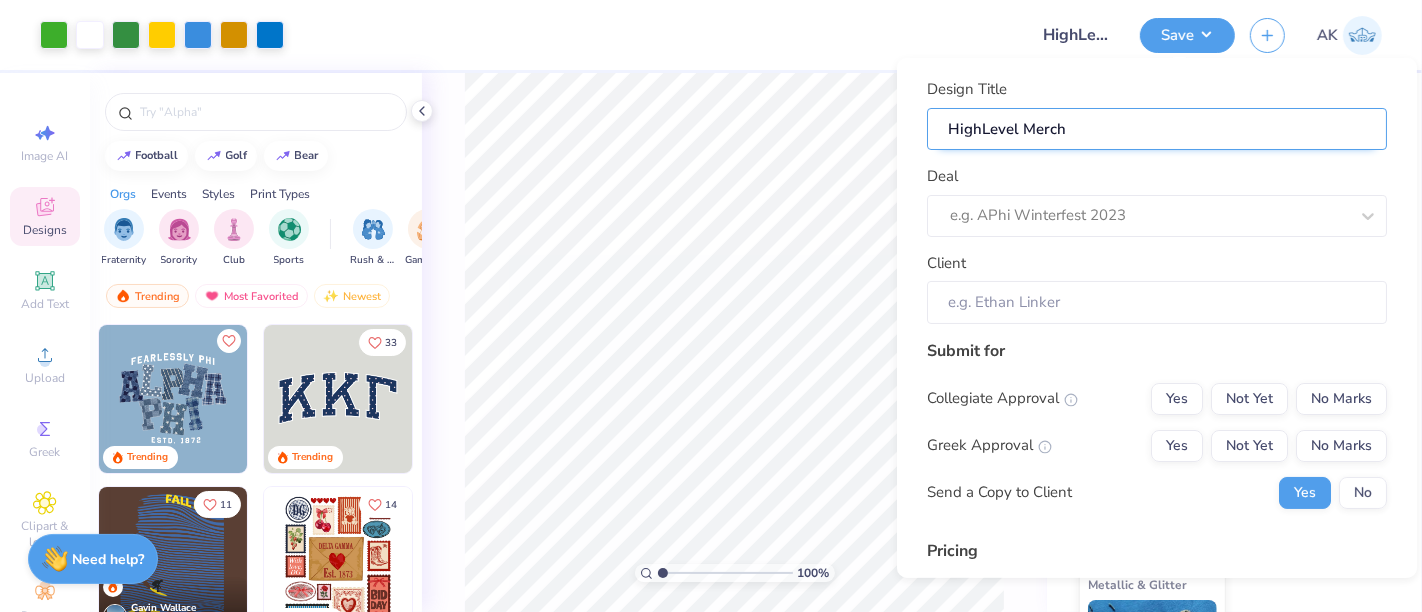 type on "HighLevel Merch D" 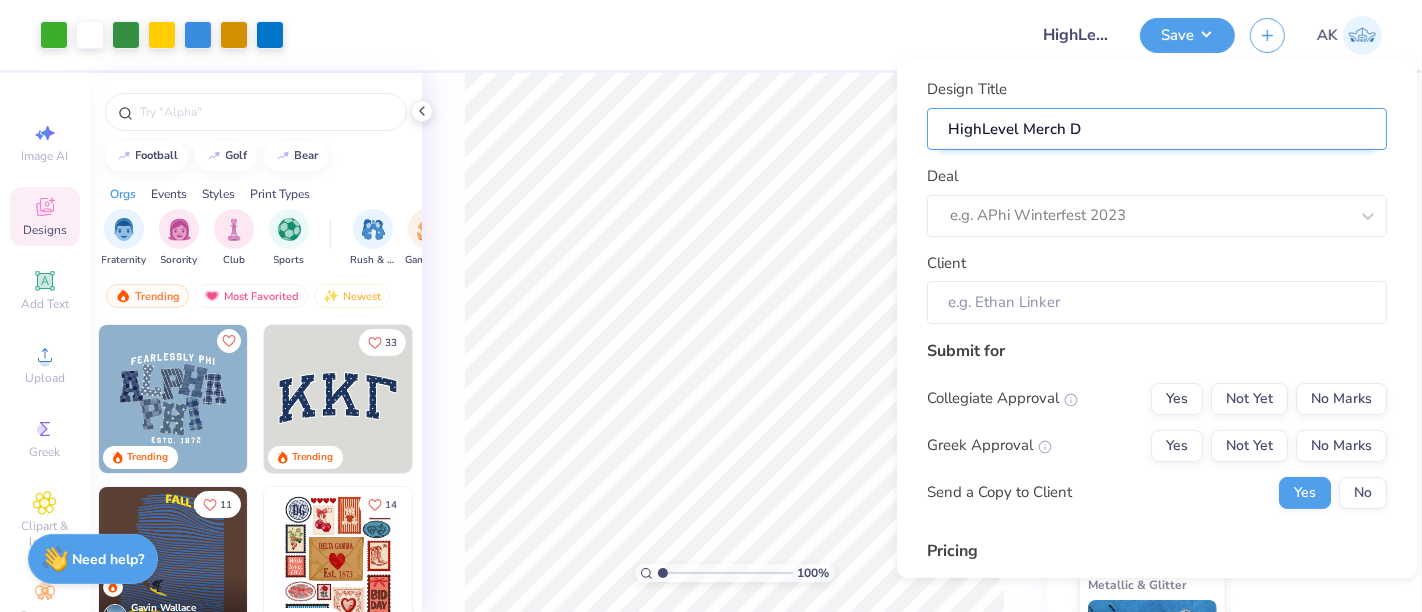 type on "HighLevel Merch D" 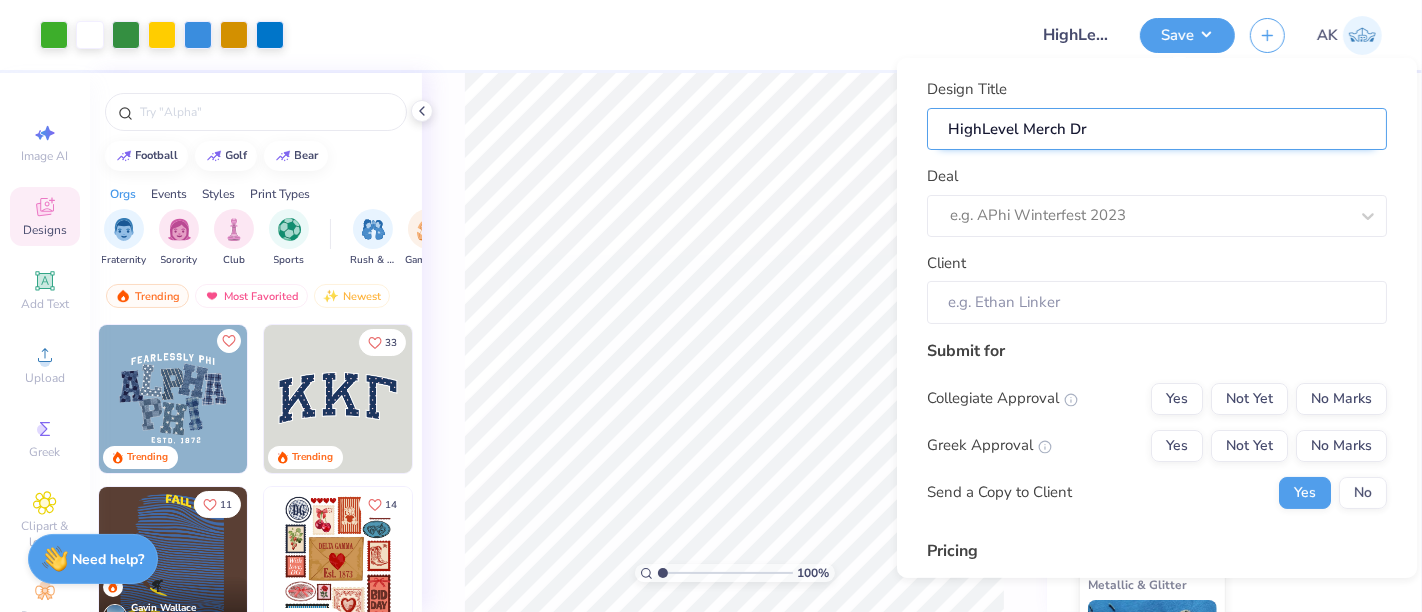 type on "HighLevel Merch Dro" 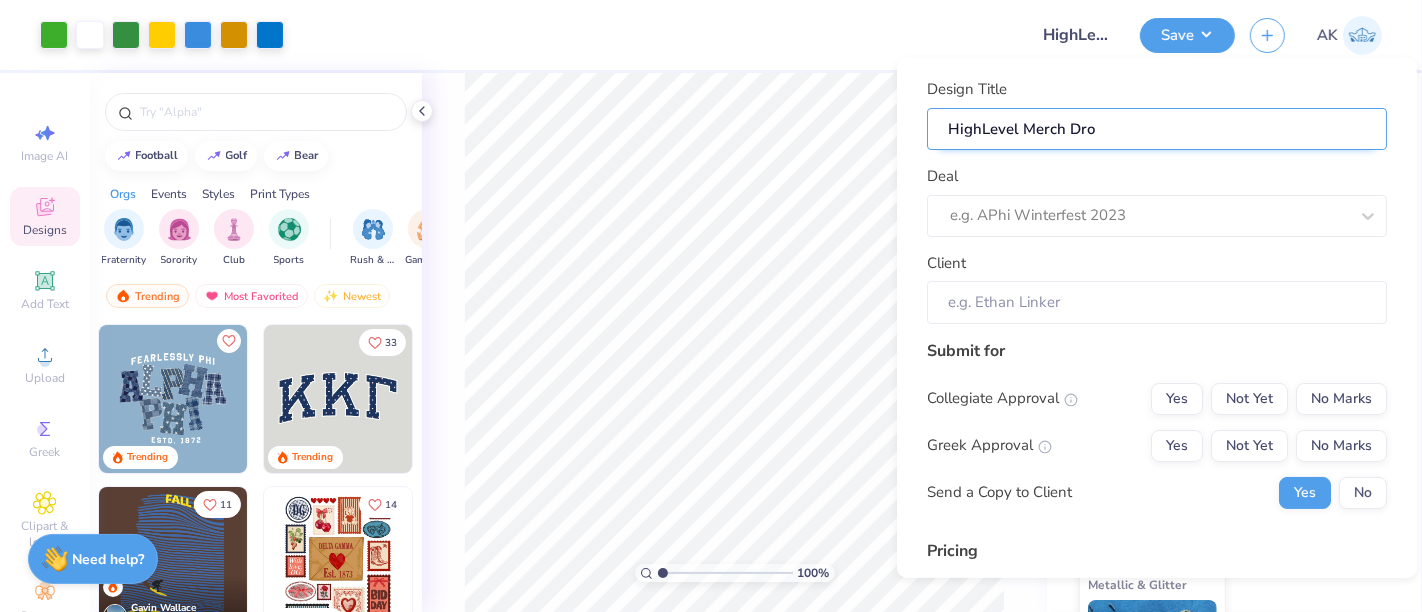 type on "HighLevel Merch Dro" 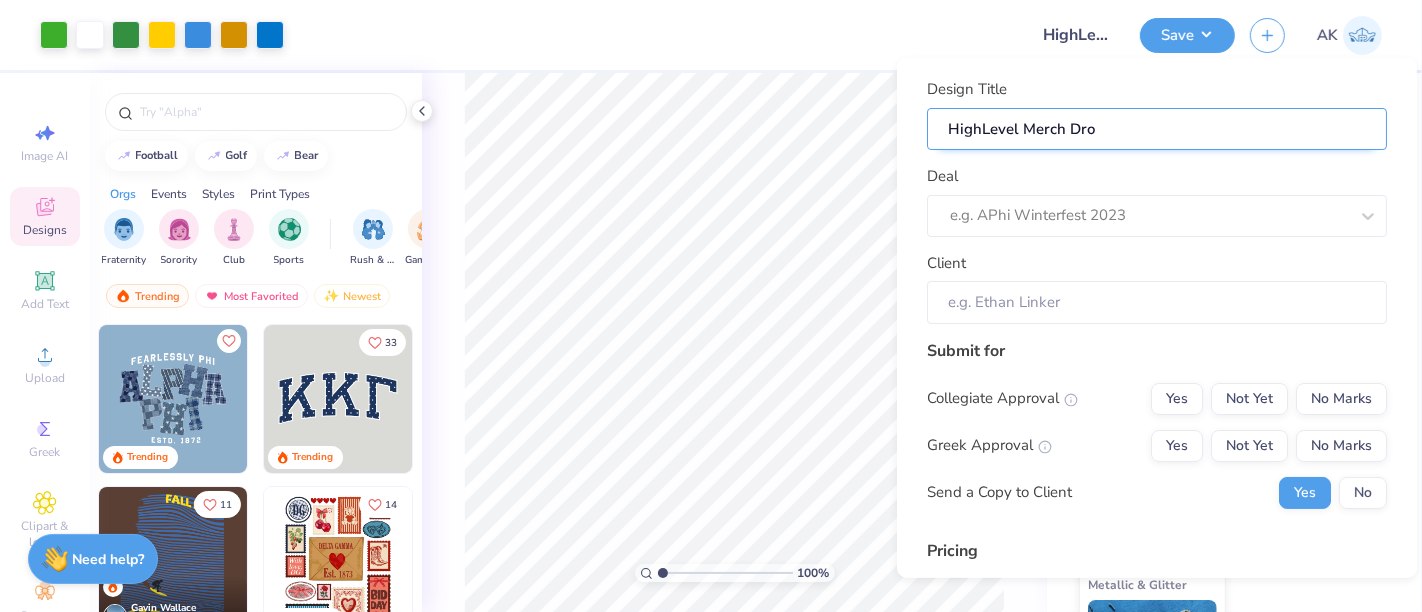 type on "HighLevel Merch Drop" 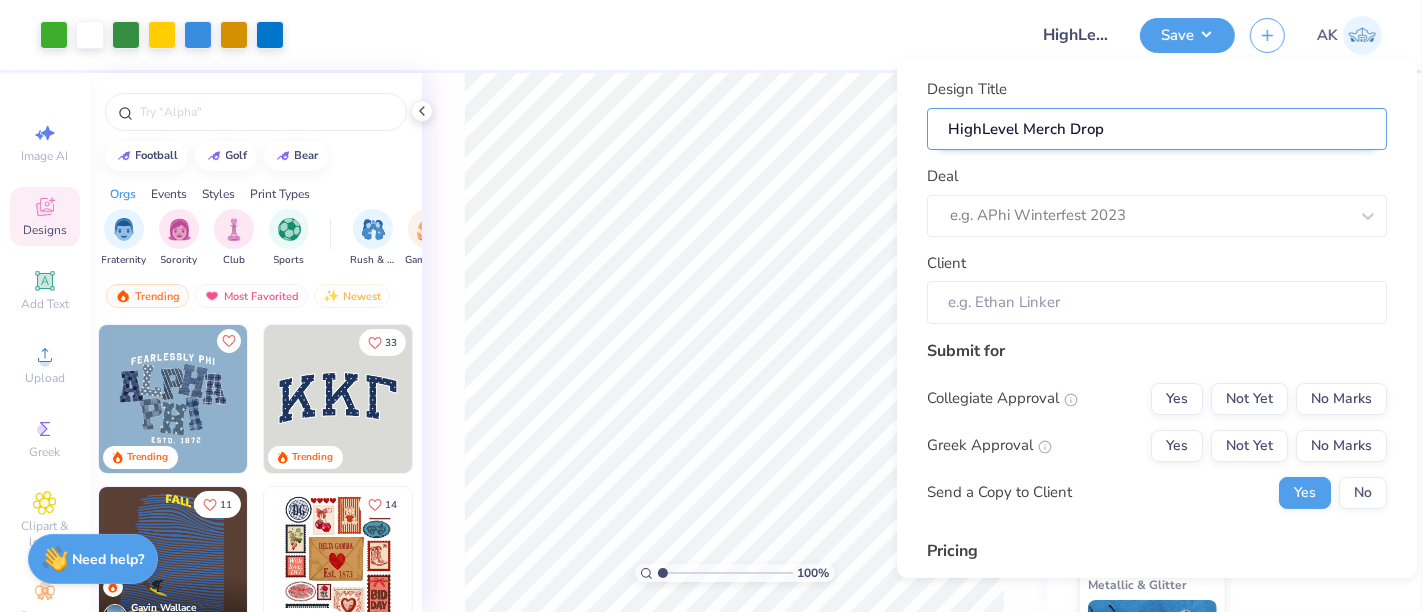 type on "HighLevel Merch Drop" 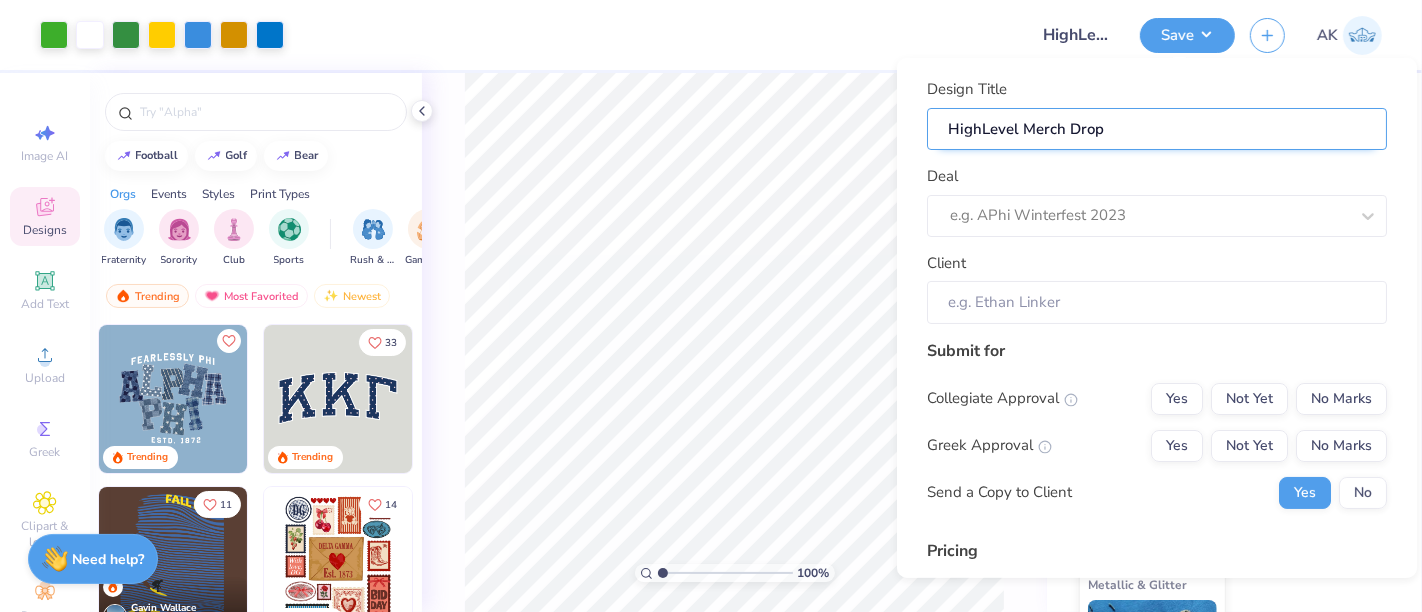 type on "HighLevel Merch Drop" 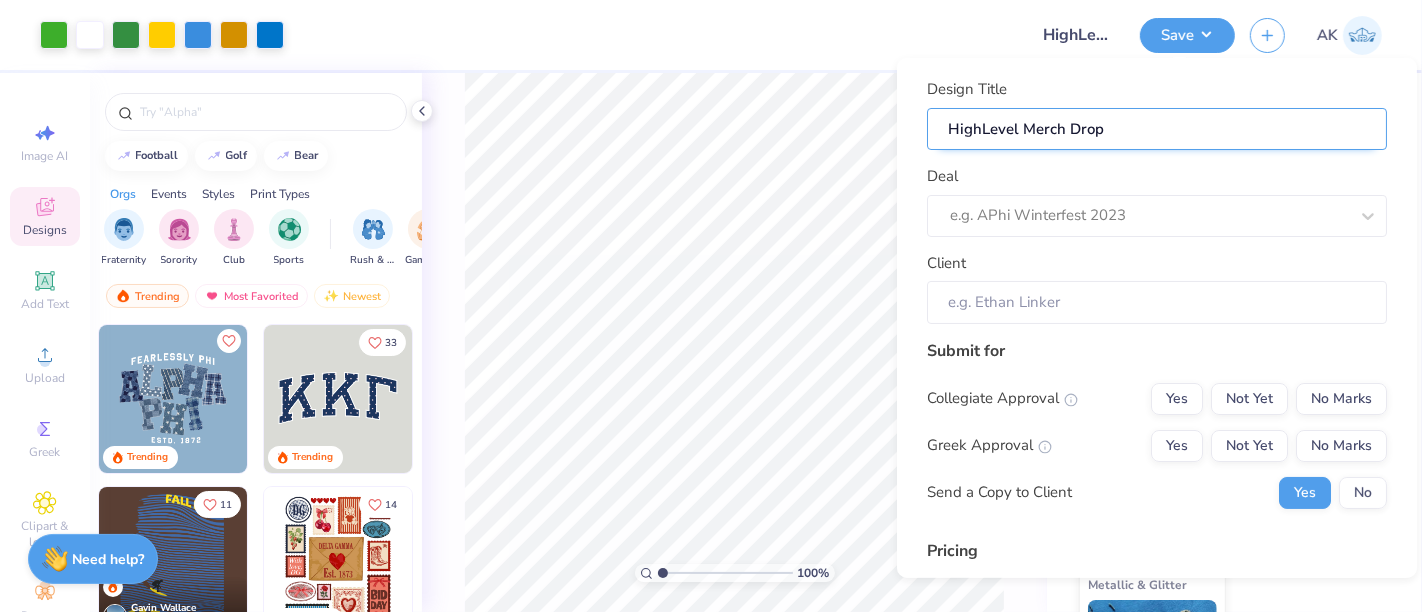 type on "HighLevel Merch Drop 2" 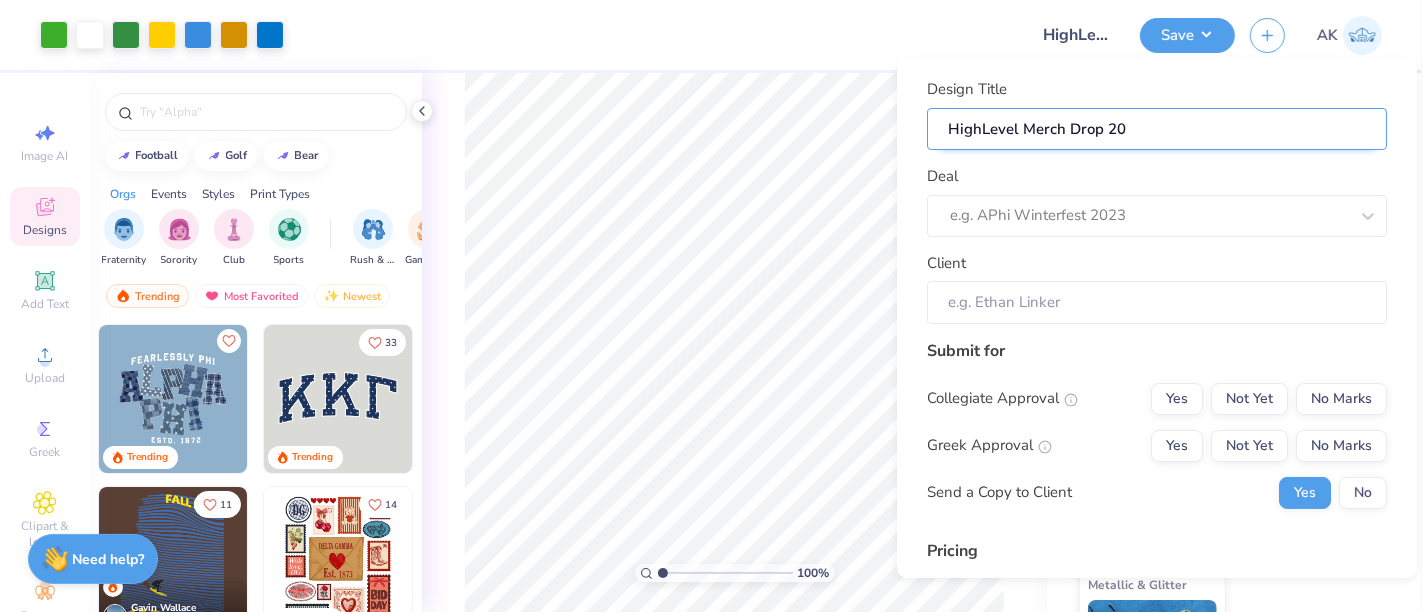 type on "HighLevel Merch Drop 202" 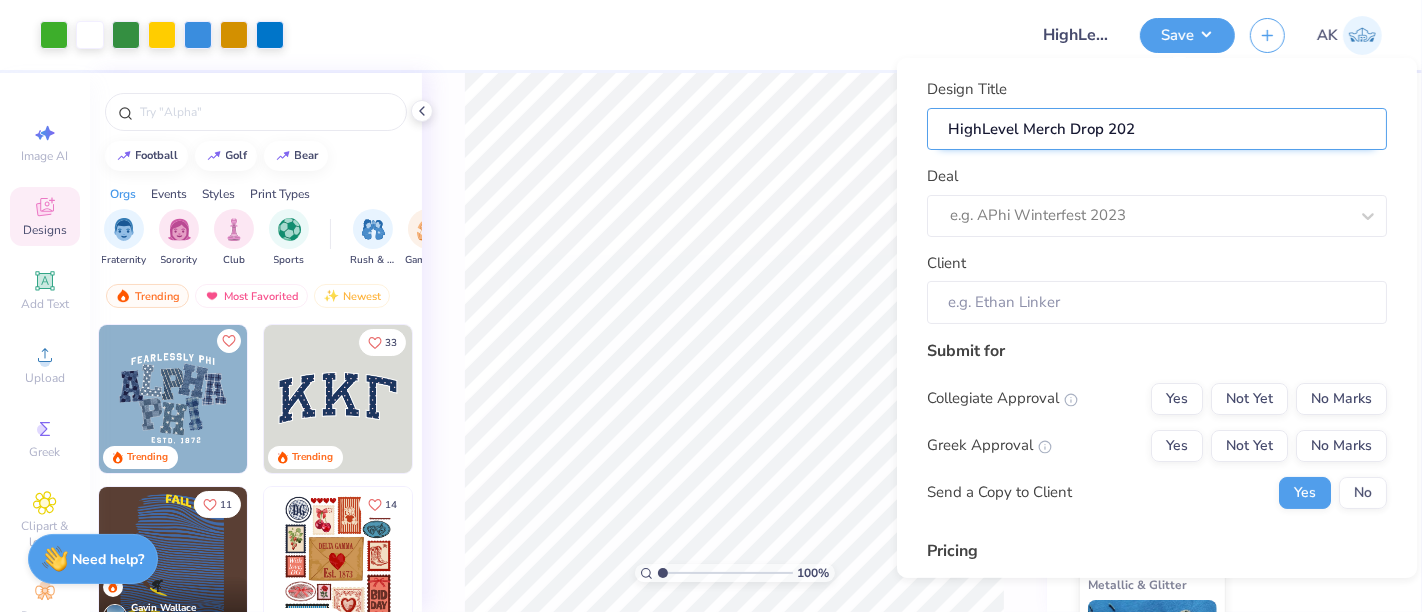 type on "HighLevel Merch Drop 202" 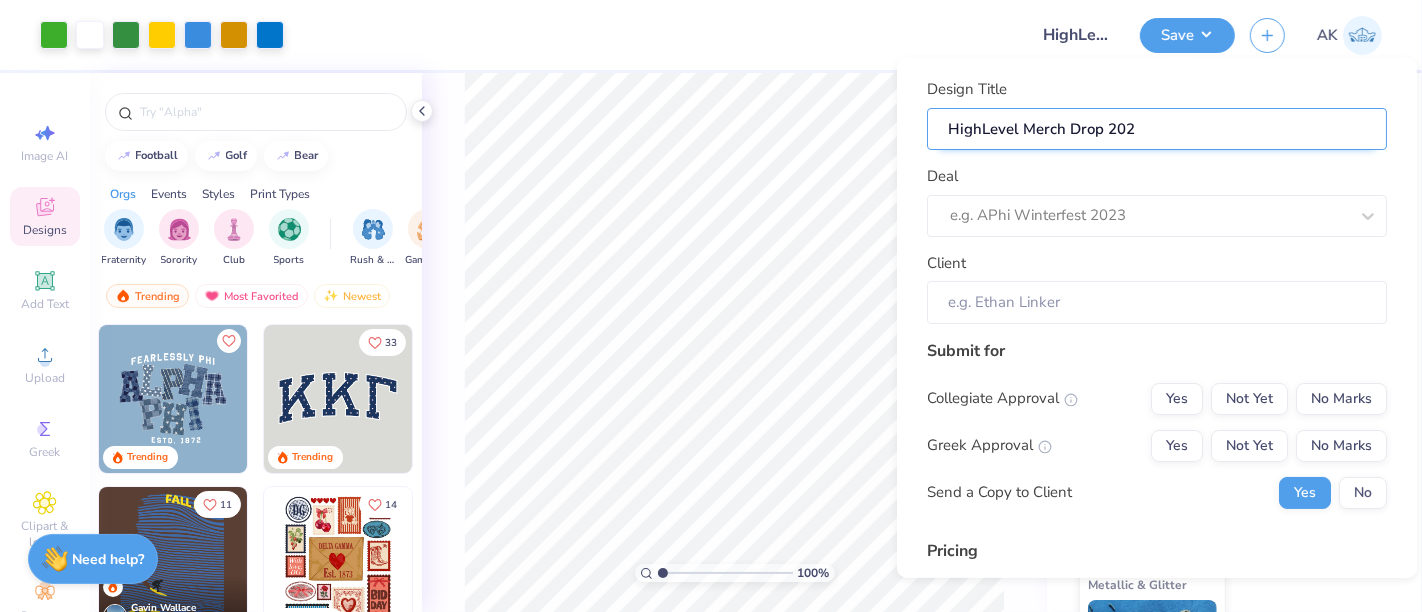 type on "HighLevel Merch Drop 2025" 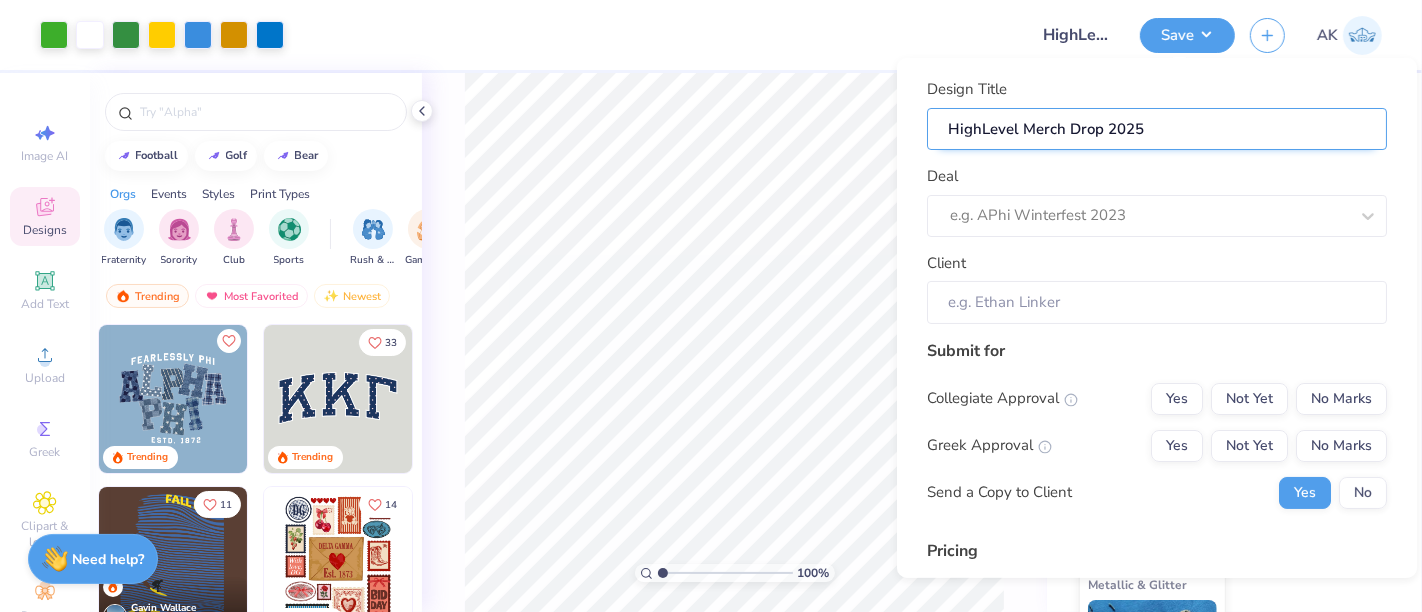 type on "HighLevel Merch Drop 2025" 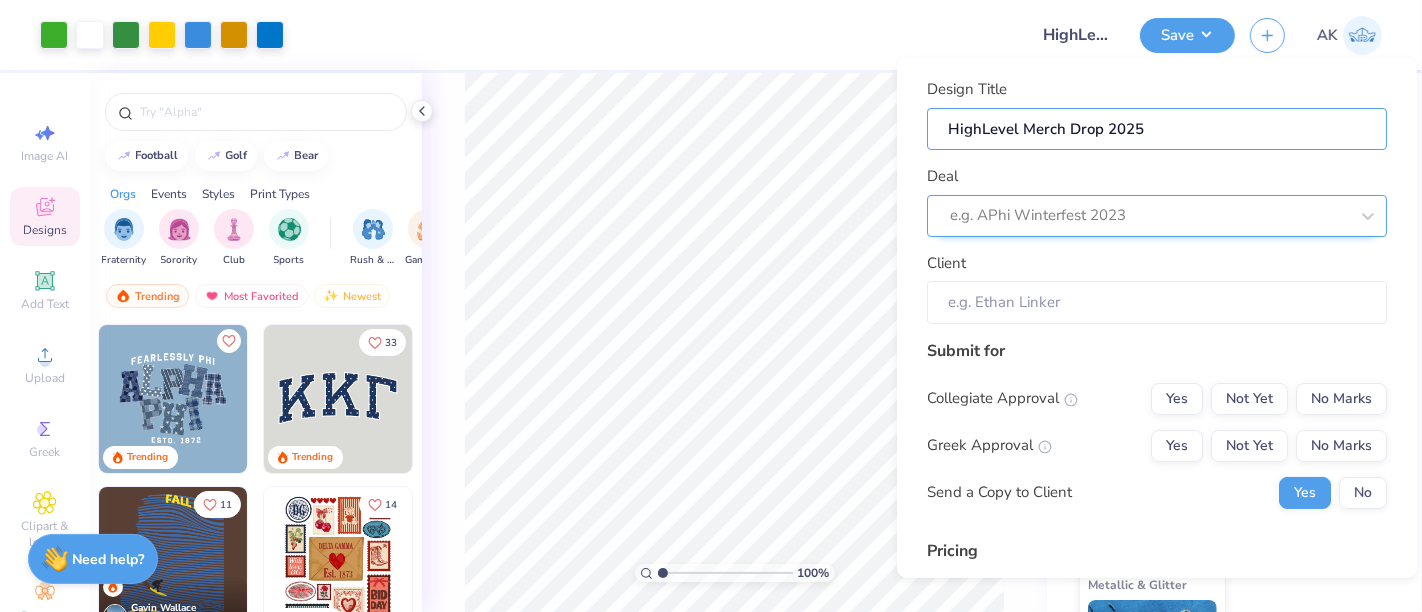 type on "HighLevel Merch Drop 2025" 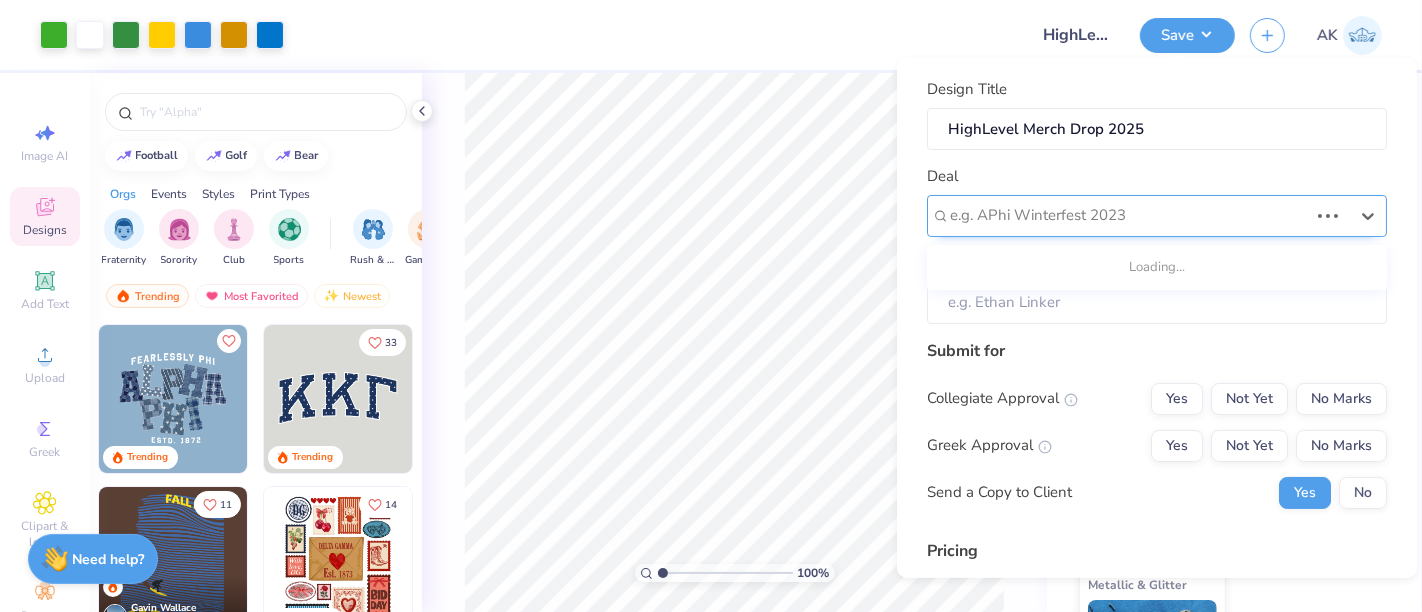 click at bounding box center (1129, 215) 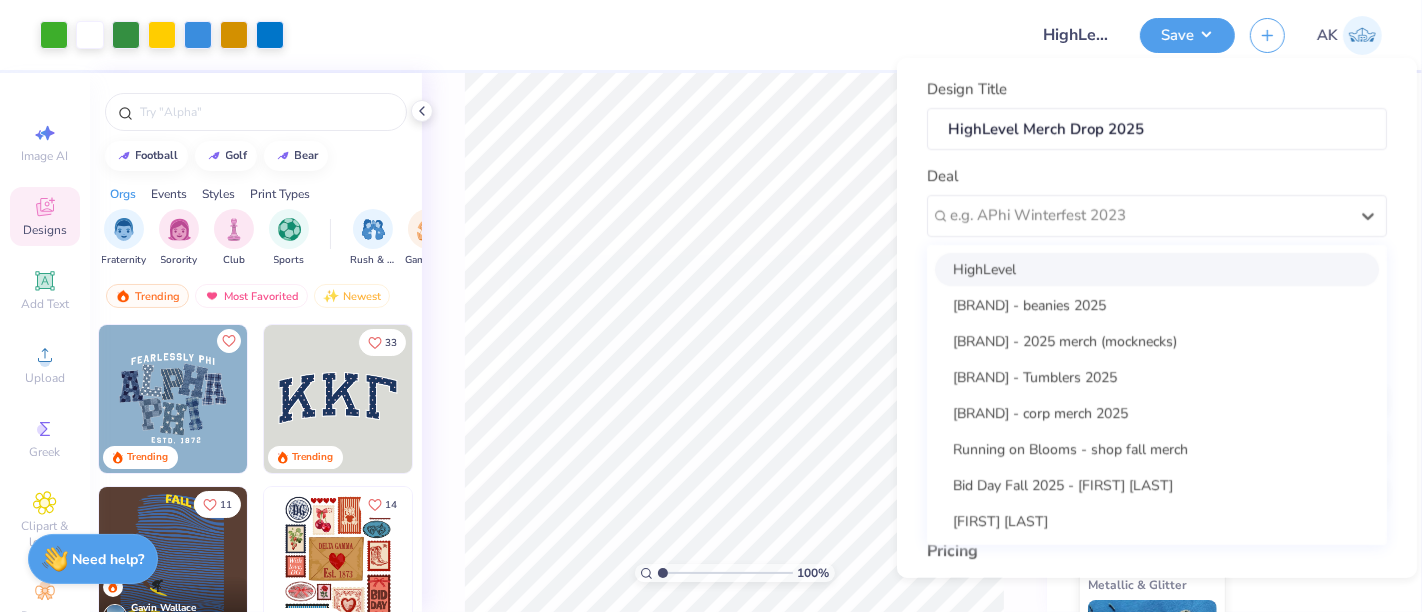 click on "HighLevel" at bounding box center [1157, 268] 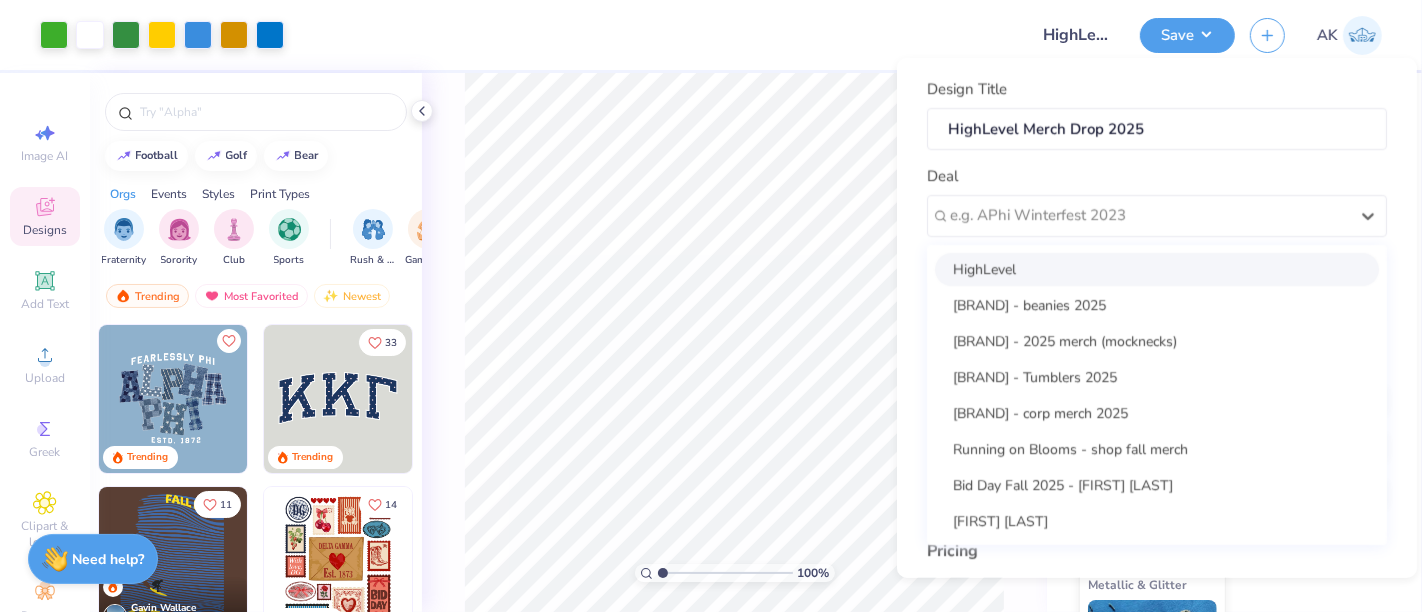 type on "[FIRST] [LAST]" 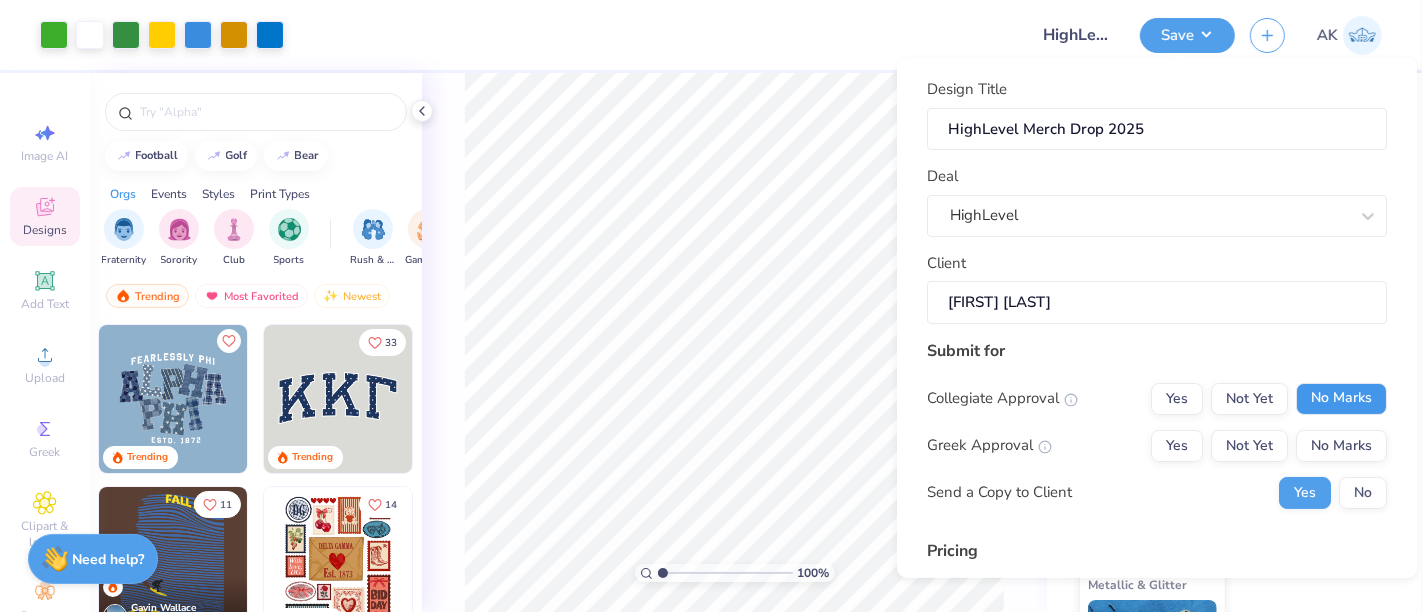 click on "No Marks" at bounding box center (1341, 398) 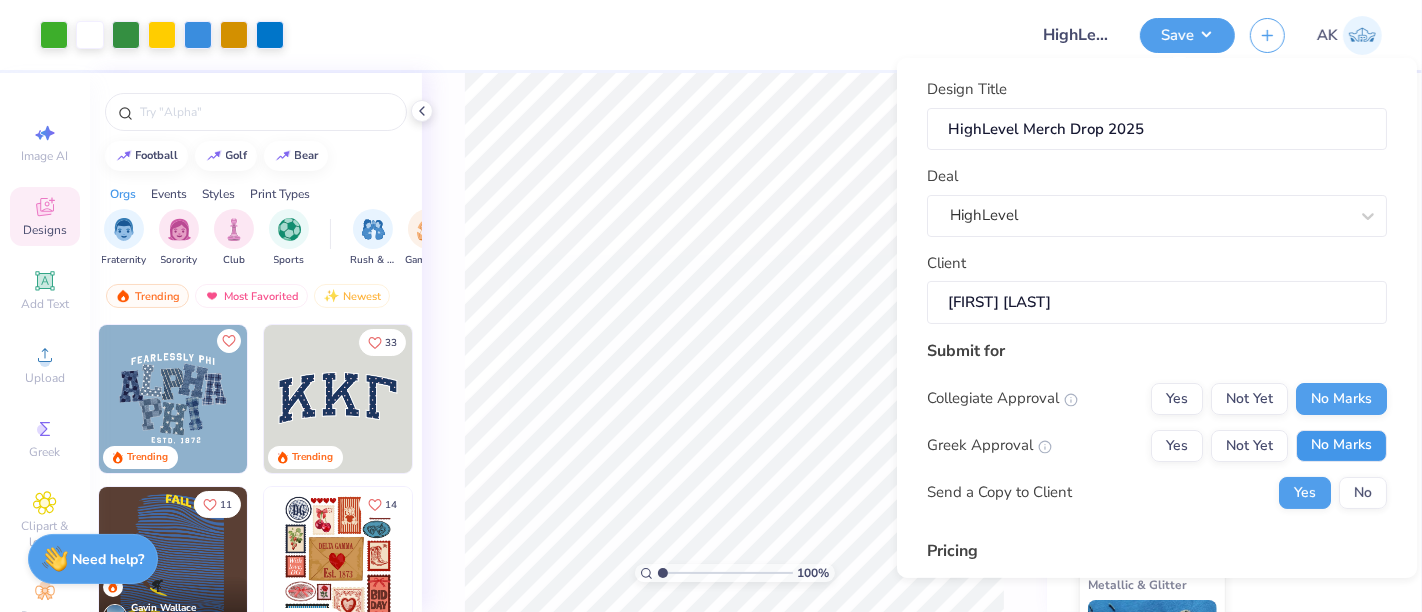 click on "No Marks" at bounding box center (1341, 445) 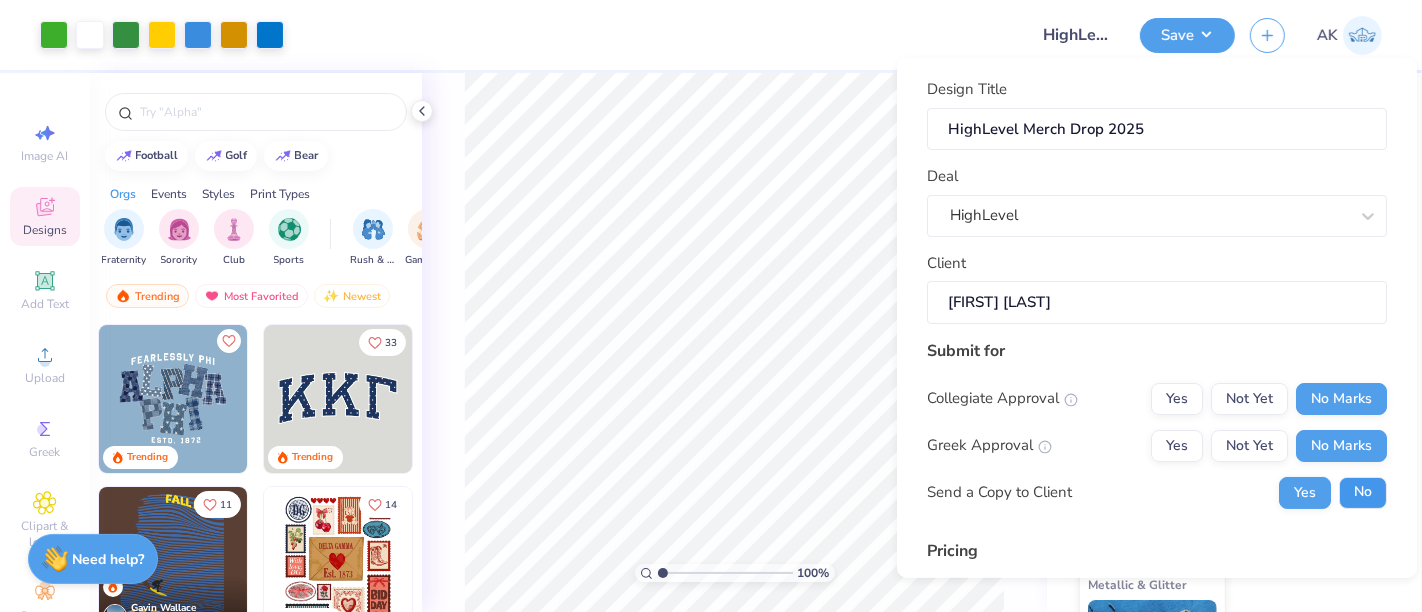 type on "$90.73" 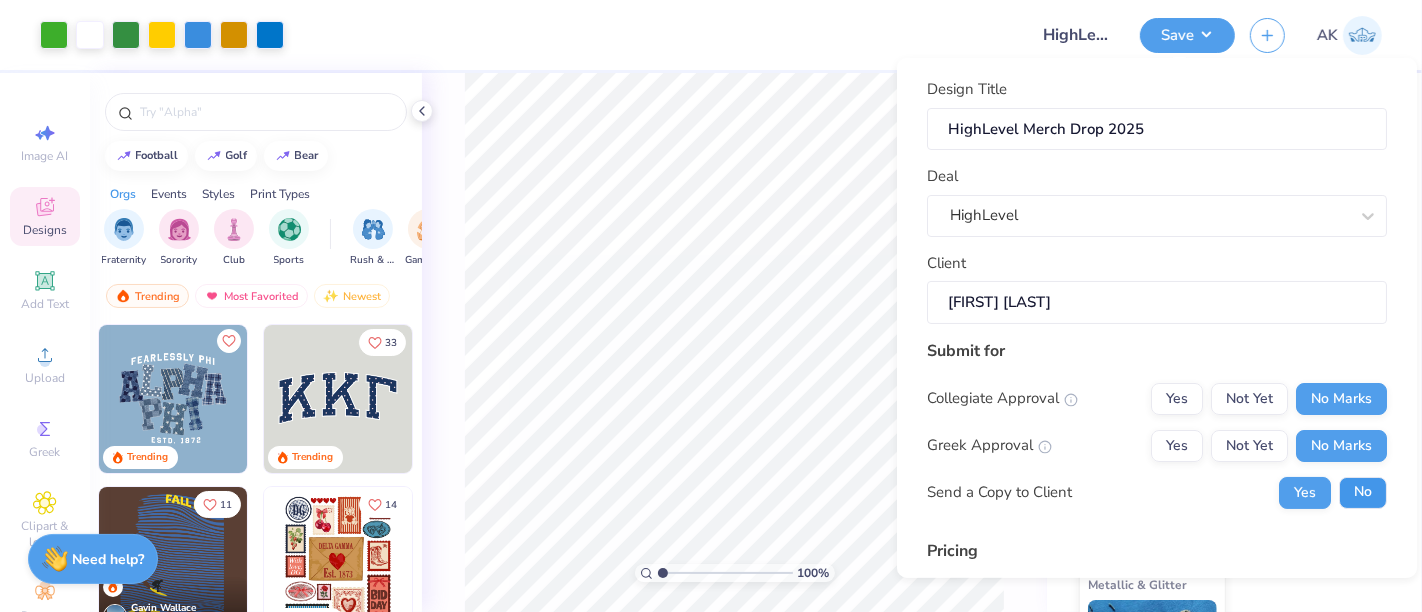 click on "No" at bounding box center [1363, 492] 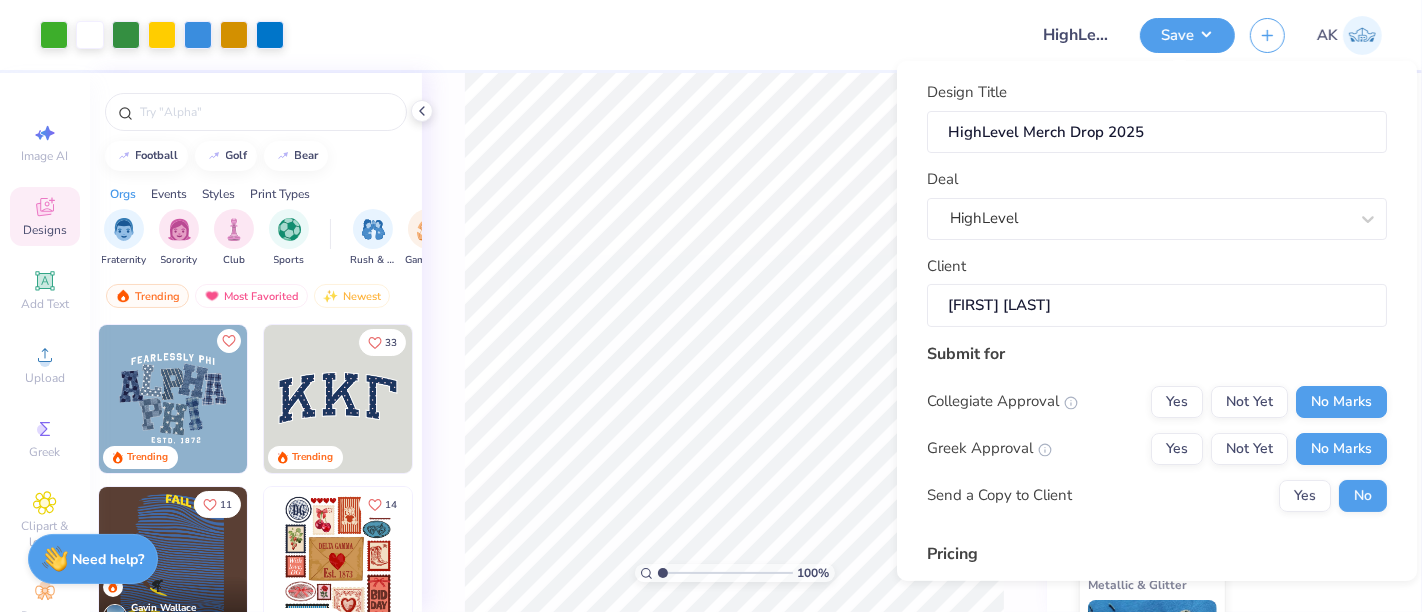scroll, scrollTop: 282, scrollLeft: 0, axis: vertical 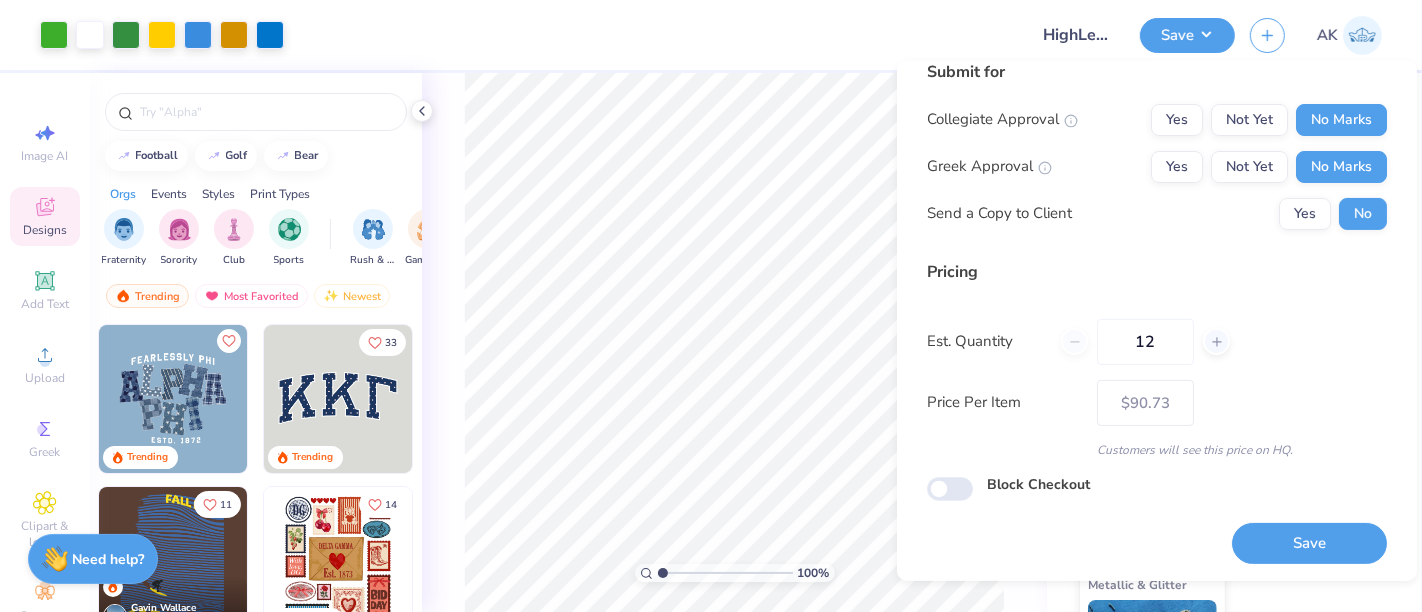 drag, startPoint x: 1171, startPoint y: 335, endPoint x: 1060, endPoint y: 355, distance: 112.78741 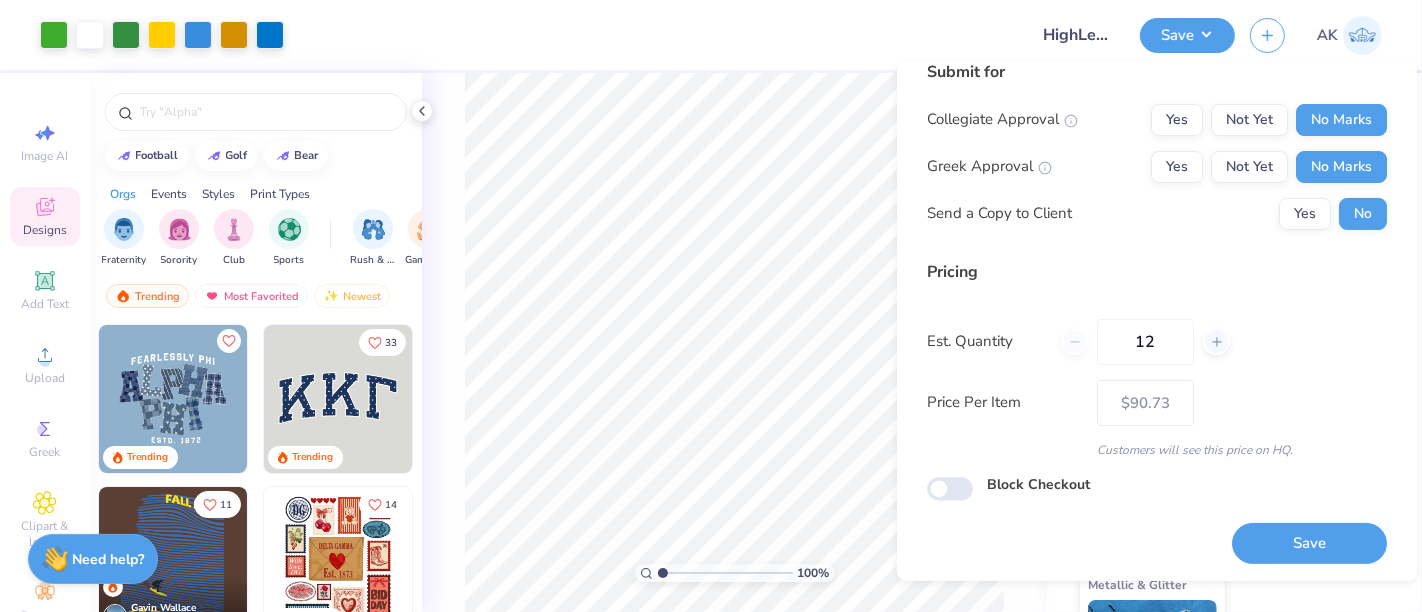 click on "Est. Quantity 12" at bounding box center (1157, 341) 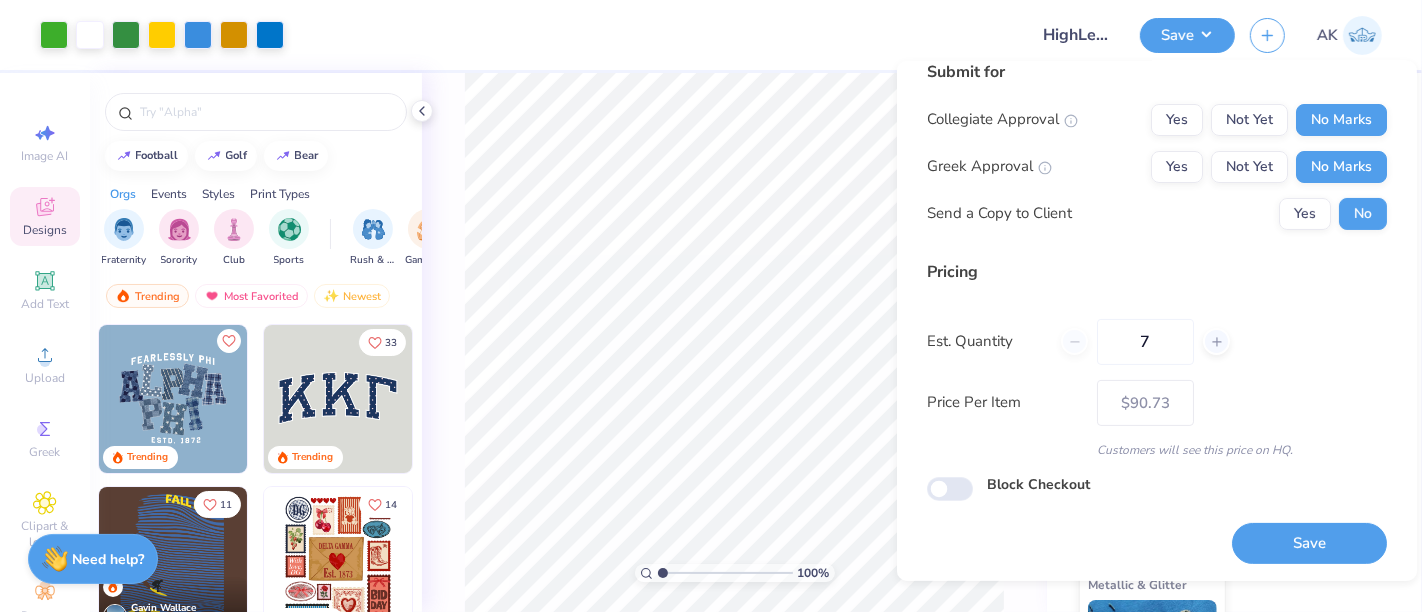 type on "75" 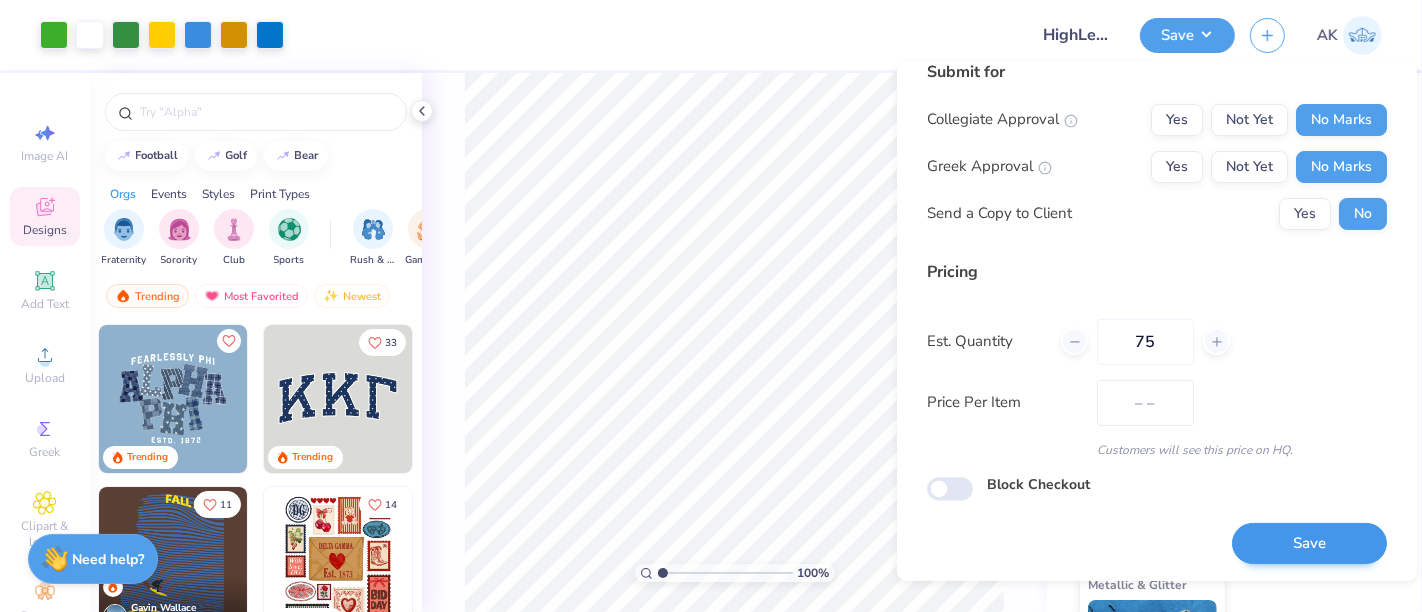 type on "$81.85" 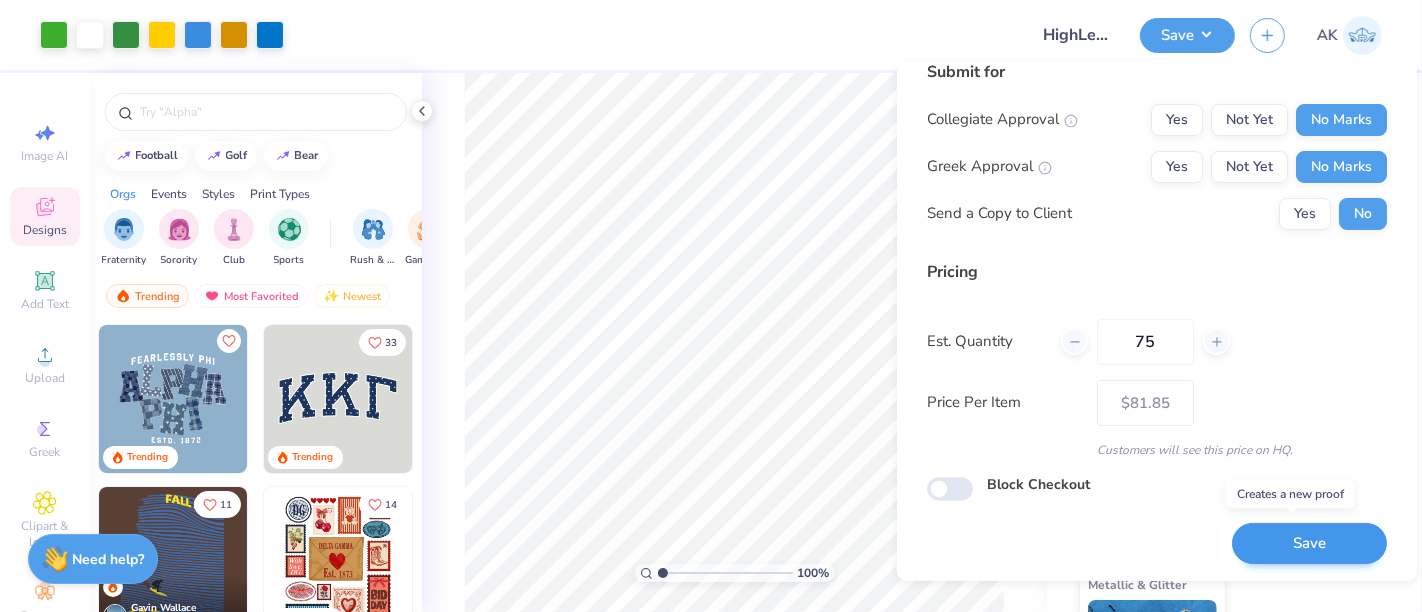 type on "75" 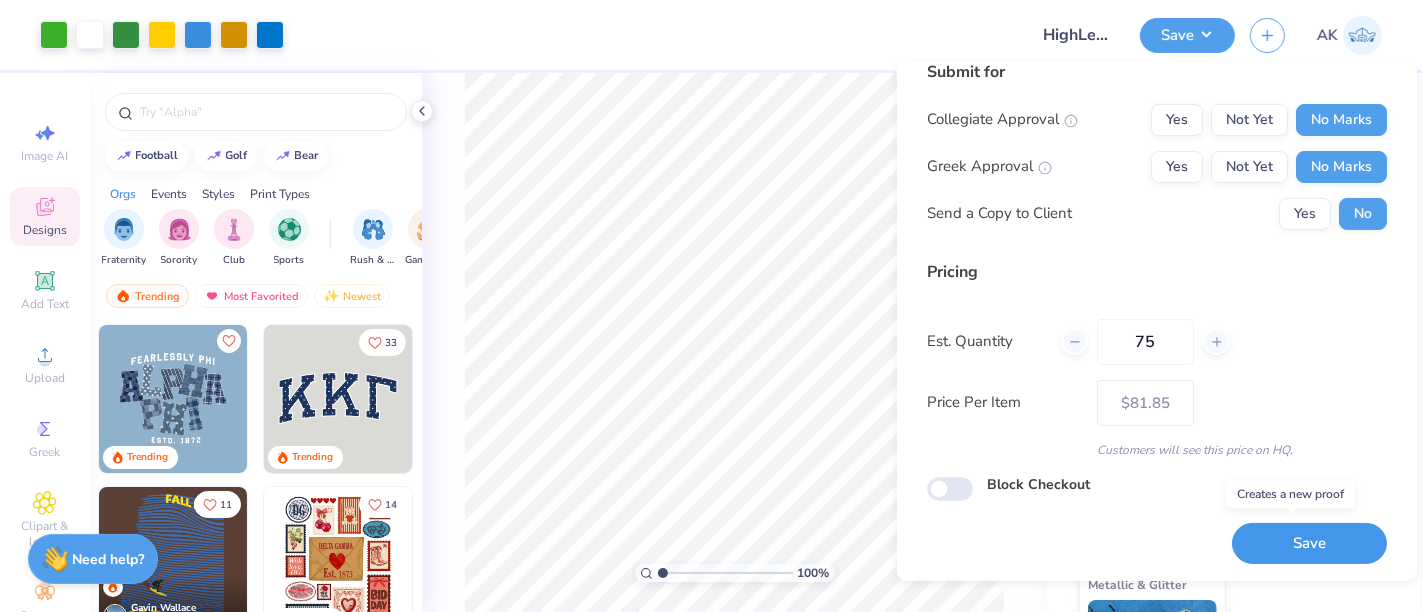 click on "Save" at bounding box center (1309, 543) 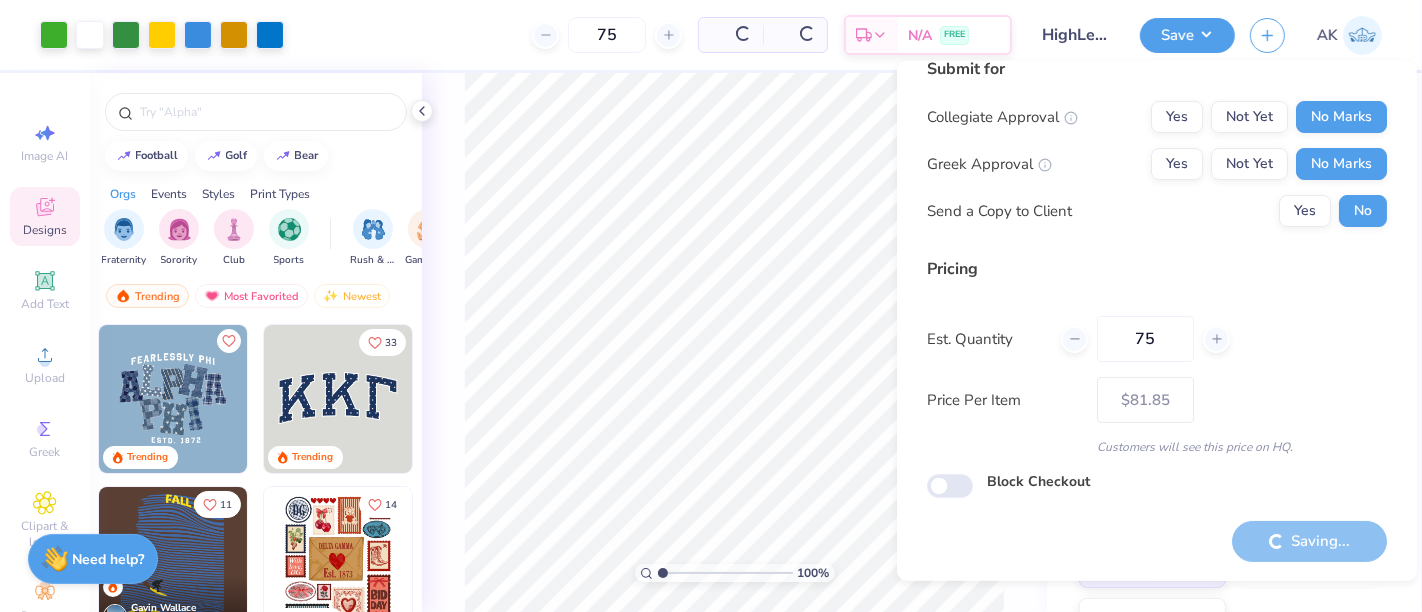 type on "– –" 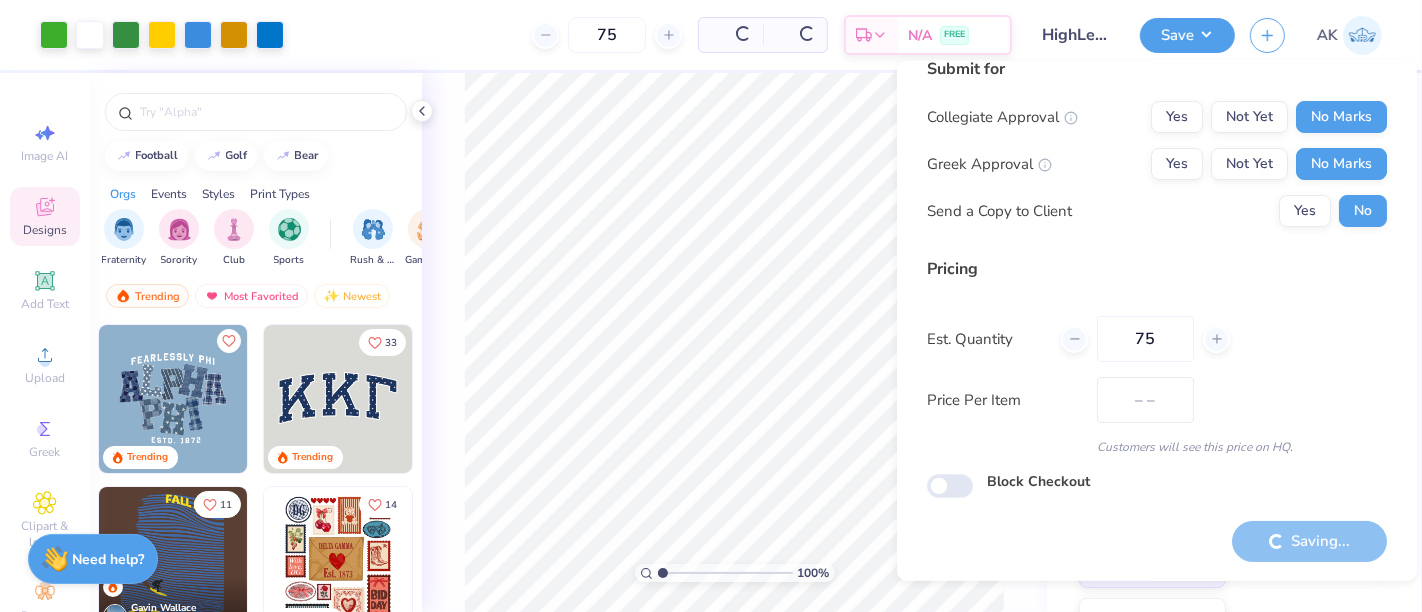 scroll, scrollTop: 22, scrollLeft: 0, axis: vertical 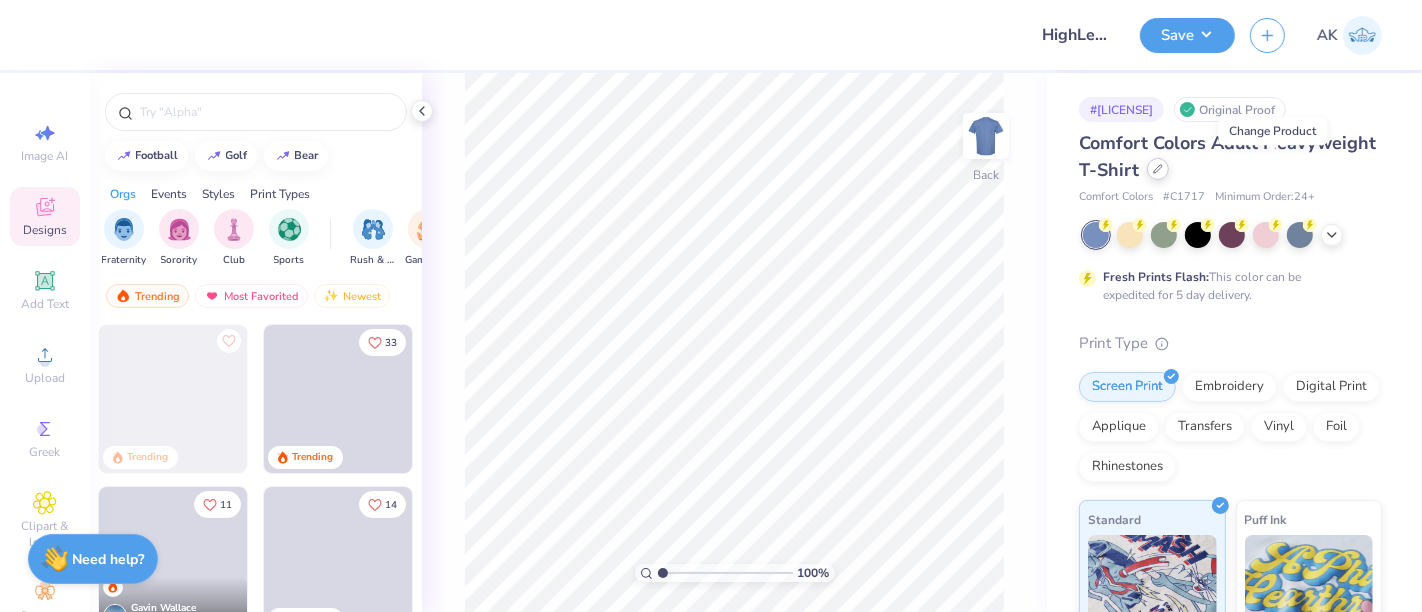 click 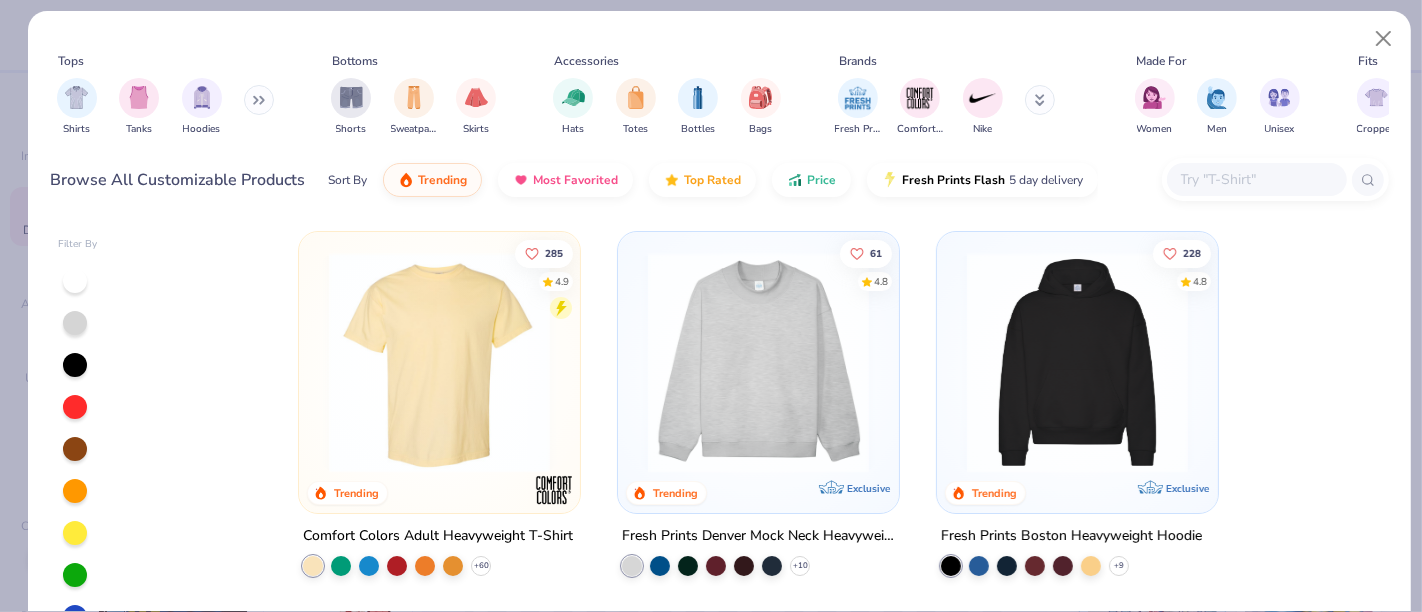 click at bounding box center [758, 362] 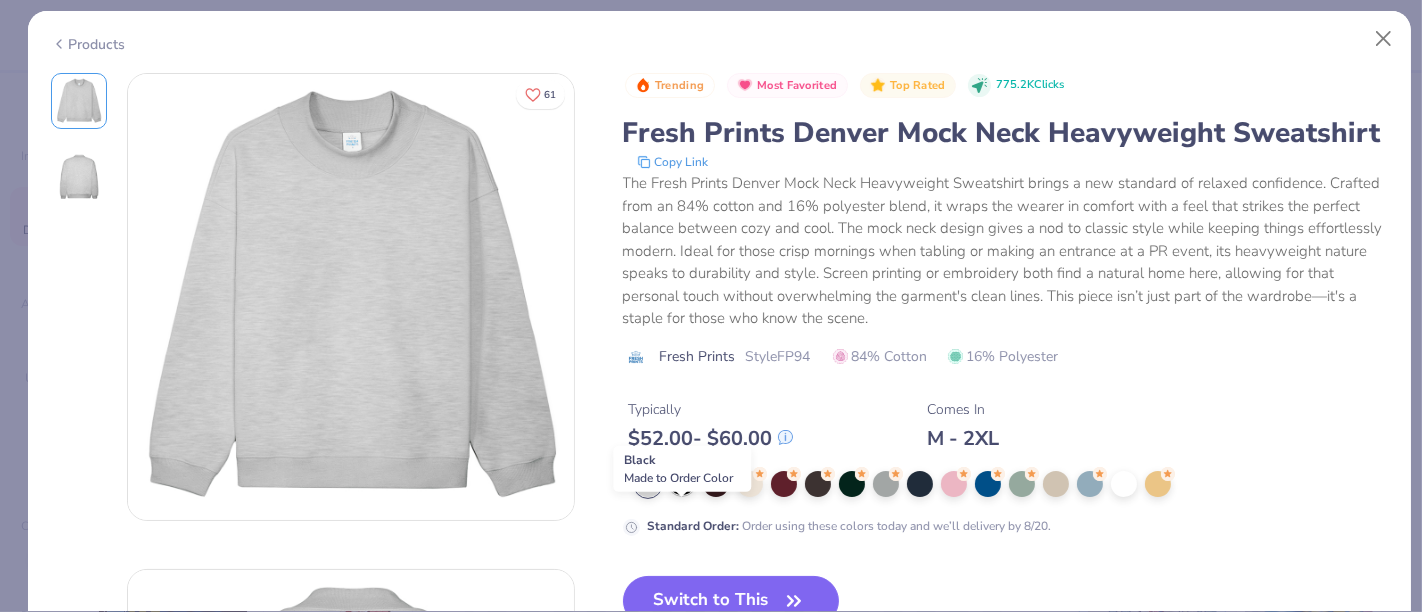 click at bounding box center (682, 482) 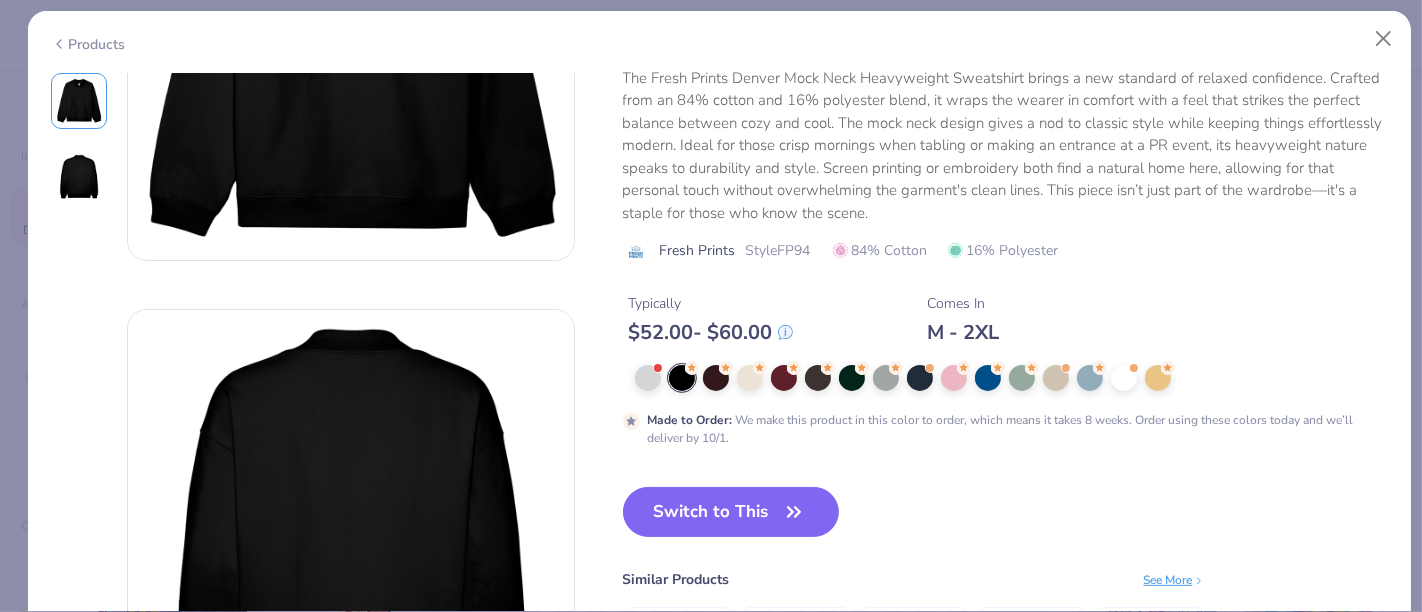 scroll, scrollTop: 270, scrollLeft: 0, axis: vertical 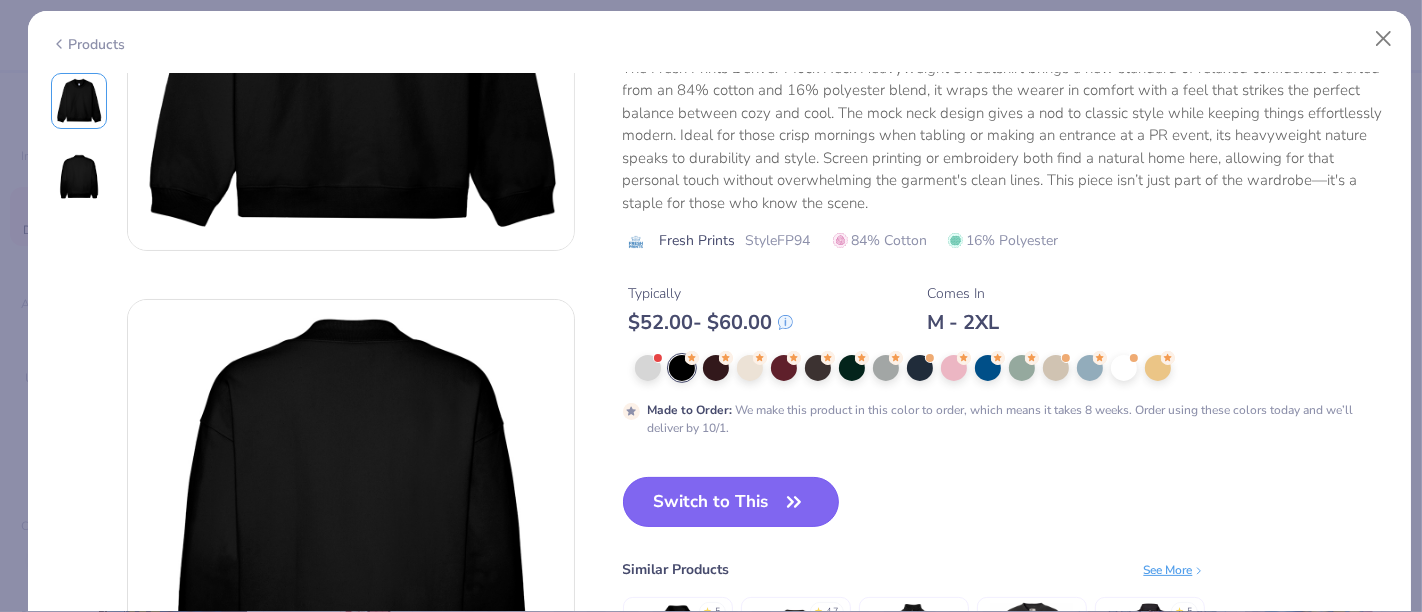 click on "Switch to This" at bounding box center (731, 502) 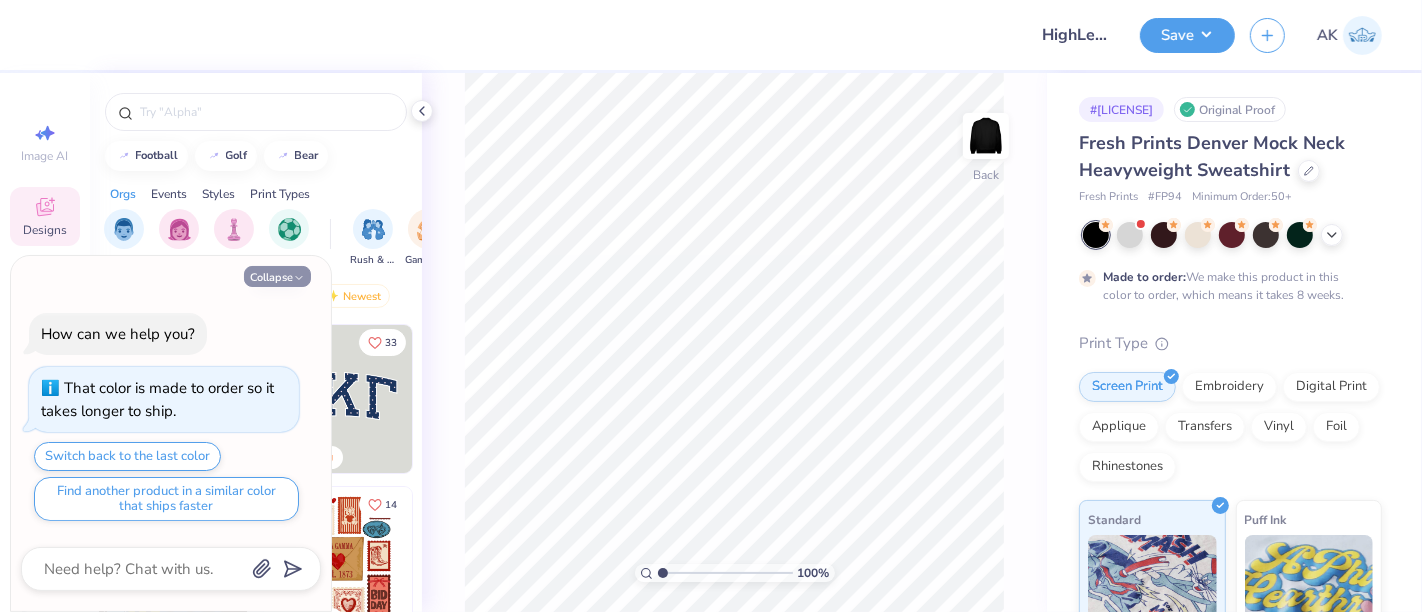 click on "Collapse" at bounding box center [277, 276] 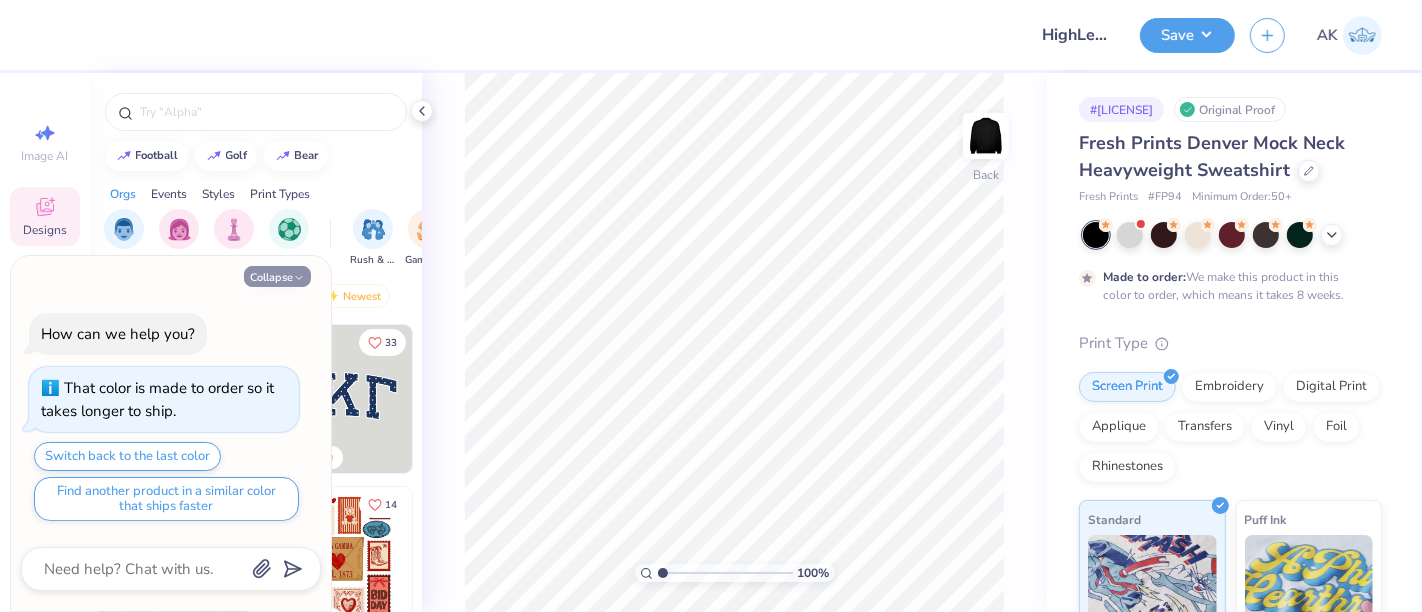 type on "x" 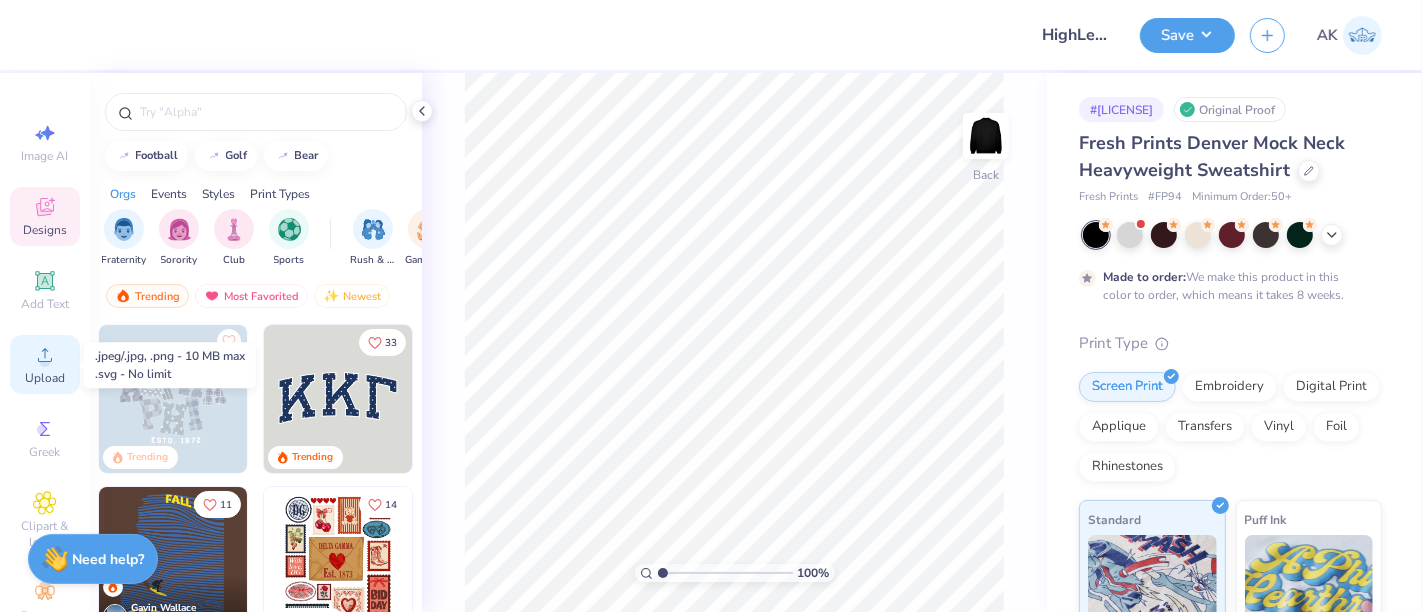 click on "Upload" at bounding box center [45, 378] 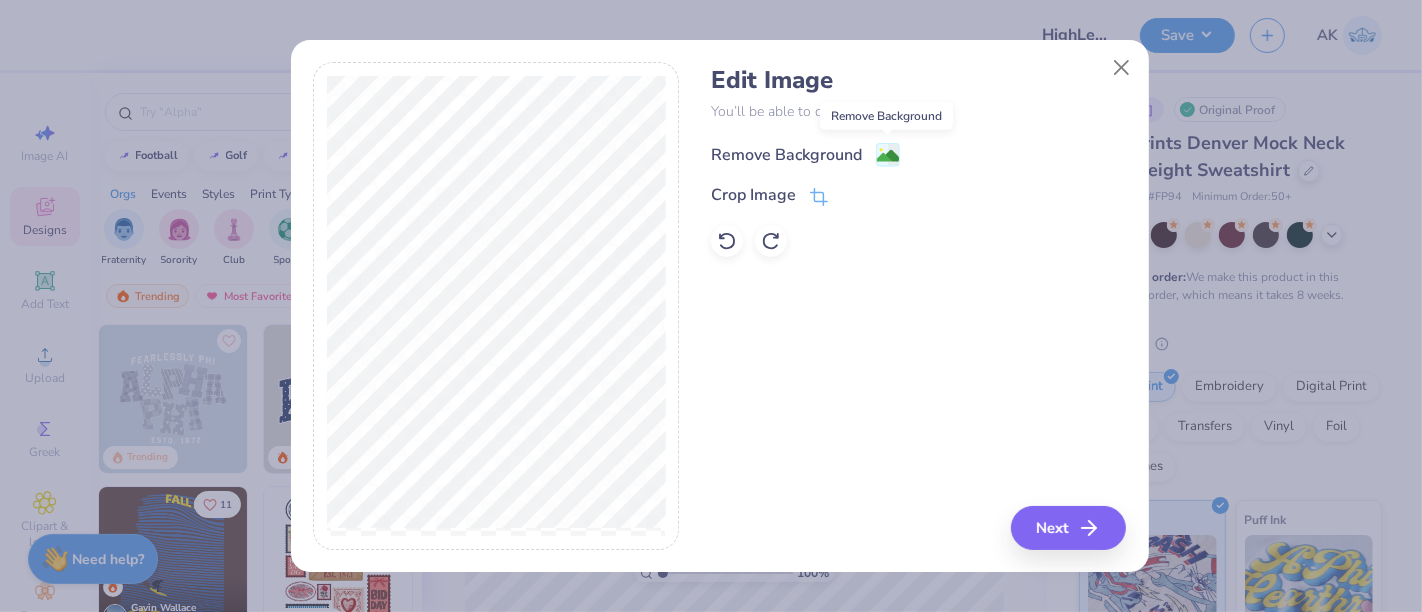 click 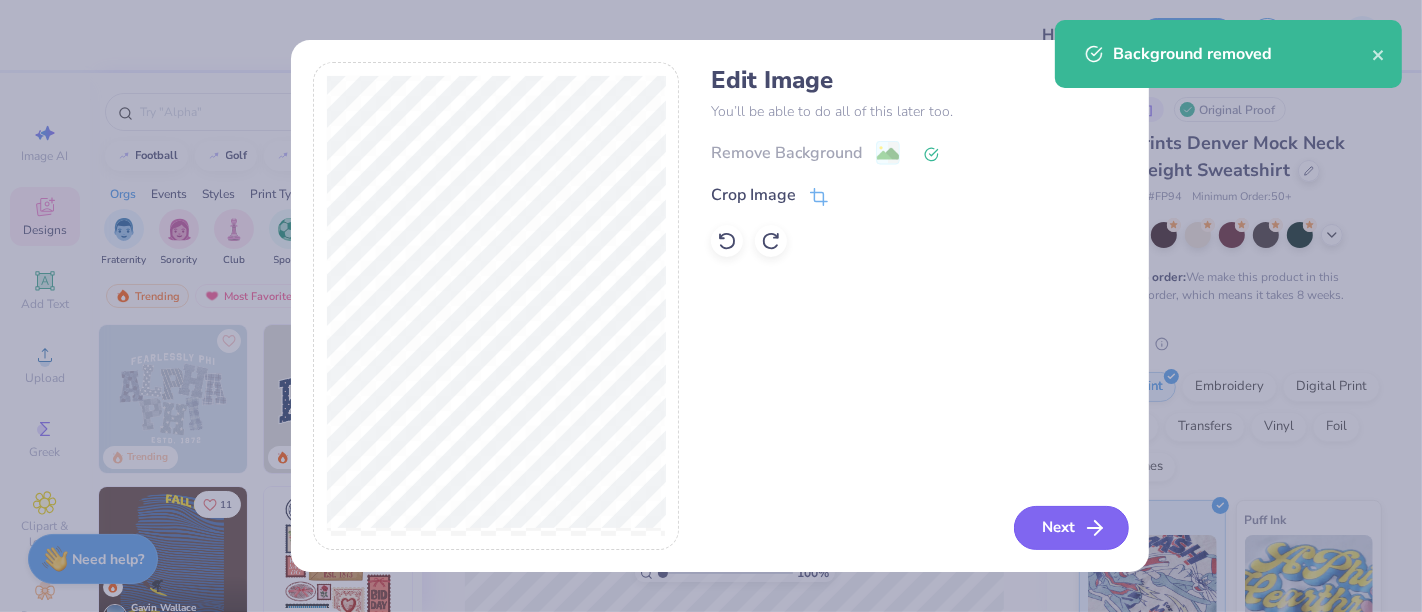 click 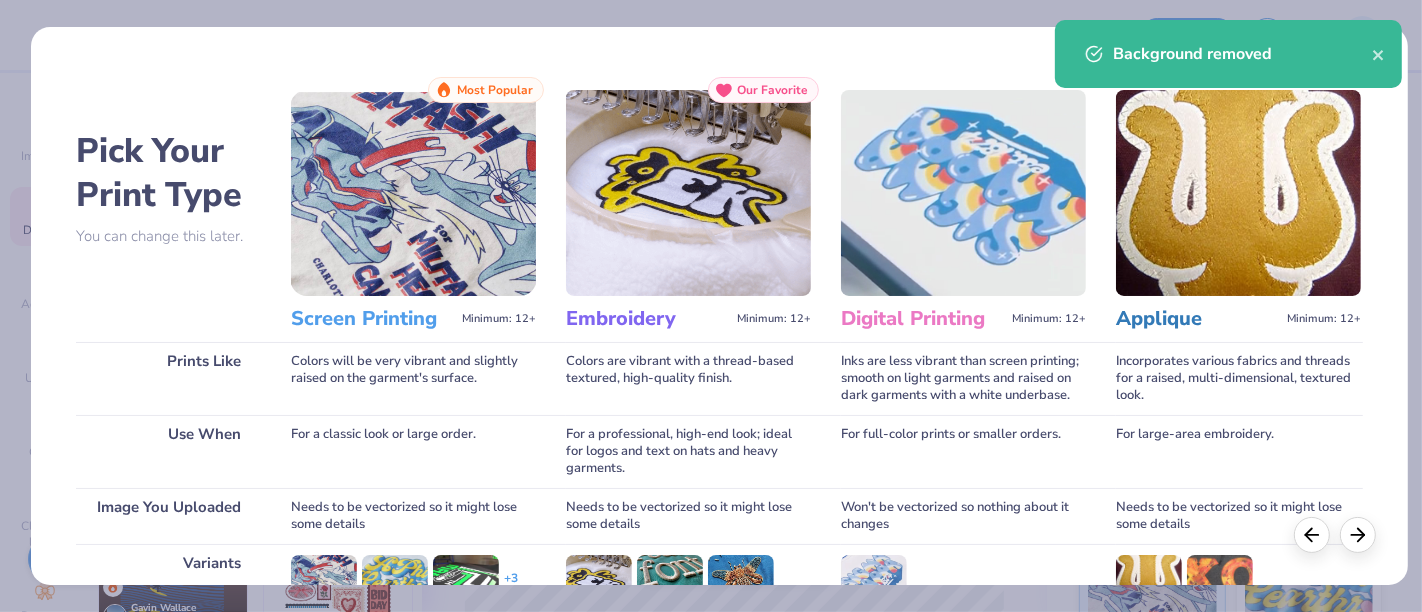 scroll, scrollTop: 283, scrollLeft: 0, axis: vertical 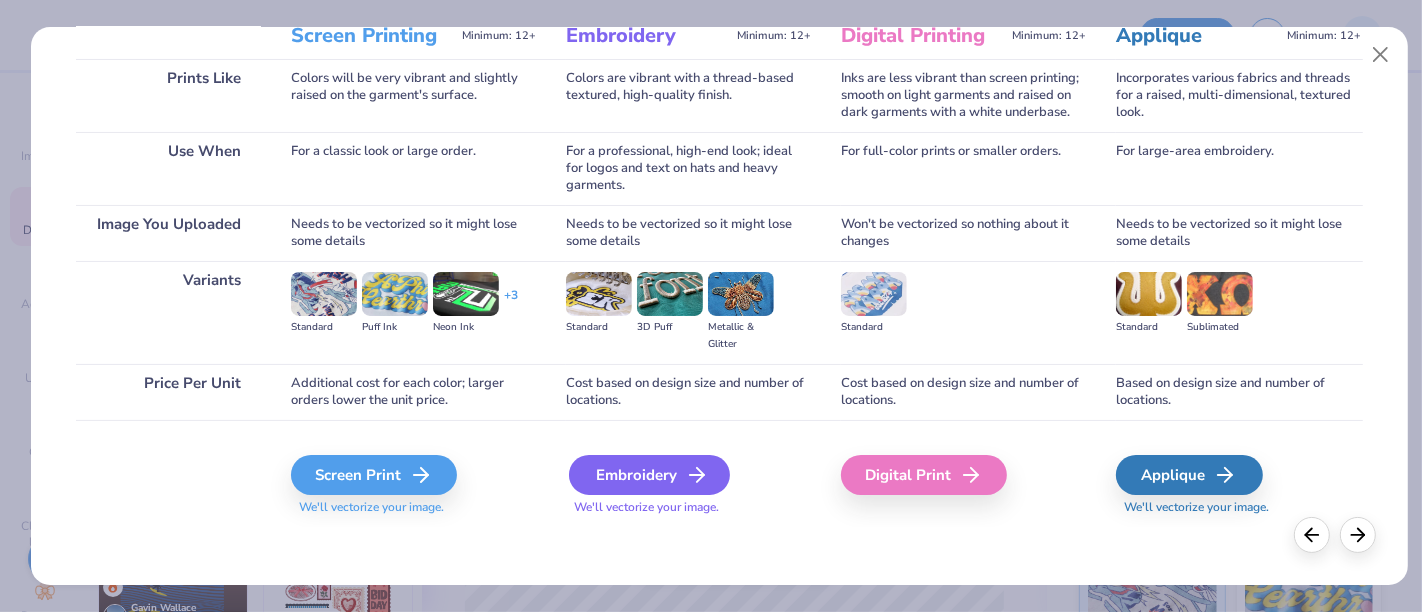 click on "Embroidery" at bounding box center (649, 475) 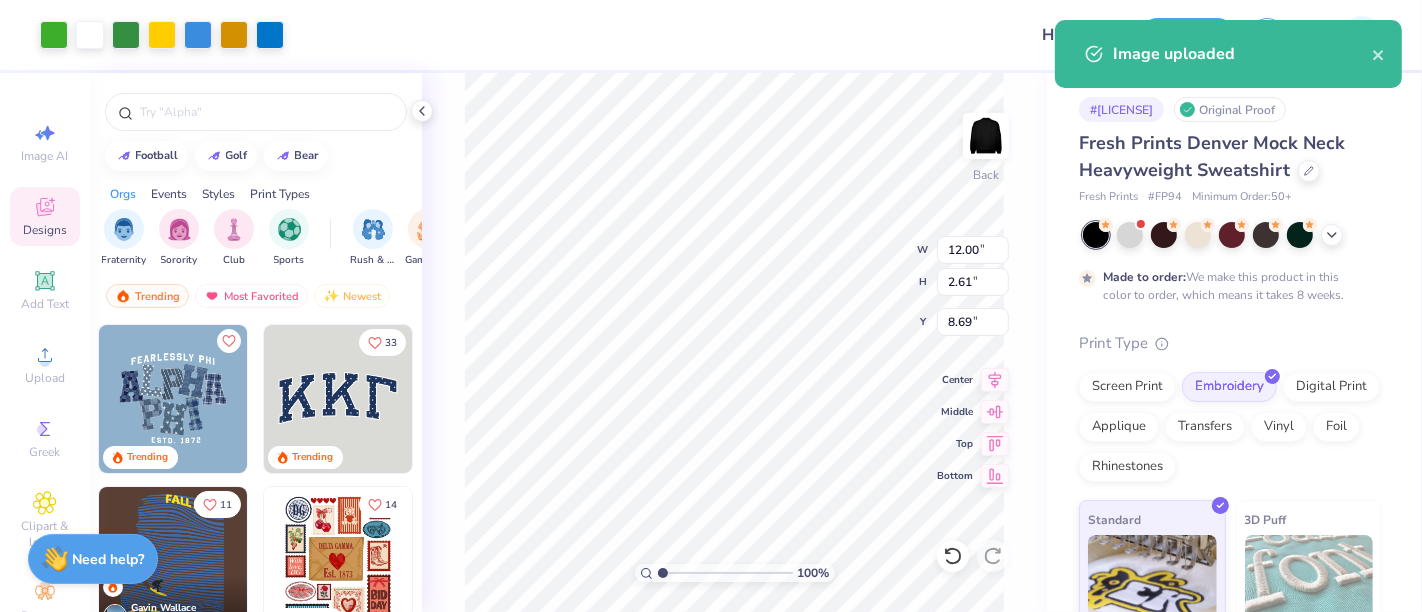 type on "6.70" 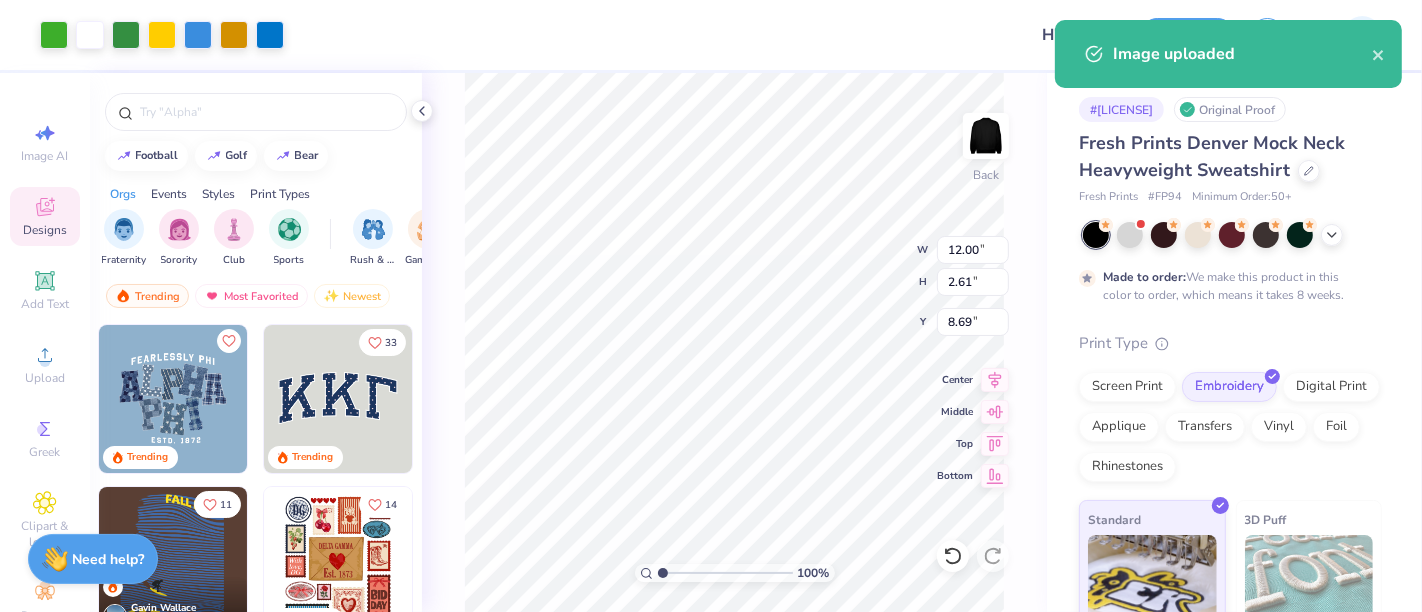 type on "1.46" 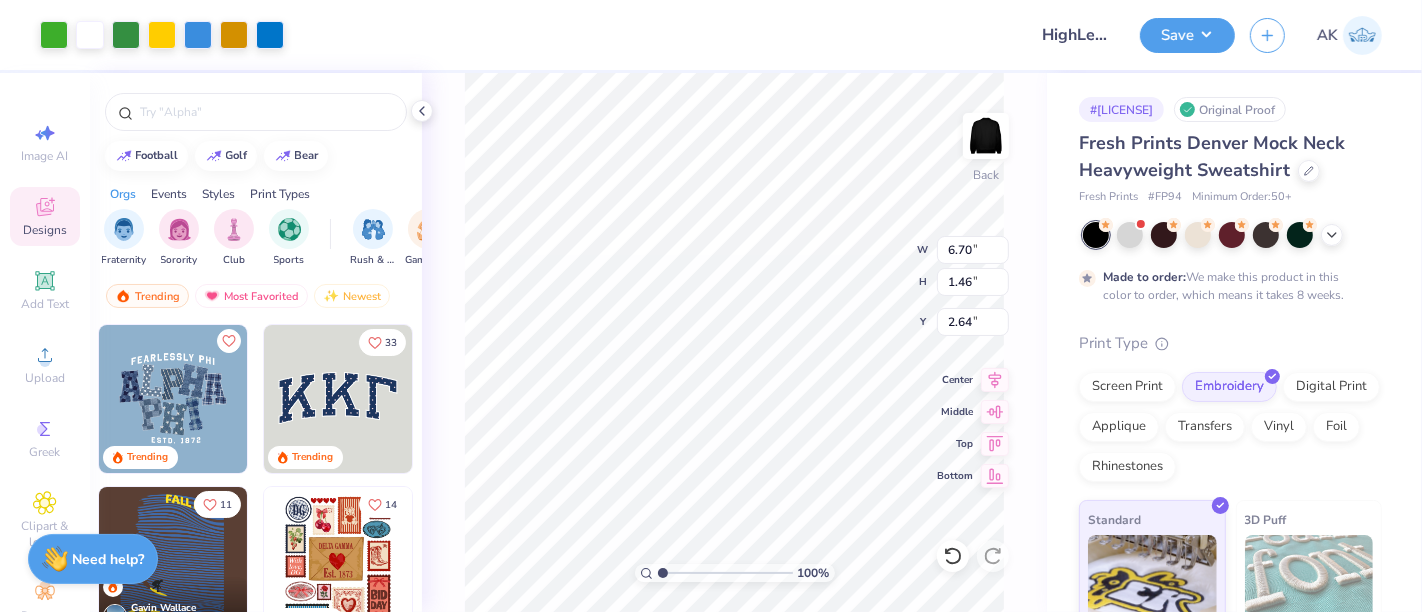 type on "2.68" 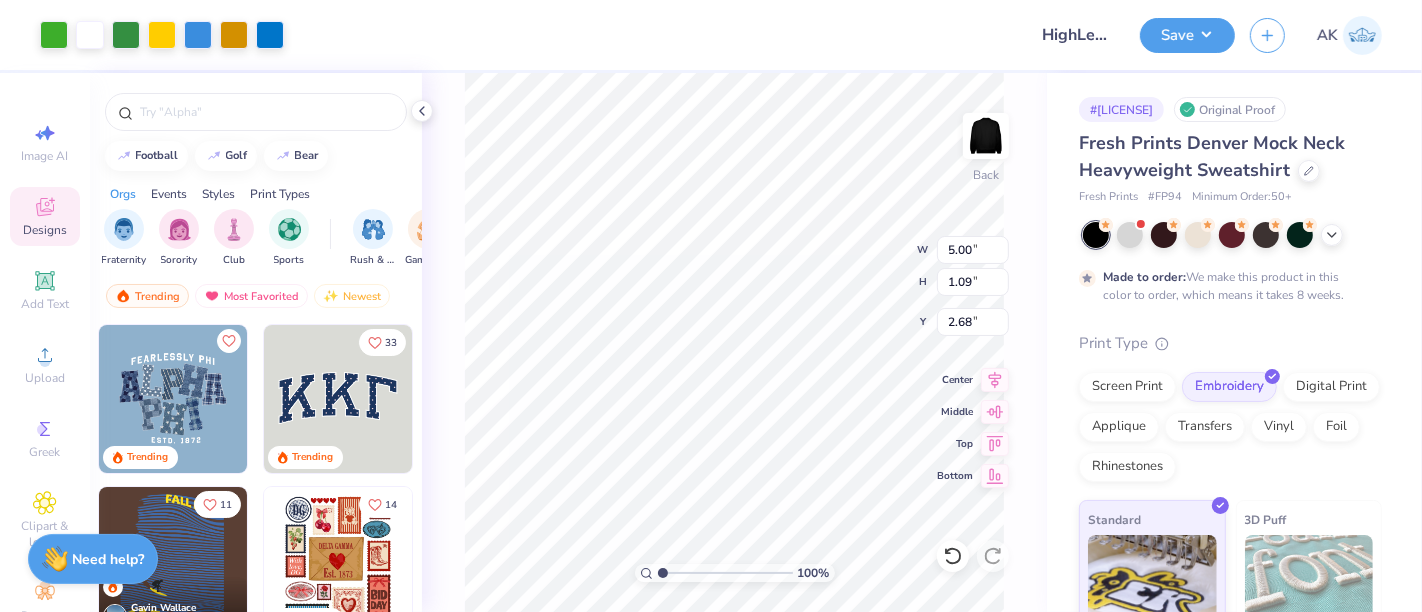 type on "5.00" 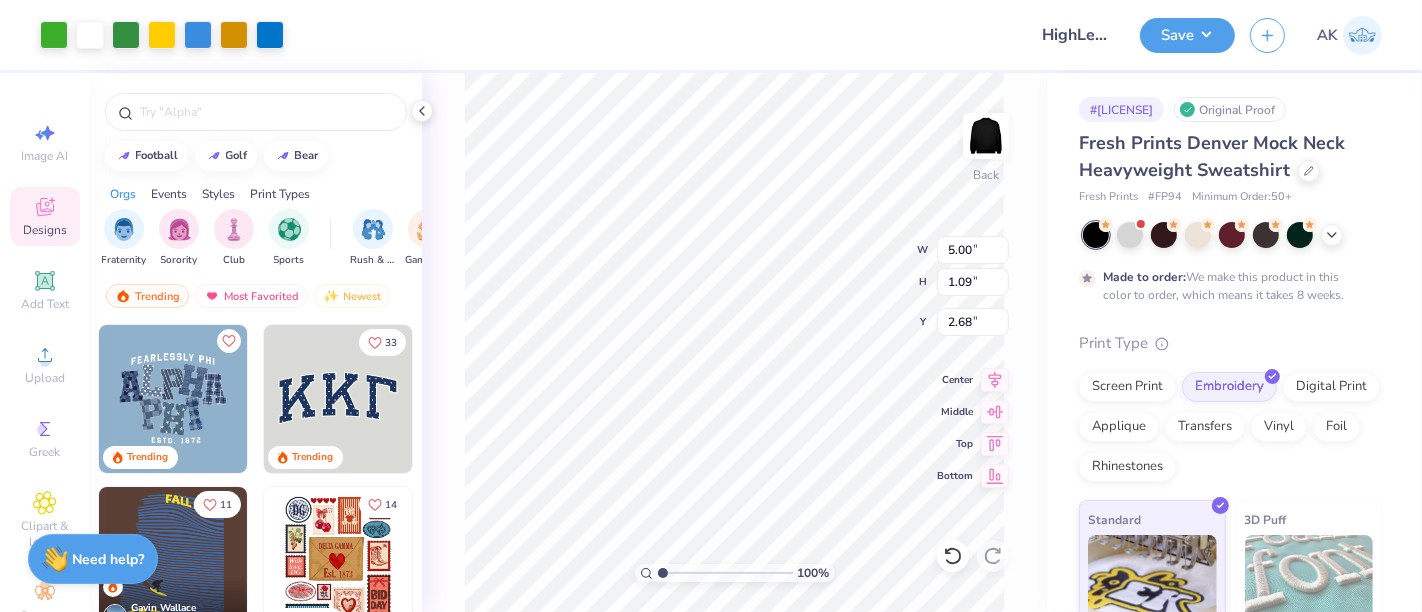 type on "1.09" 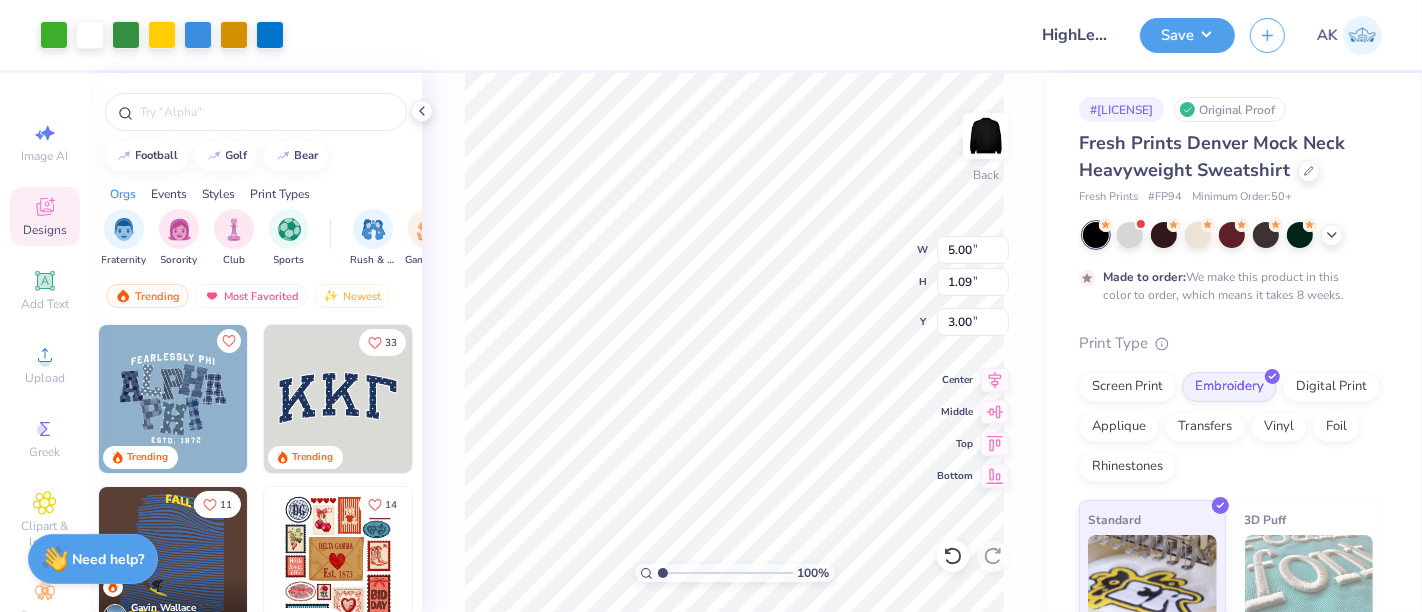 type on "3.00" 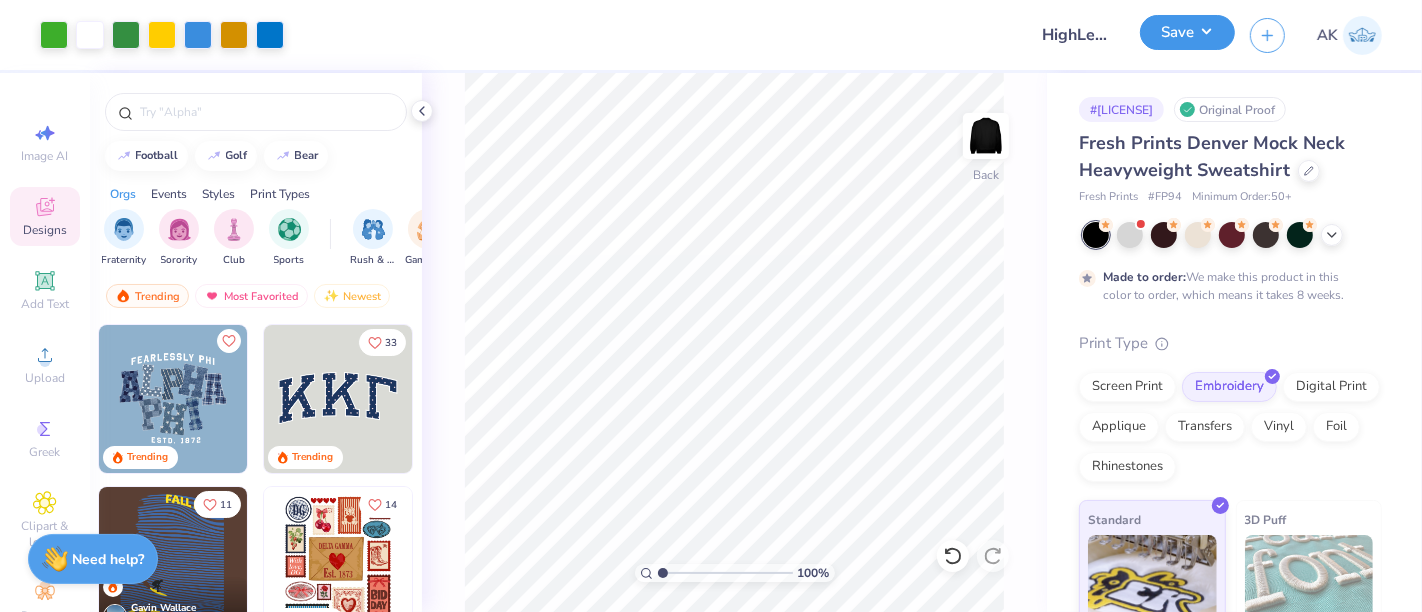 click on "Save" at bounding box center [1187, 32] 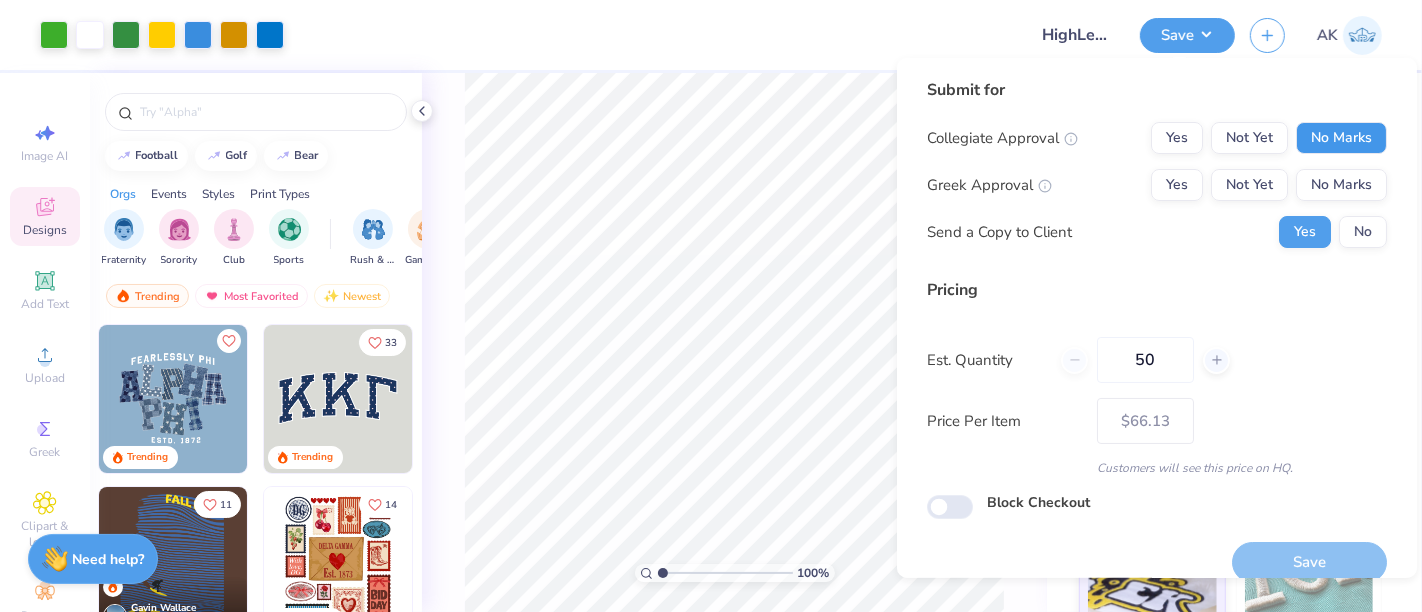 click on "No Marks" at bounding box center (1341, 138) 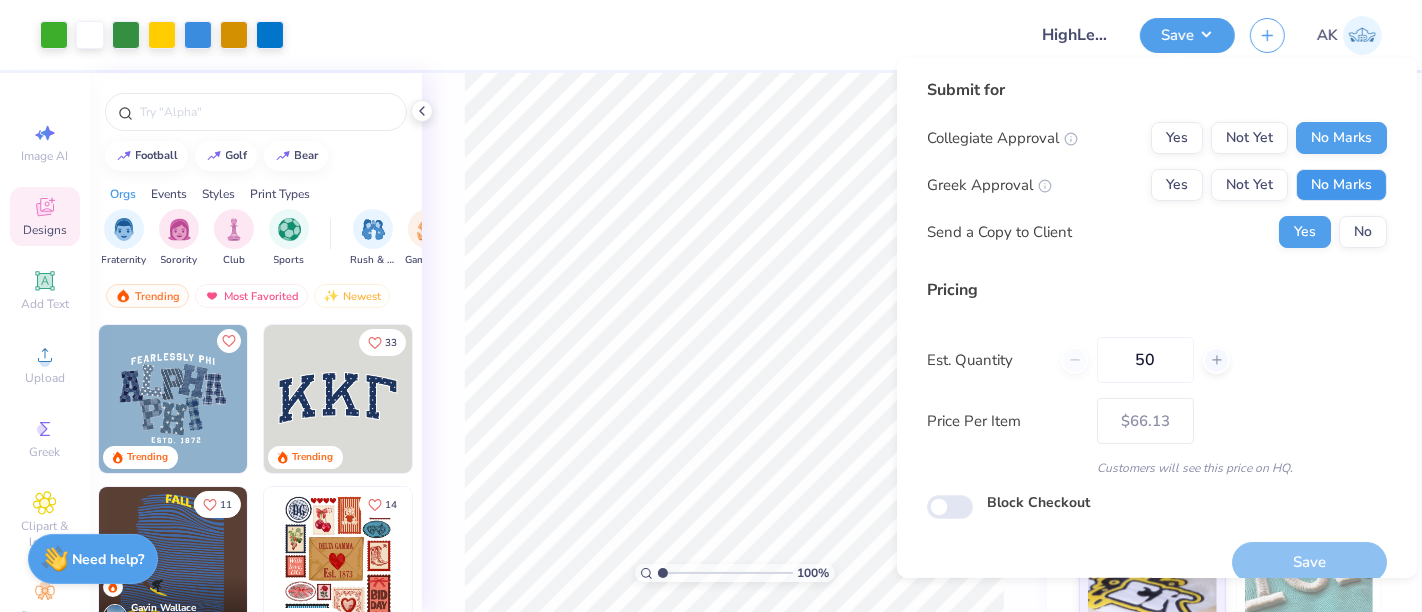 click on "No Marks" at bounding box center [1341, 185] 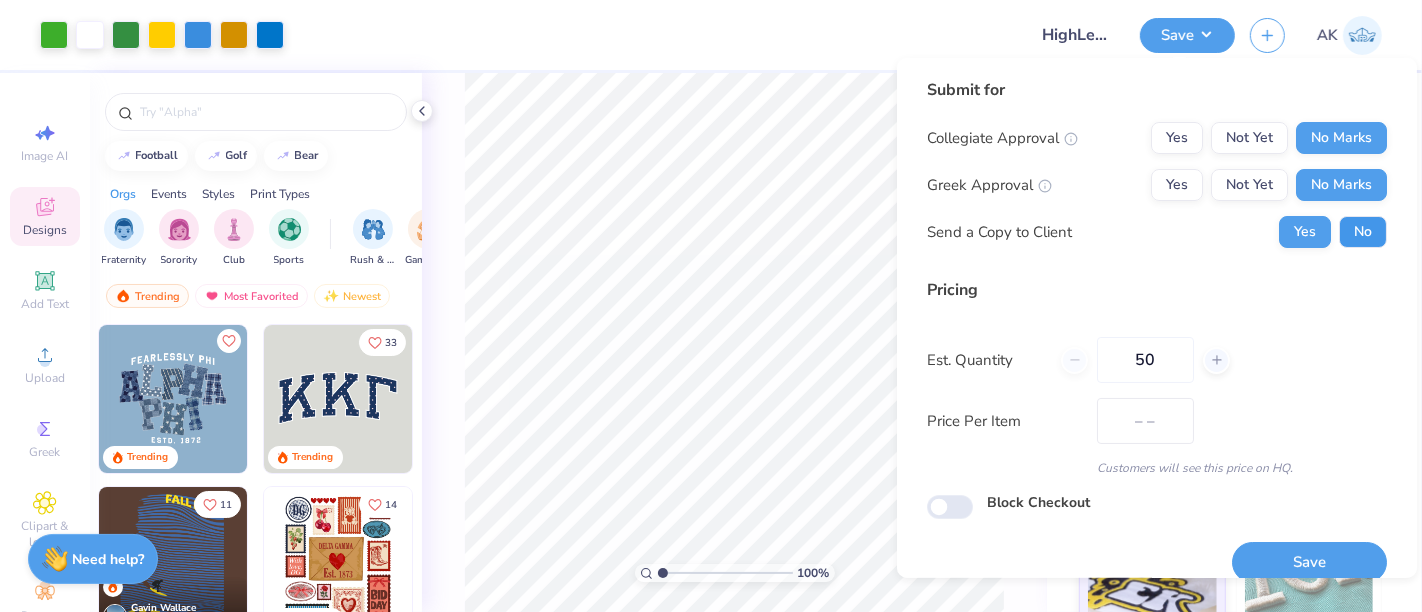 click on "No" at bounding box center [1363, 232] 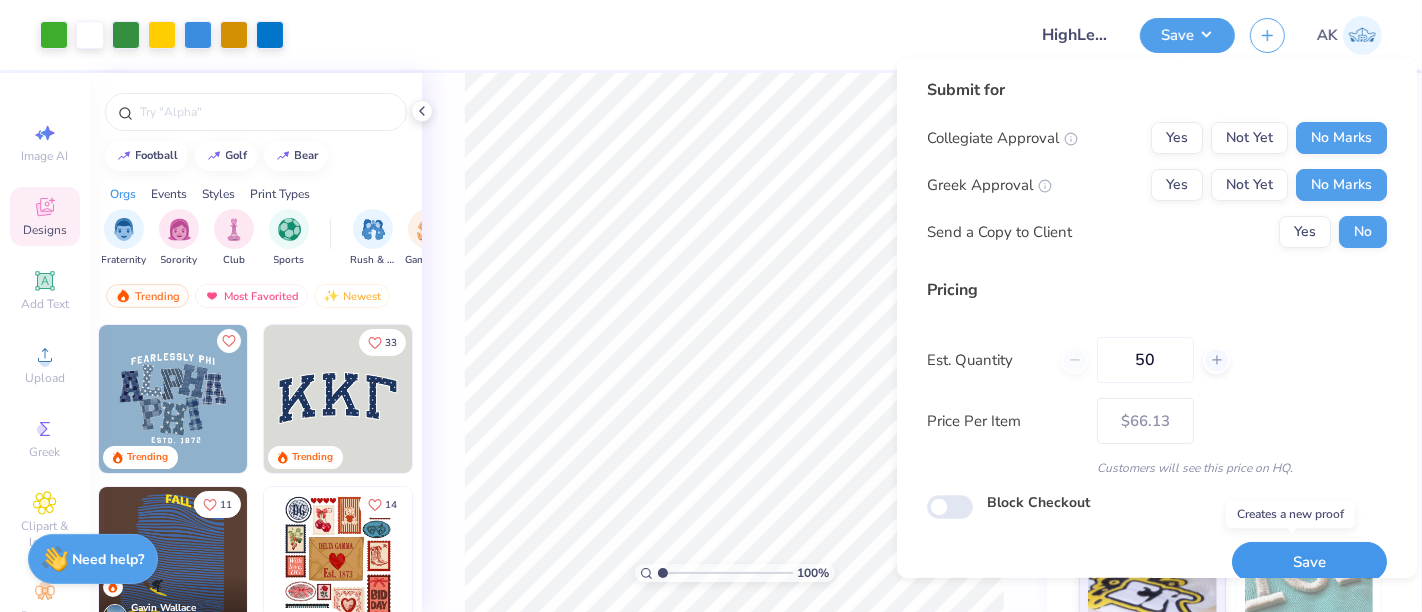 click on "Save" at bounding box center (1309, 562) 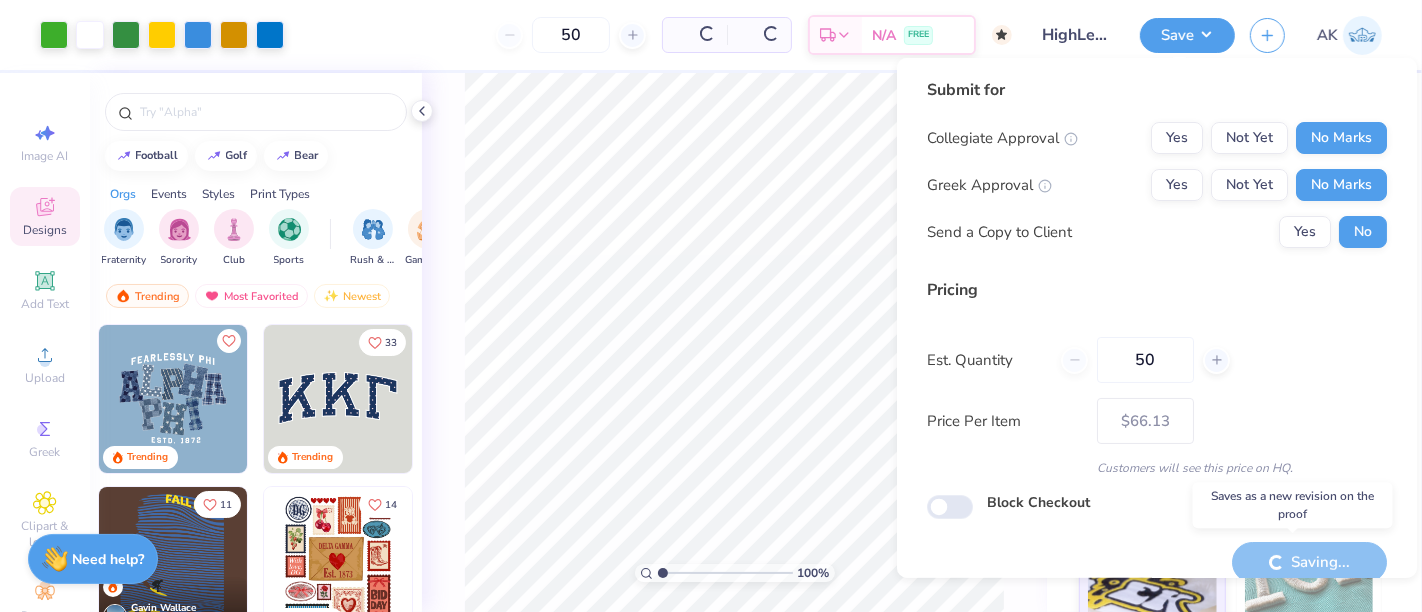 type on "– –" 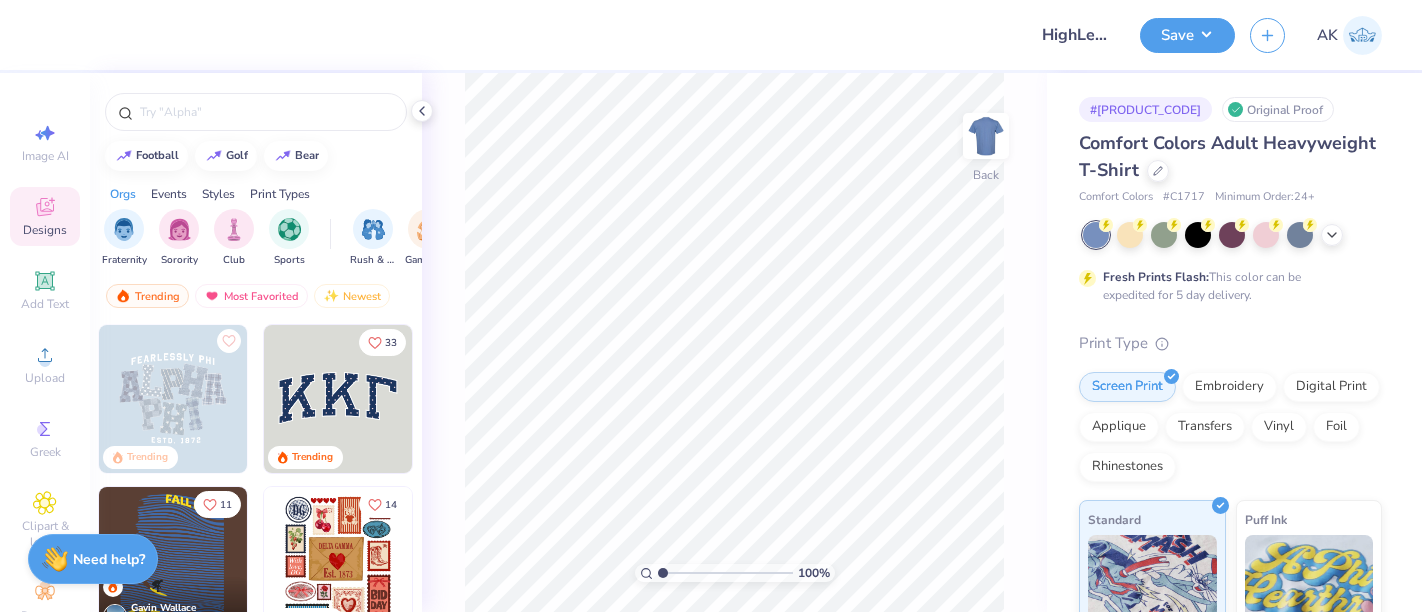 scroll, scrollTop: 0, scrollLeft: 0, axis: both 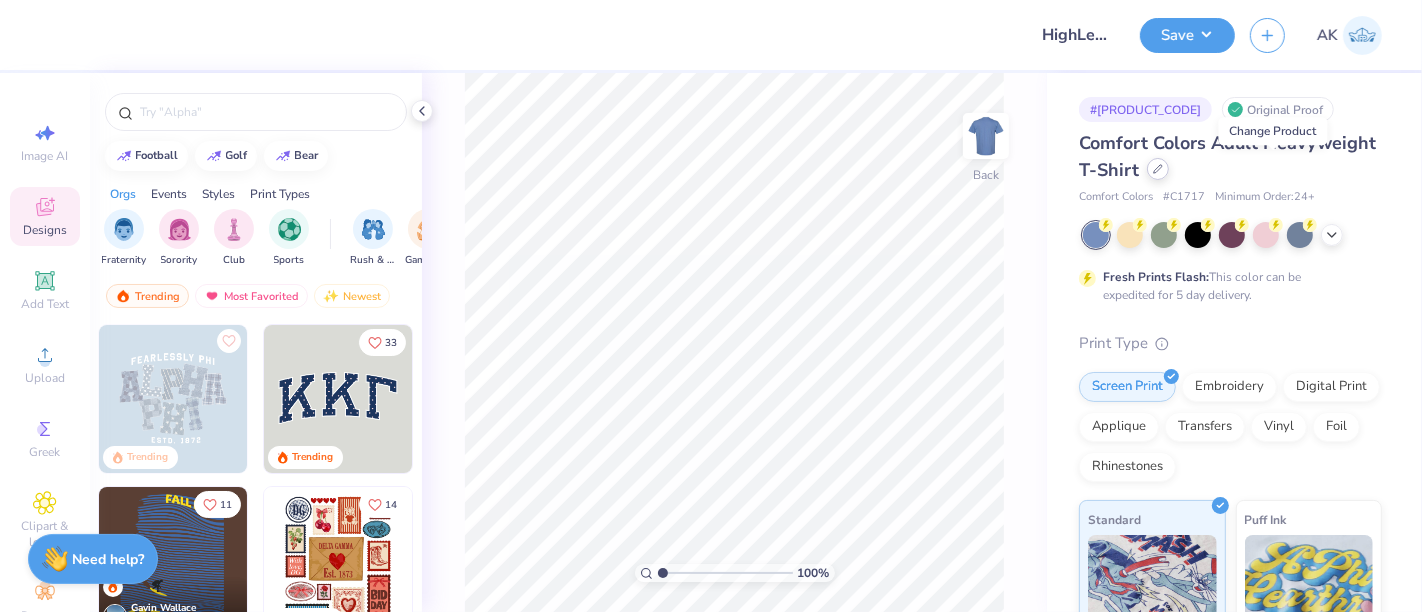 click at bounding box center [1158, 169] 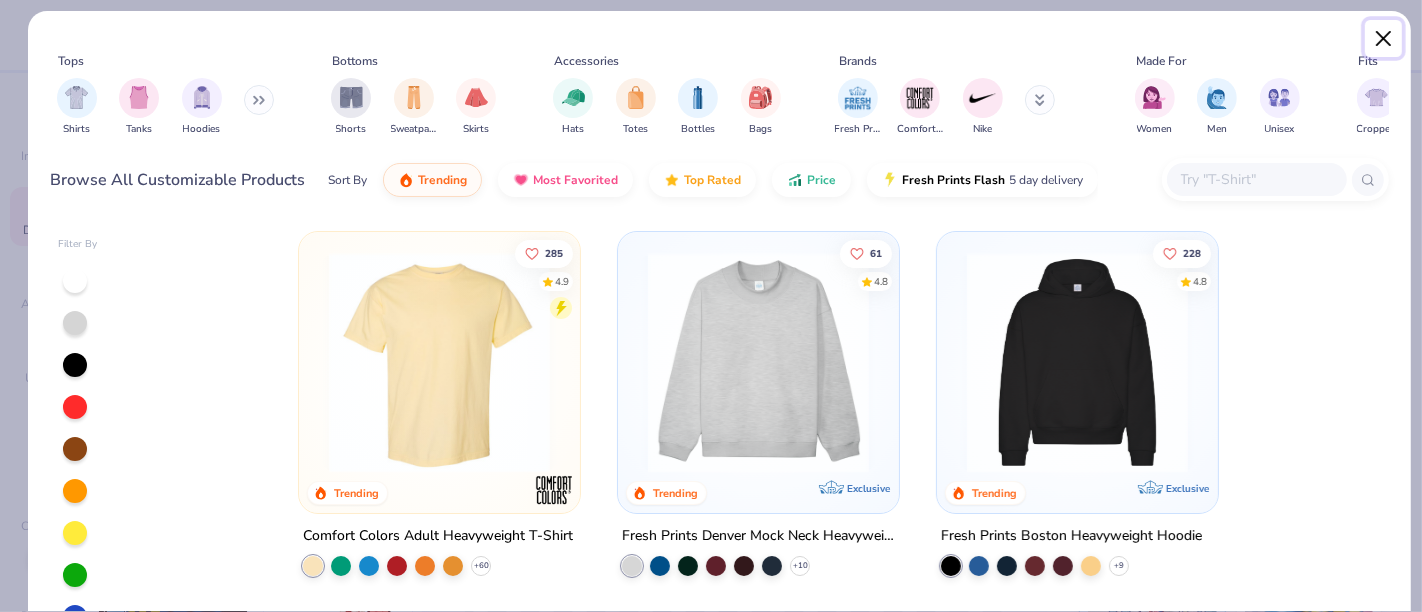 click at bounding box center (1384, 39) 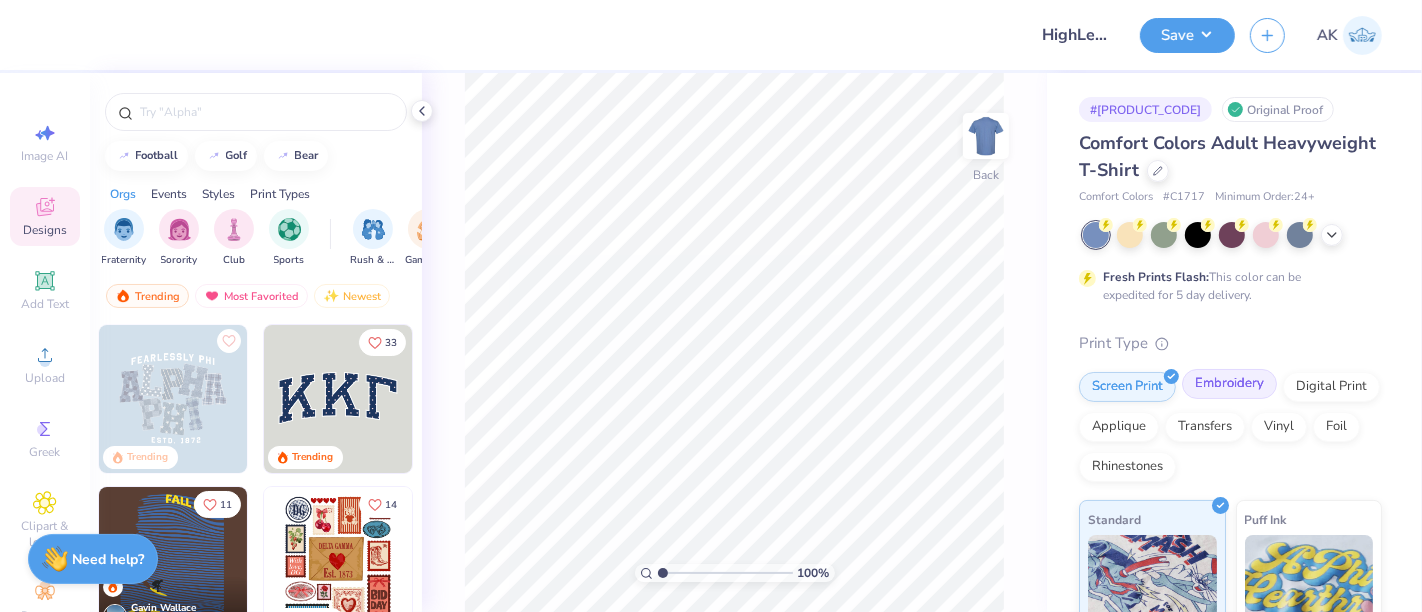 click on "Embroidery" at bounding box center (1229, 384) 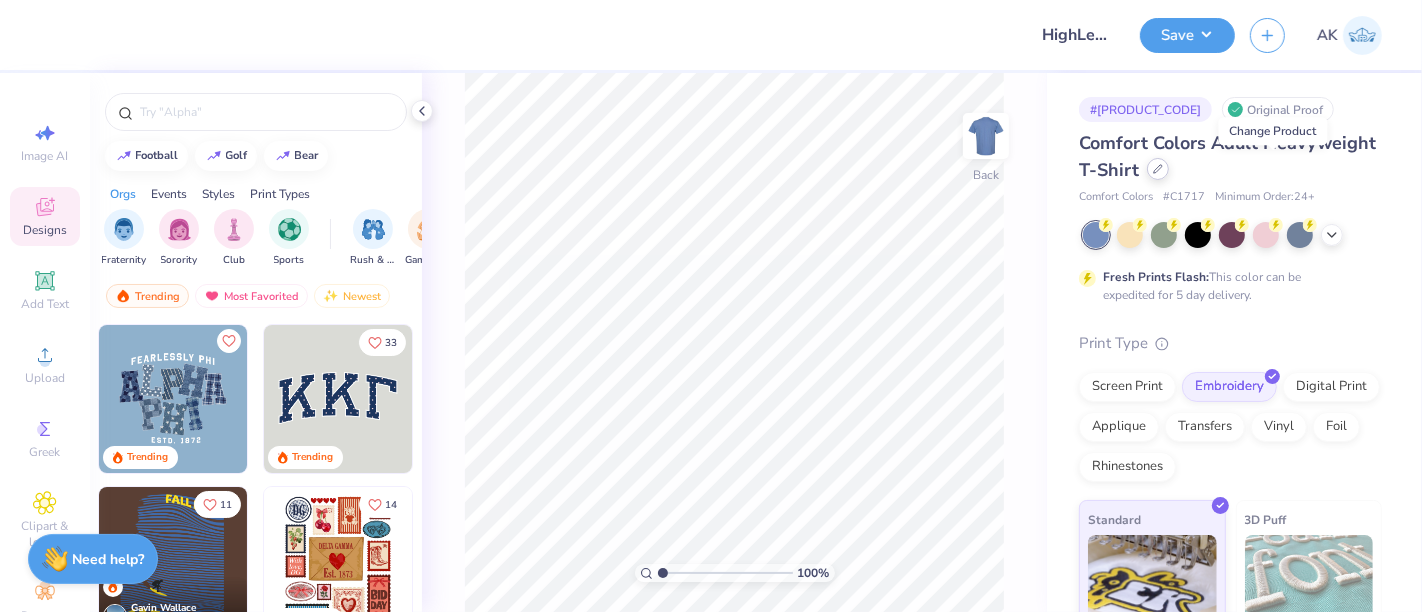 click at bounding box center (1158, 169) 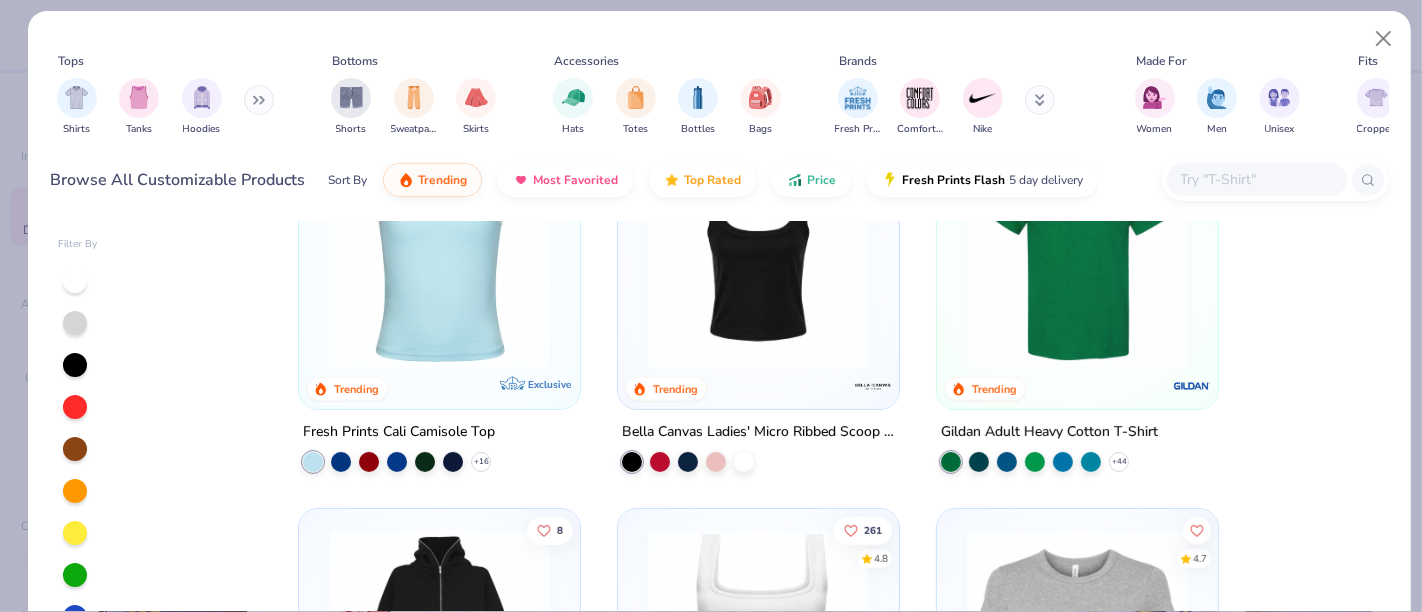 scroll, scrollTop: 488, scrollLeft: 0, axis: vertical 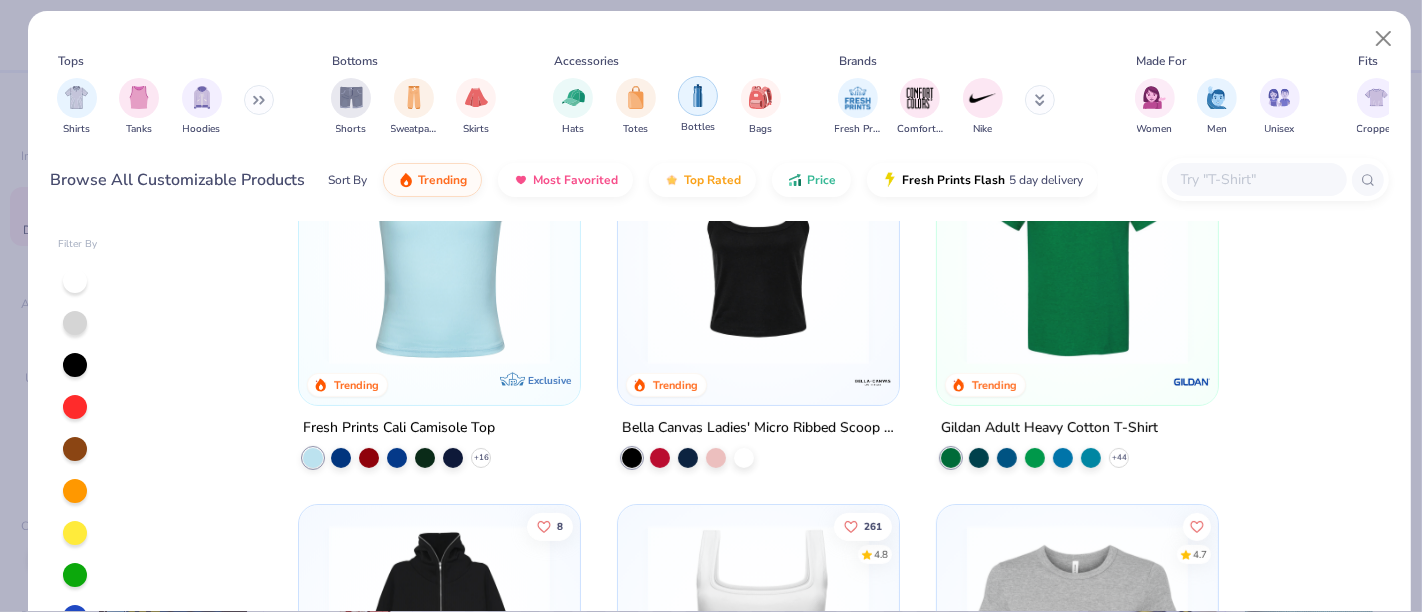 click at bounding box center (698, 96) 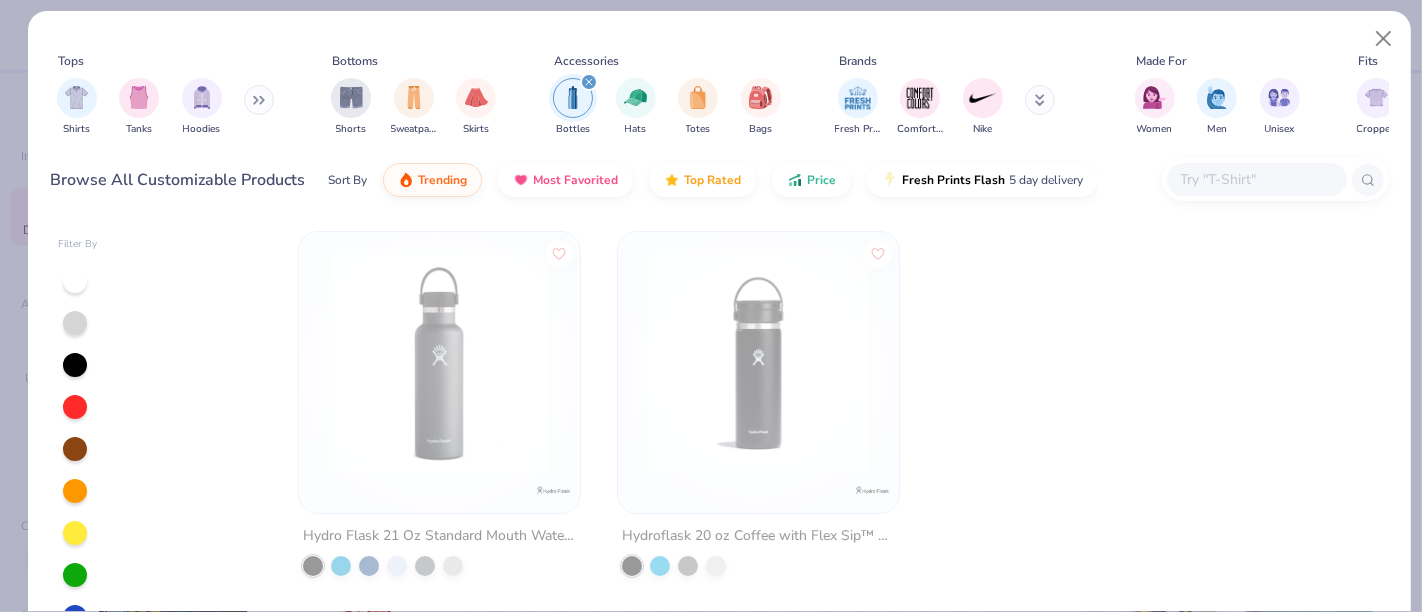 click 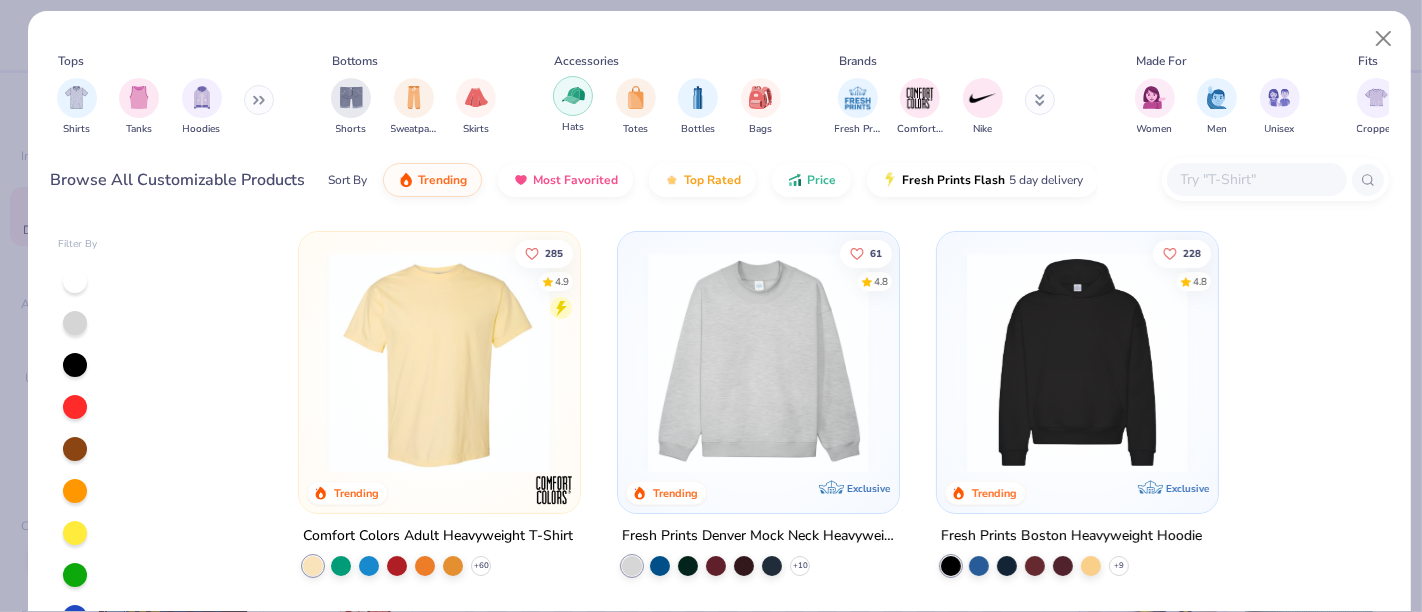 click at bounding box center [573, 95] 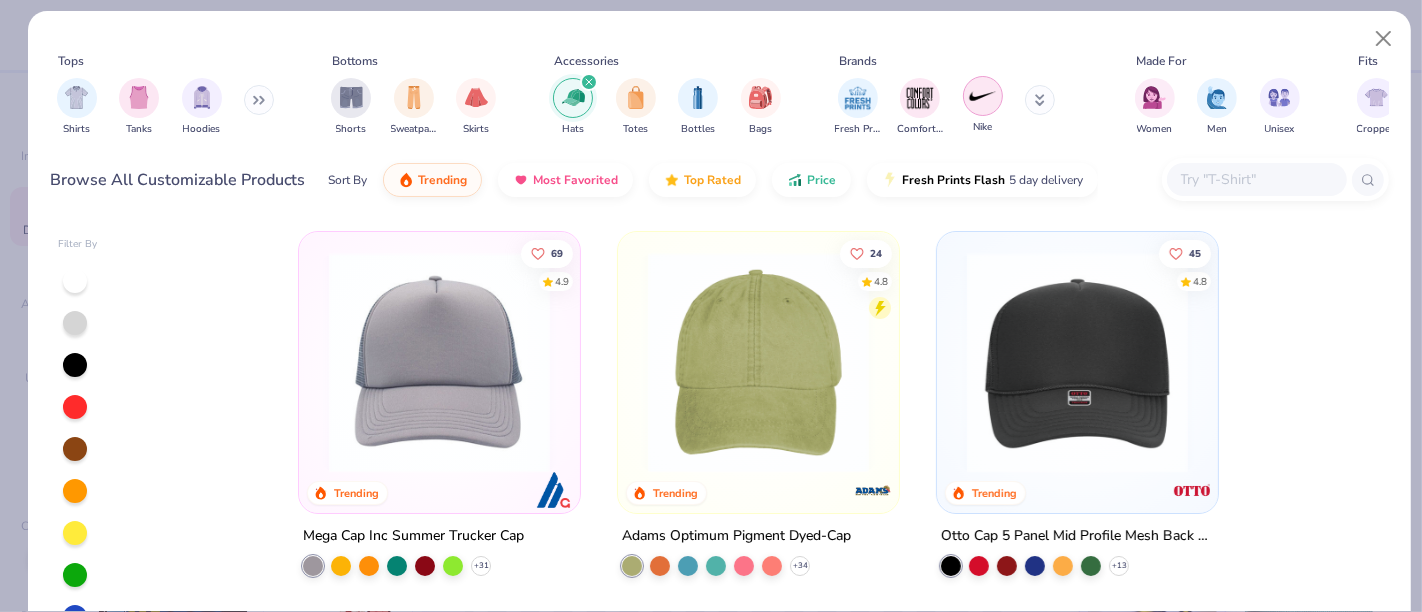 click at bounding box center [983, 96] 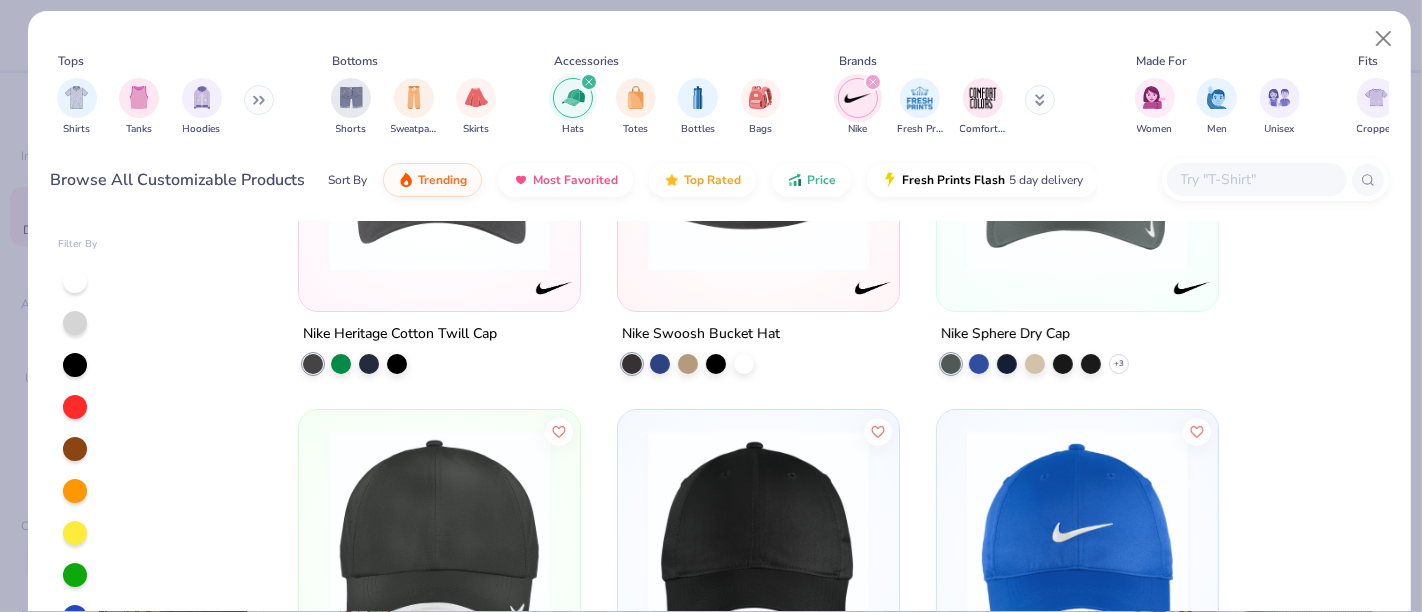 scroll, scrollTop: 200, scrollLeft: 0, axis: vertical 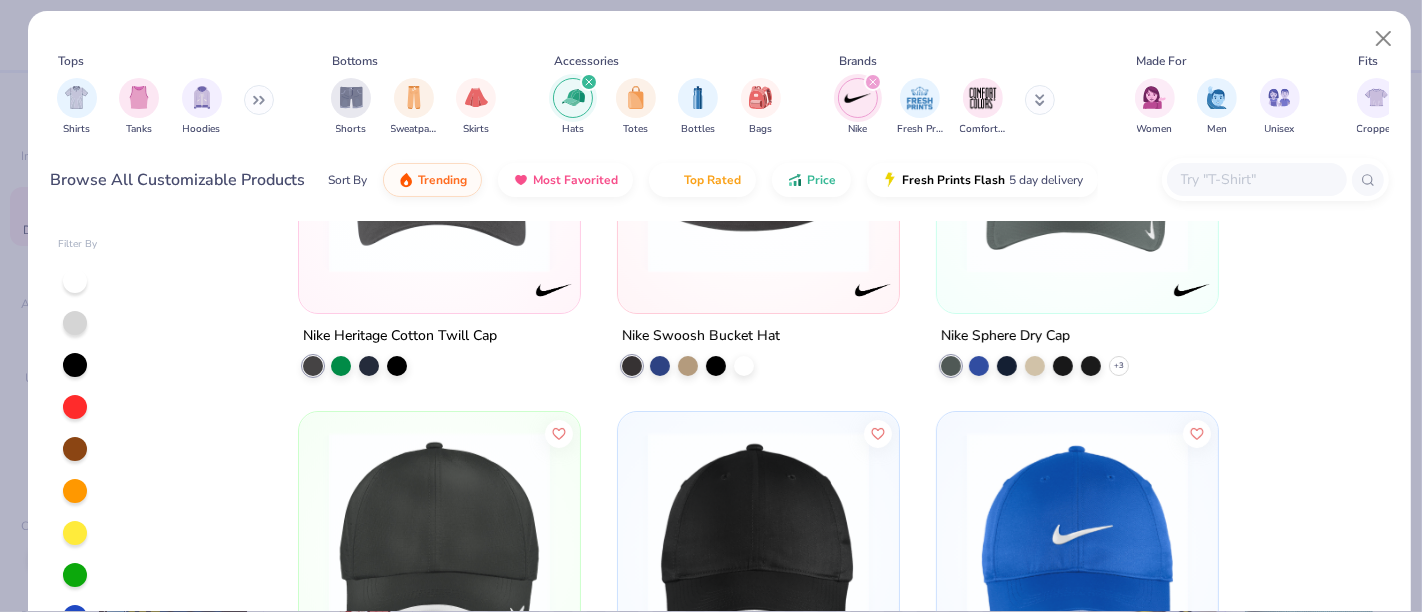 click at bounding box center (439, 167) 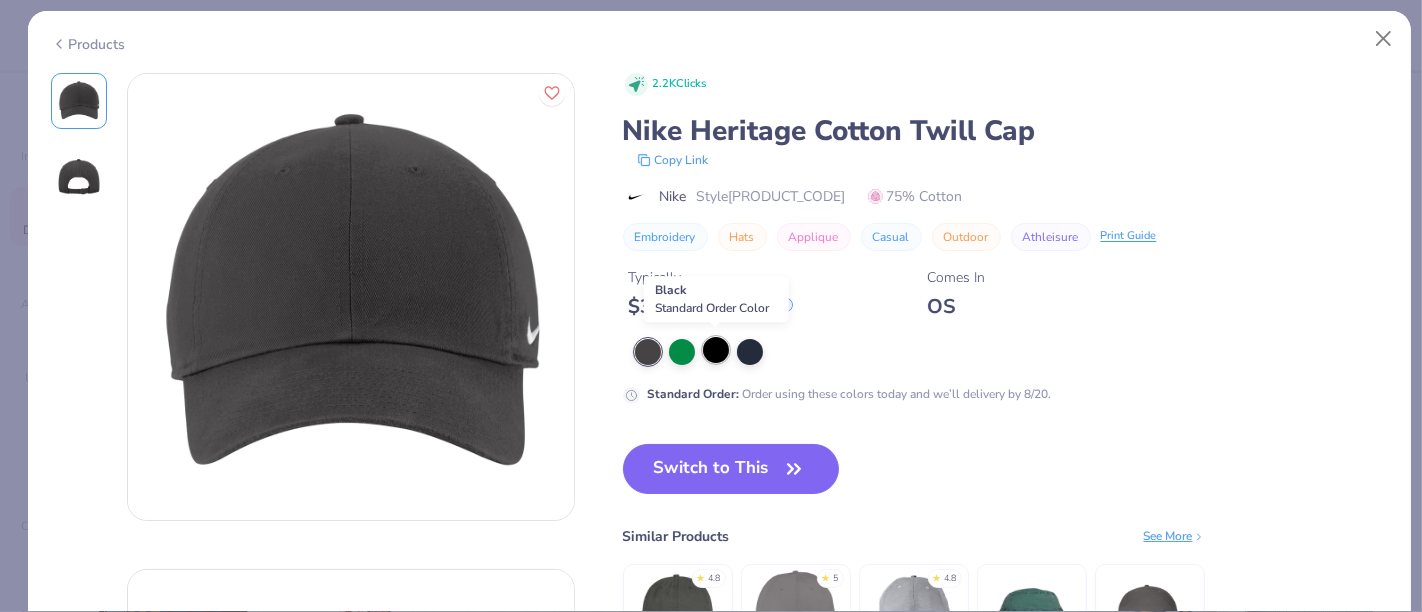 click at bounding box center (716, 350) 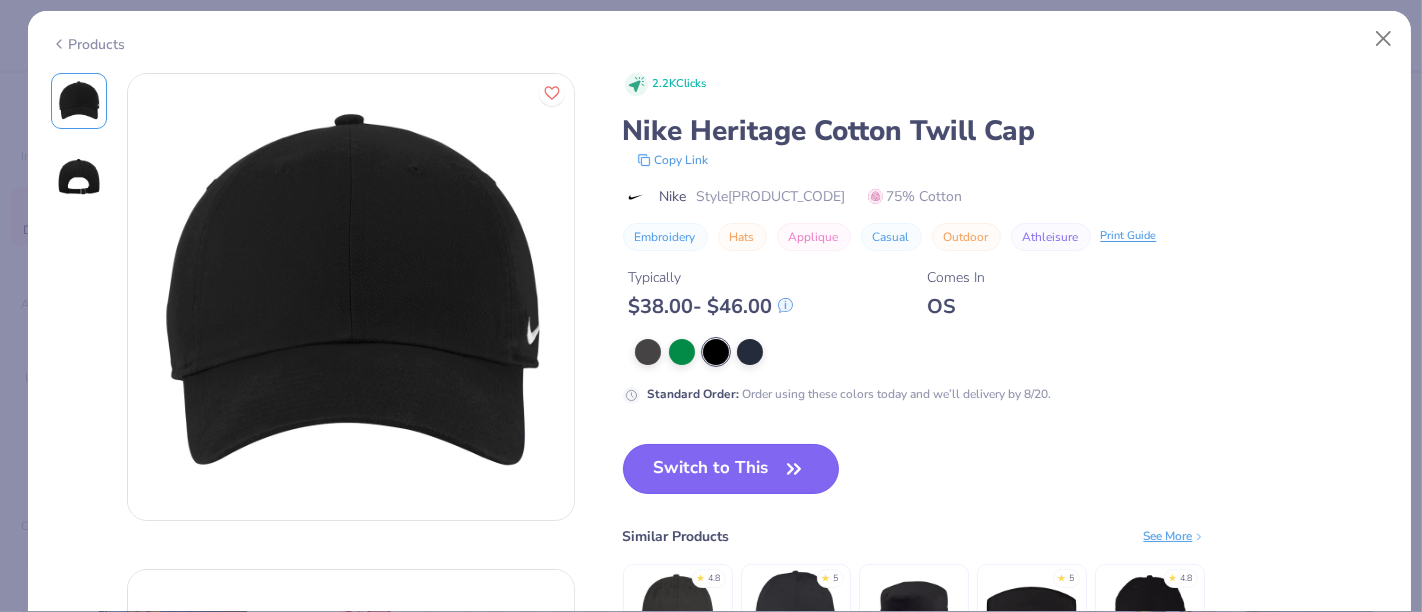 click on "Switch to This" at bounding box center (731, 469) 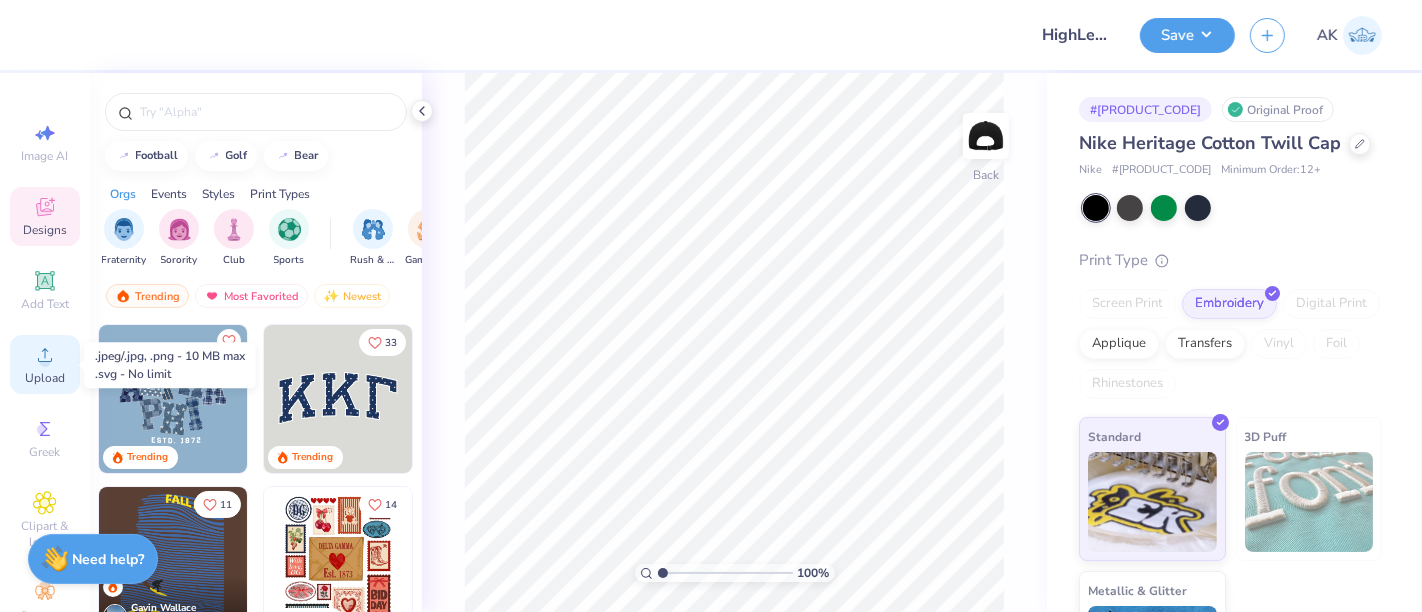click on "Upload" at bounding box center (45, 378) 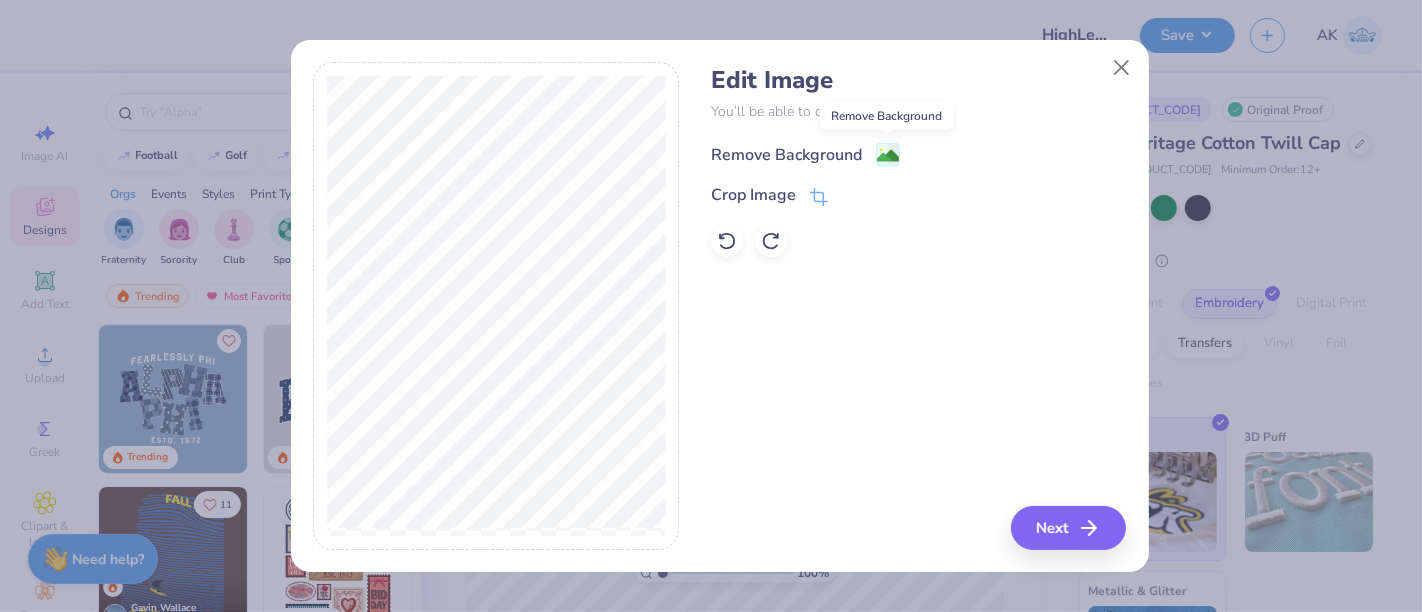 click 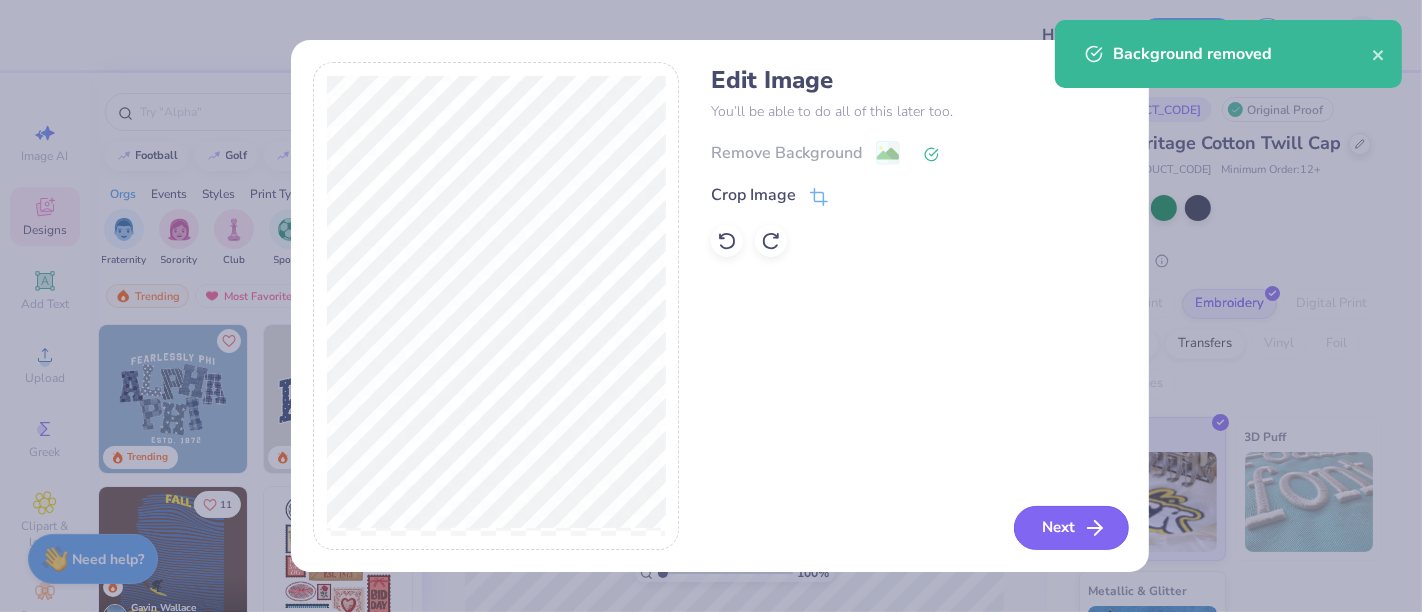 click 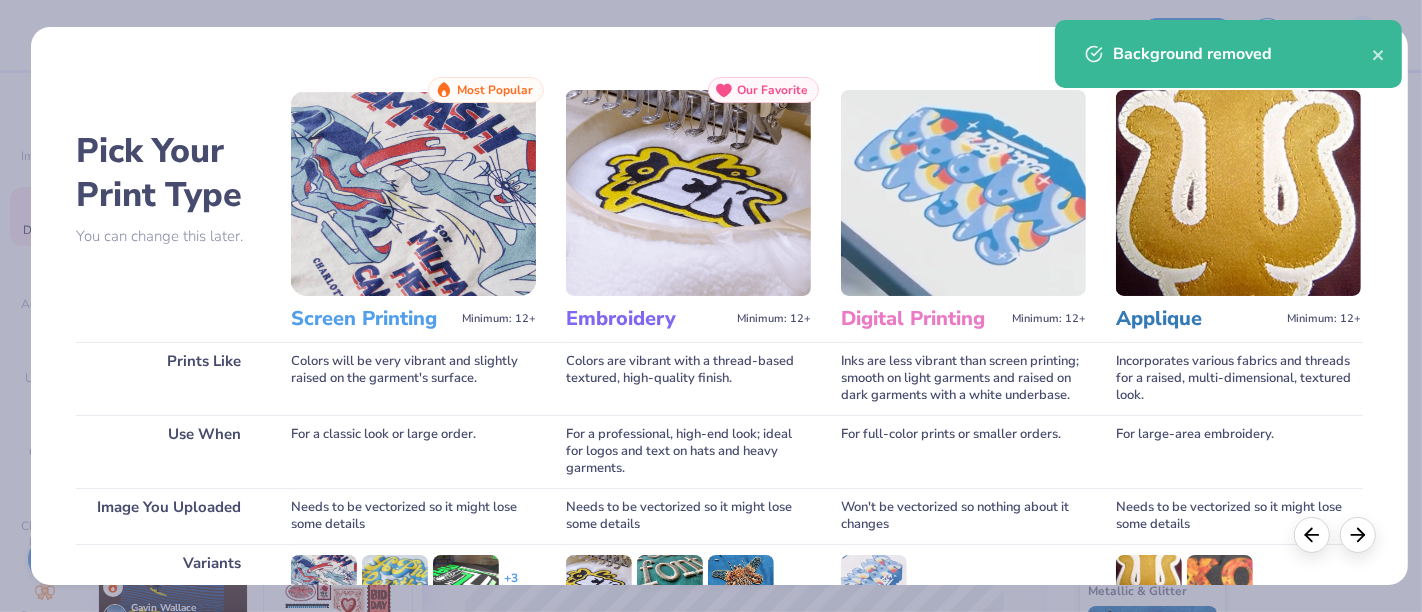scroll, scrollTop: 283, scrollLeft: 0, axis: vertical 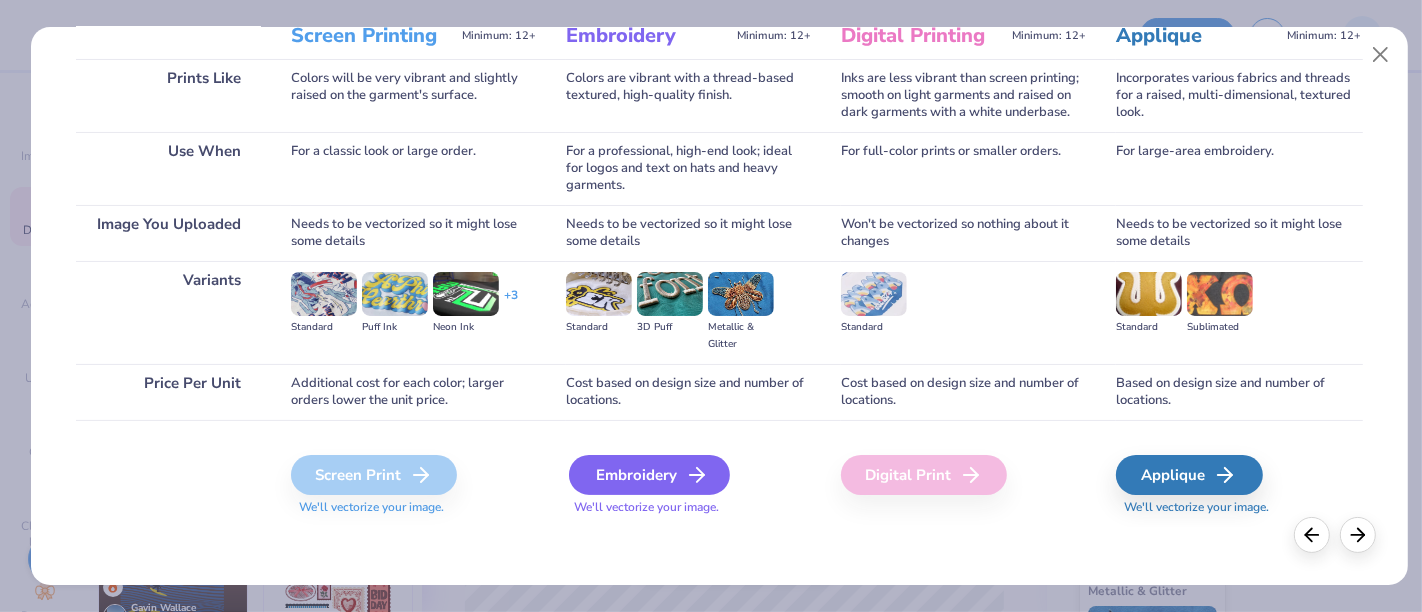 click on "Embroidery" at bounding box center [649, 475] 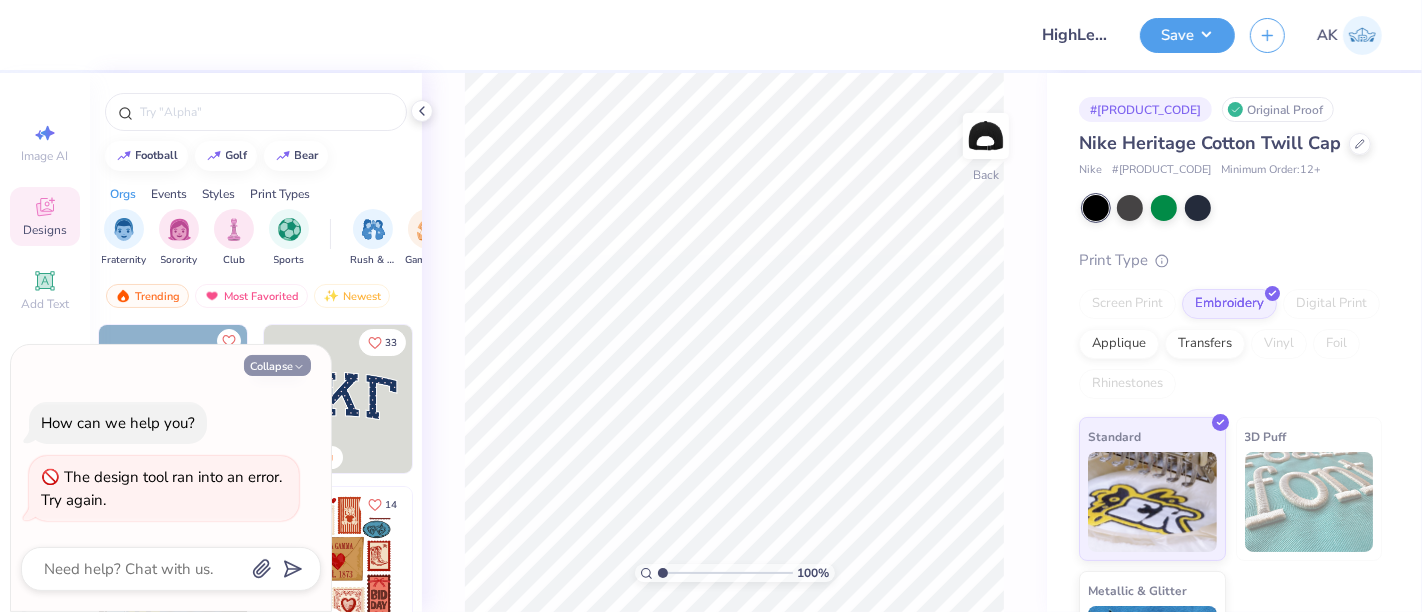 click 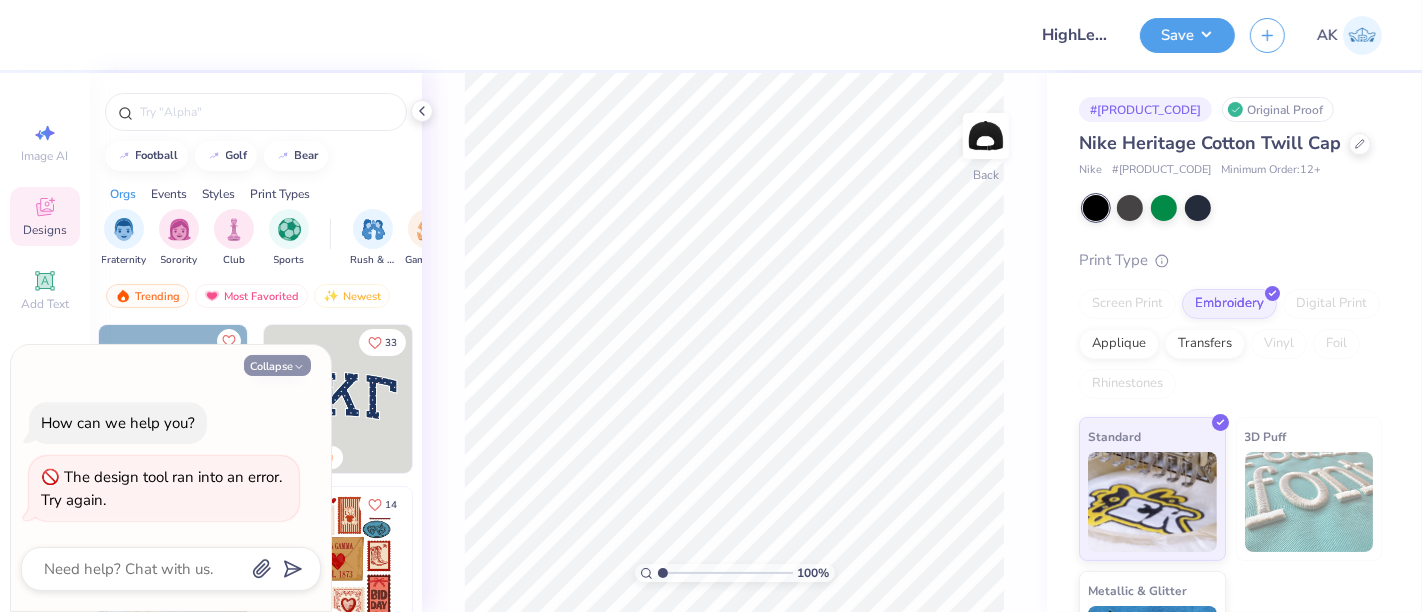 type on "x" 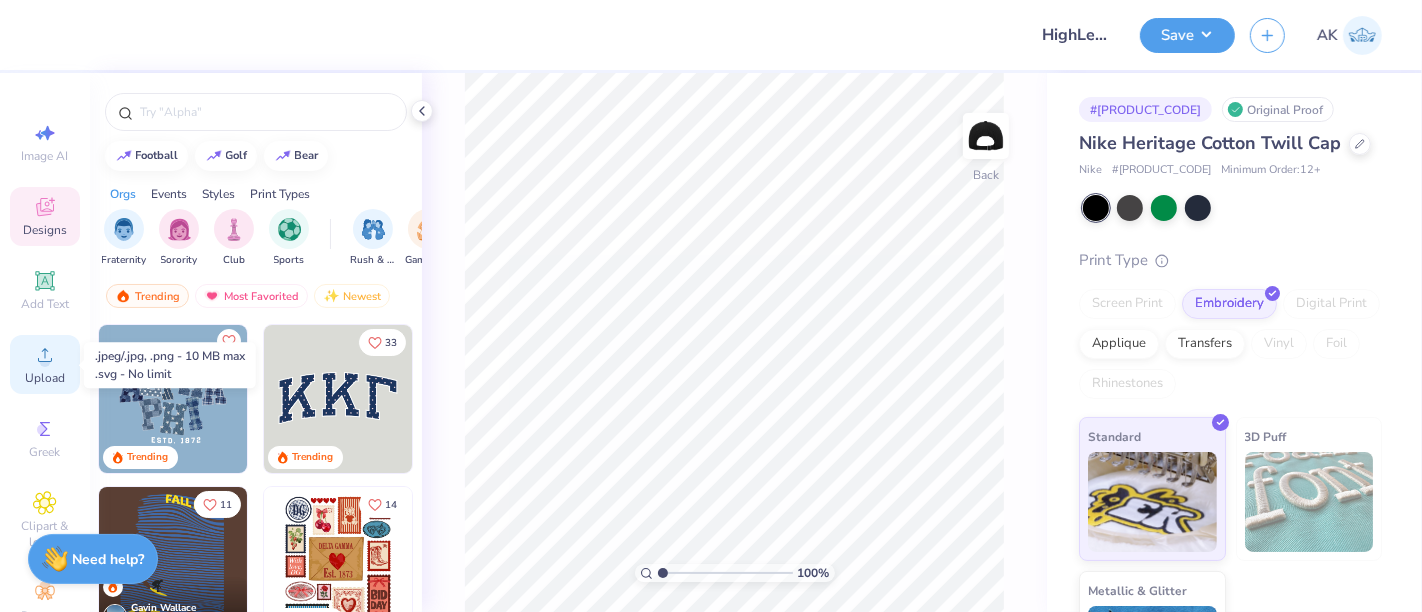 click 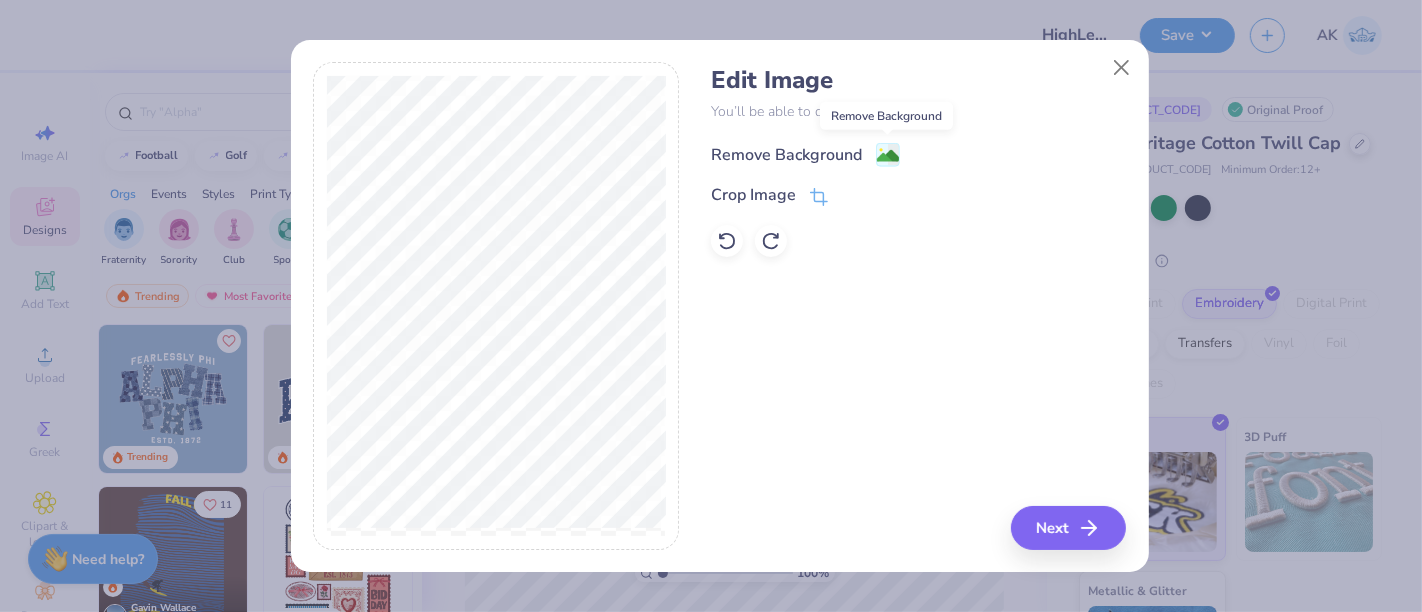 click 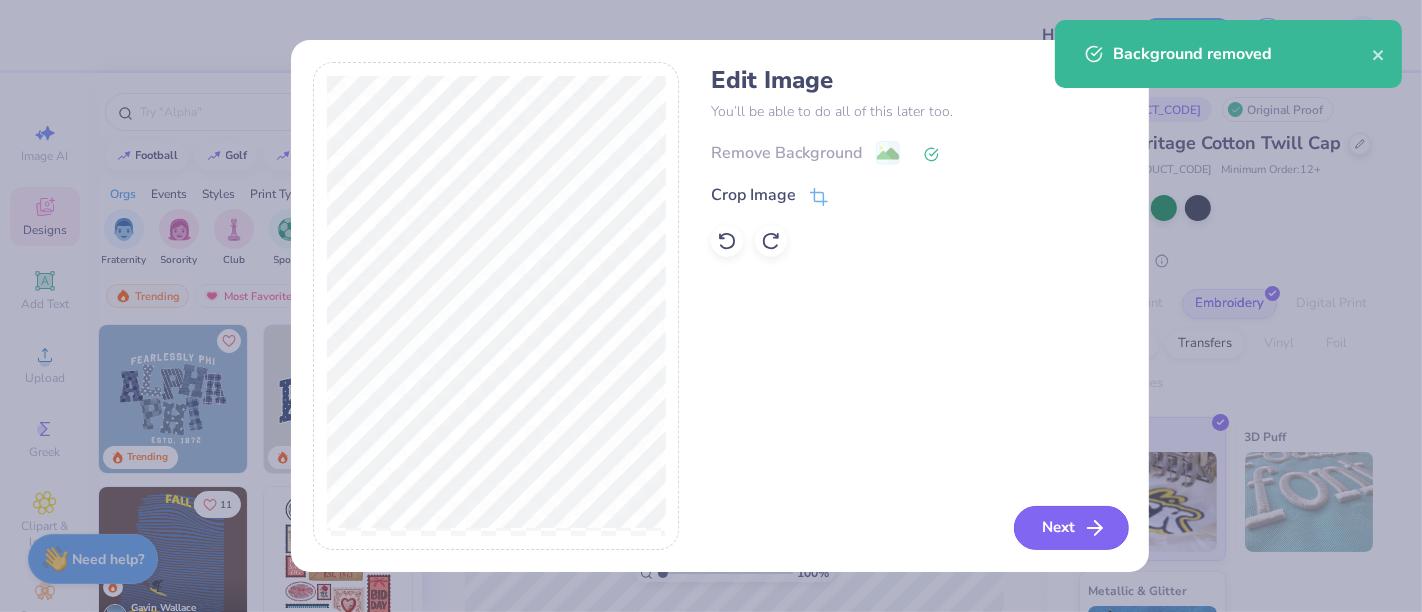 click 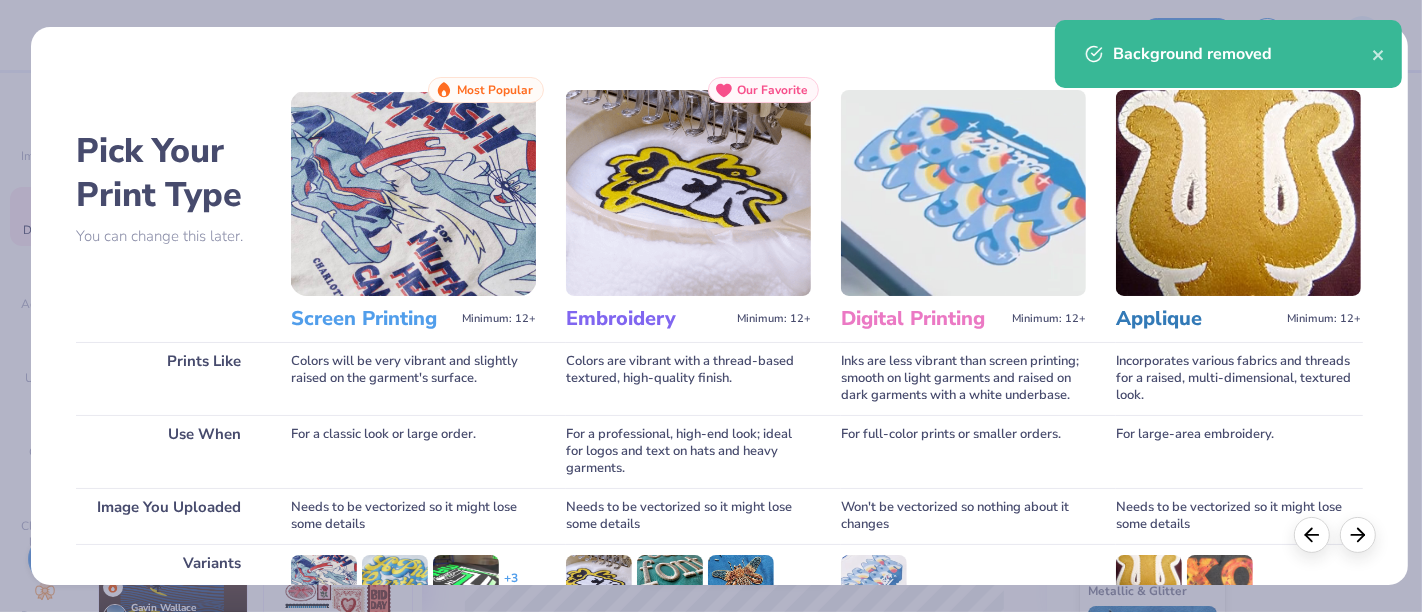 scroll, scrollTop: 283, scrollLeft: 0, axis: vertical 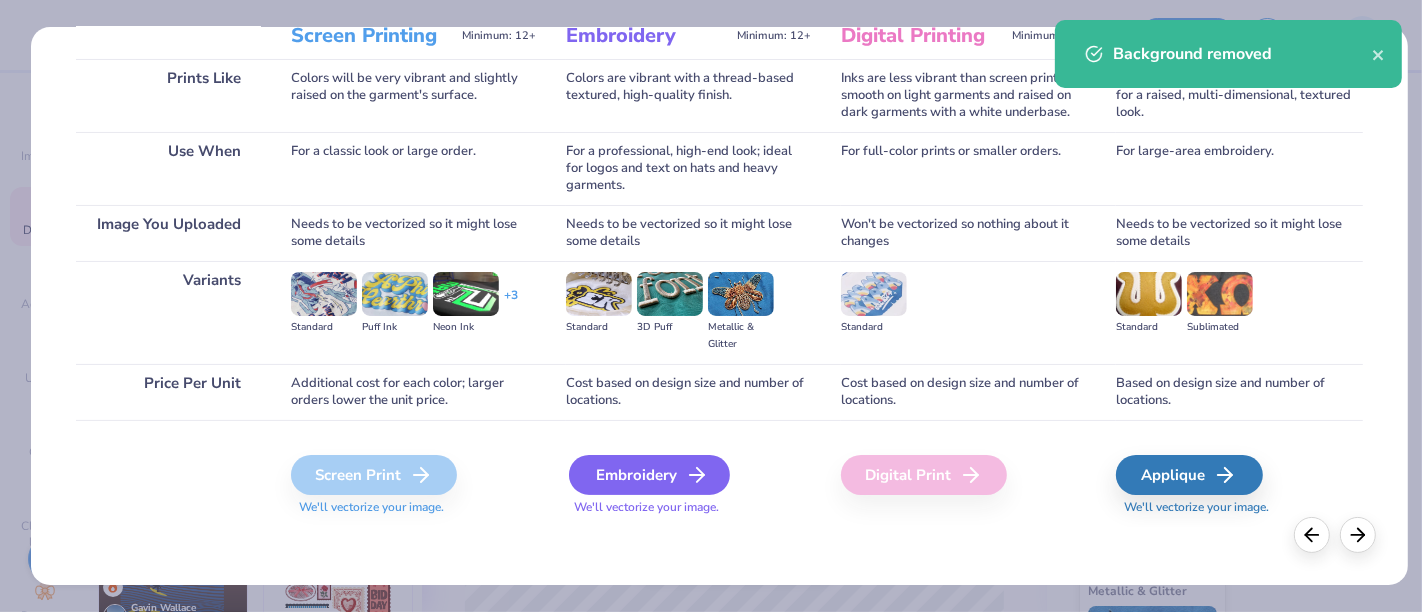 click on "Embroidery" at bounding box center (649, 475) 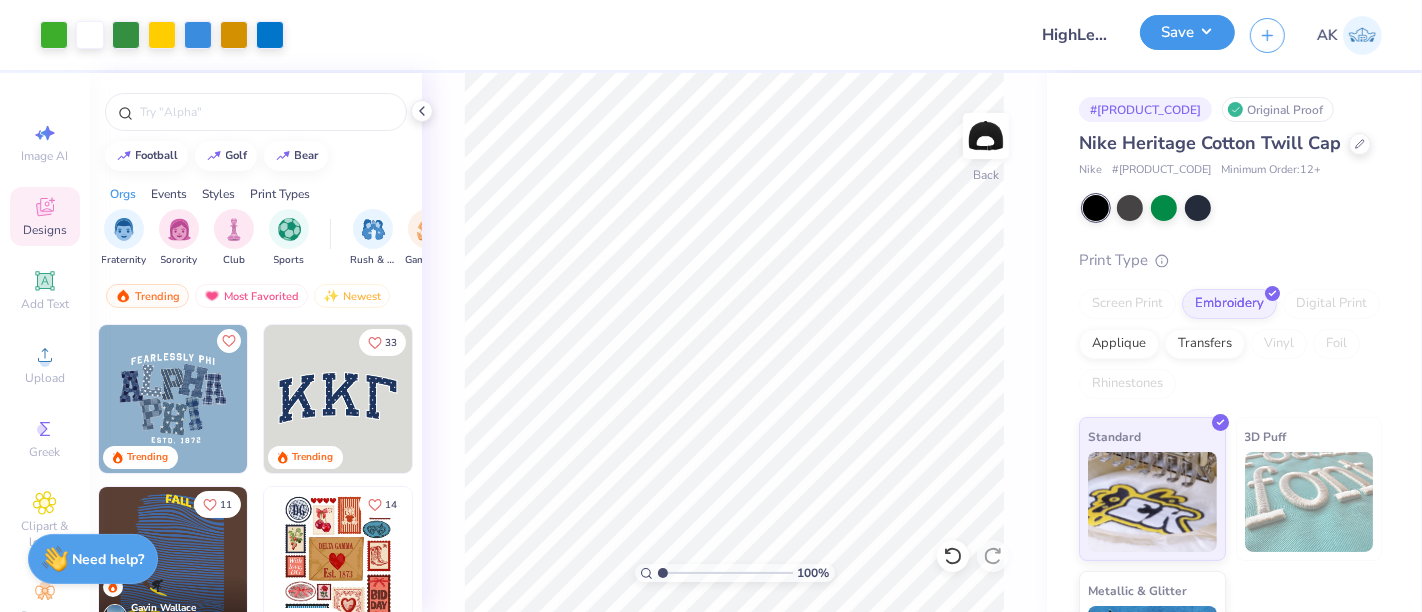 click on "Save" at bounding box center [1187, 32] 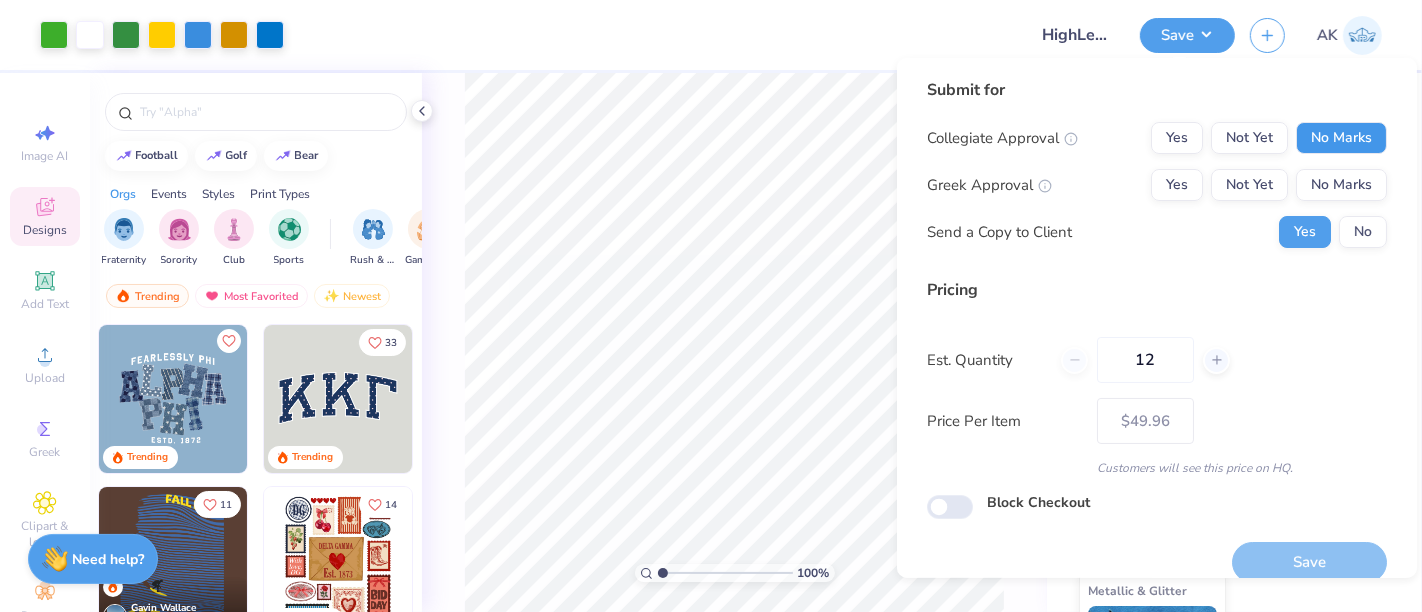 click on "No Marks" at bounding box center (1341, 138) 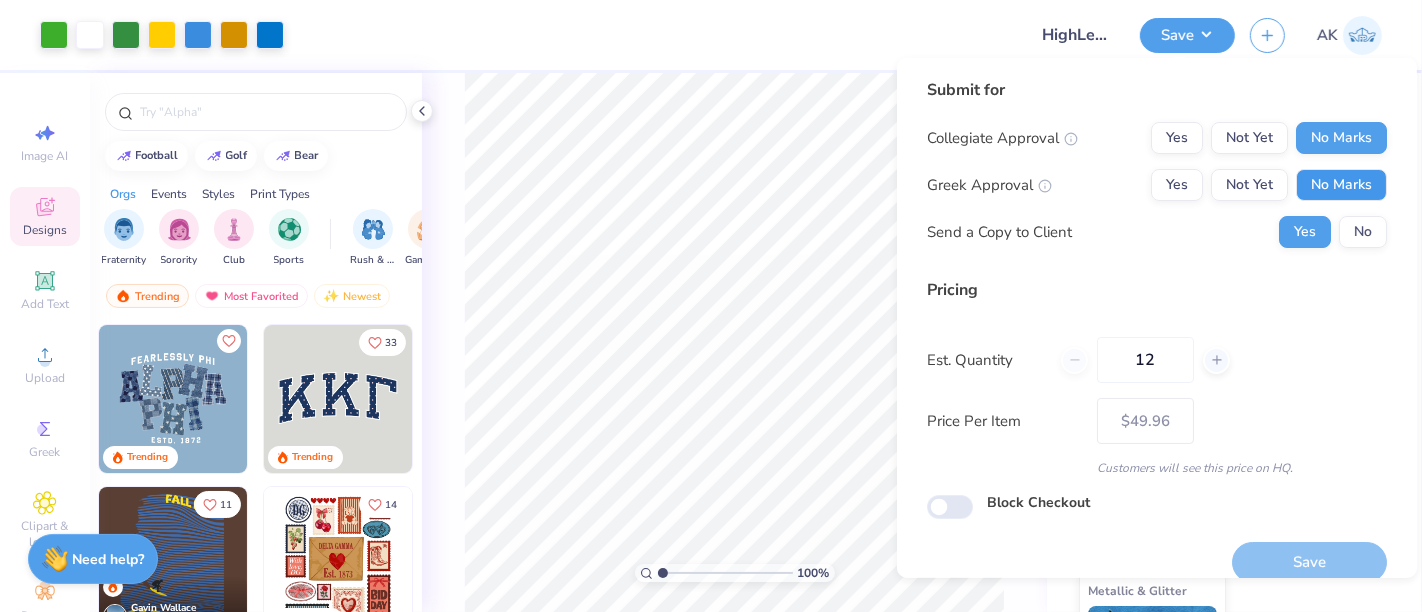 click on "No Marks" at bounding box center (1341, 185) 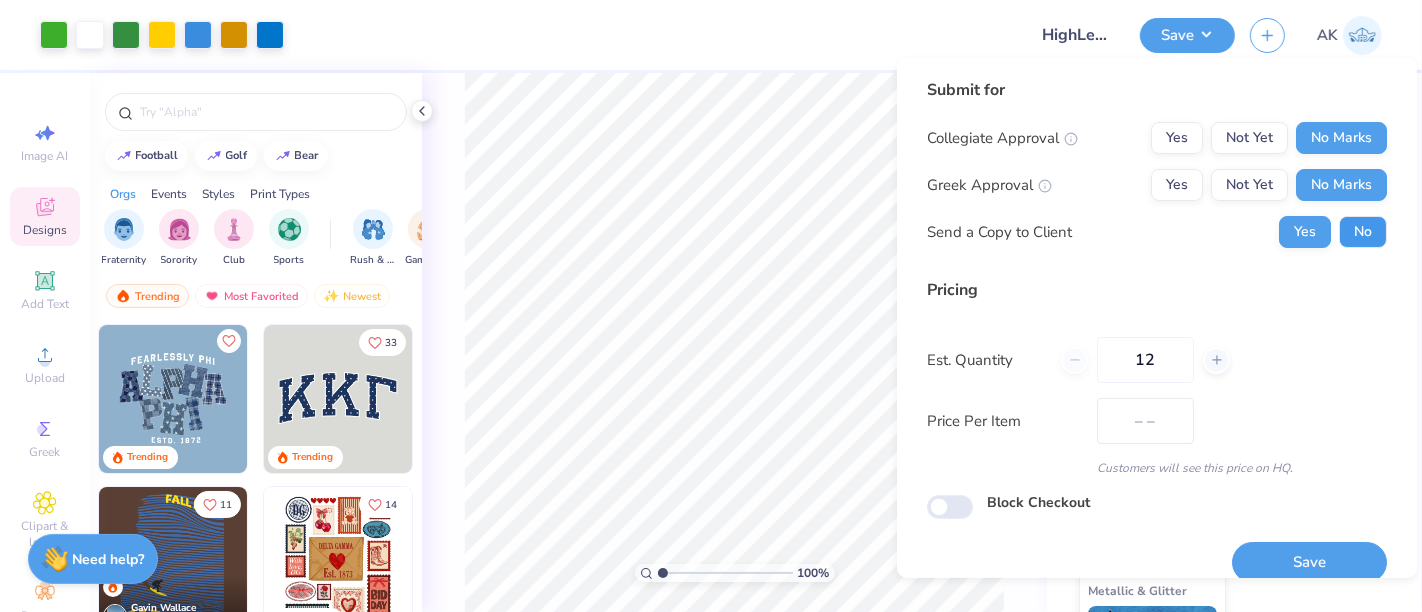 type on "$49.96" 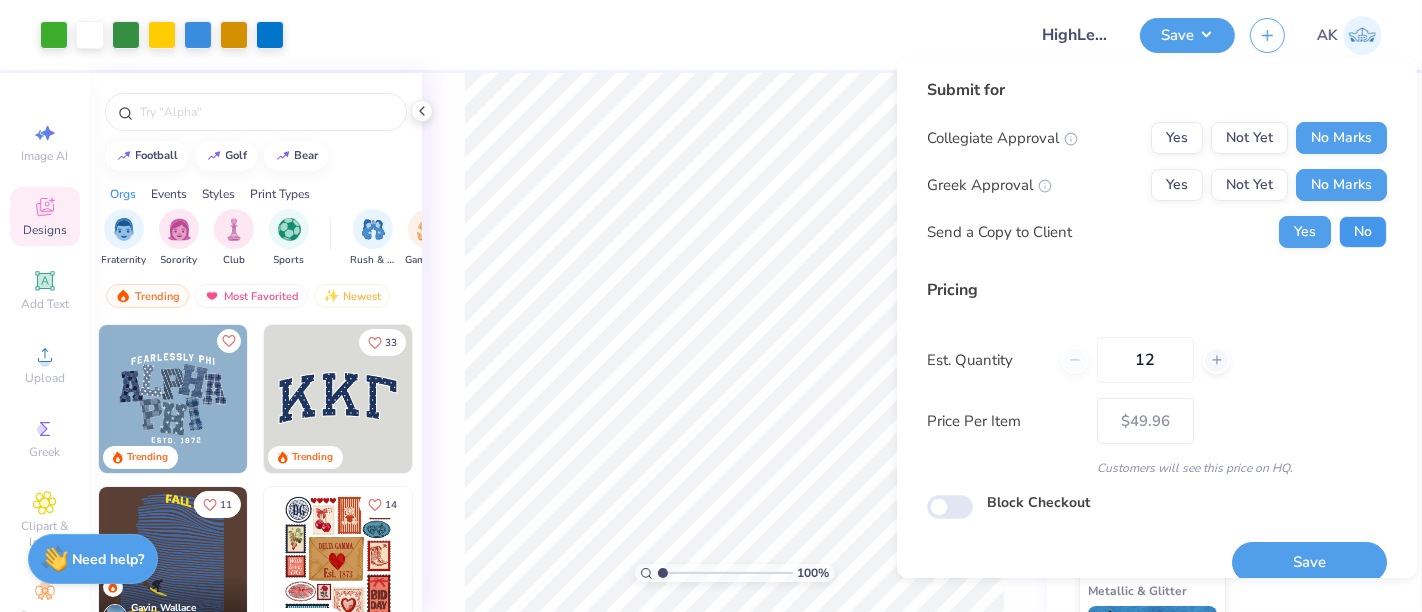 click on "No" at bounding box center (1363, 232) 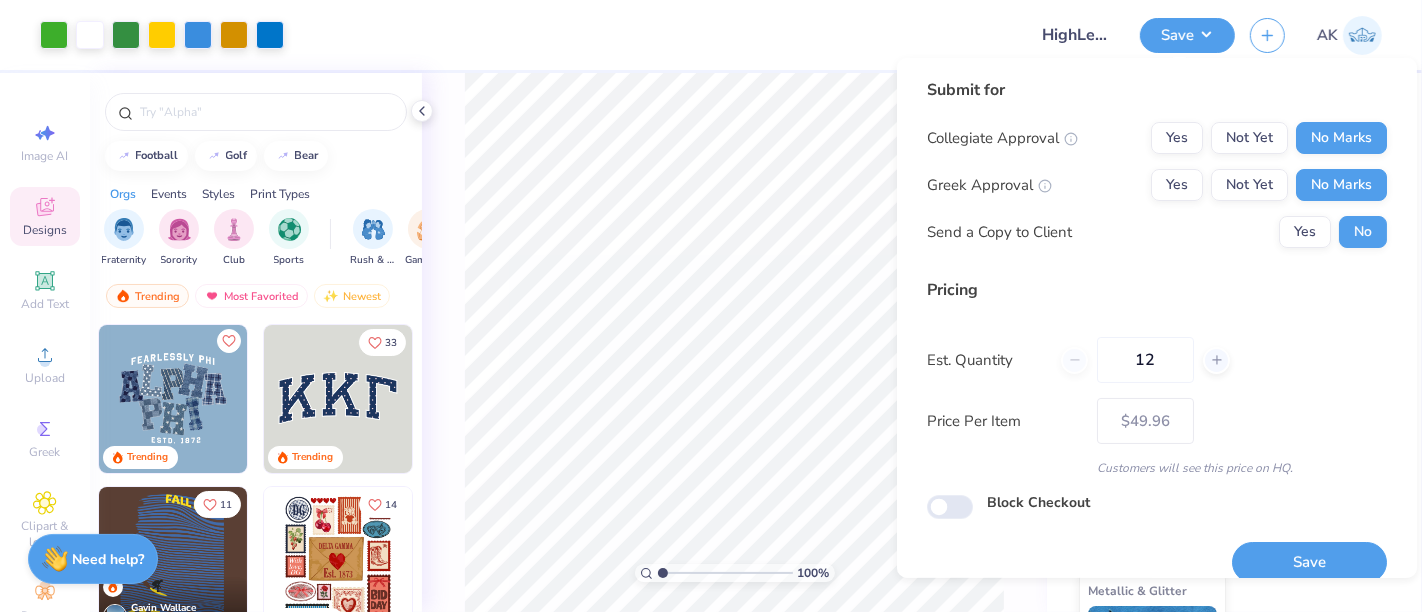 drag, startPoint x: 1165, startPoint y: 354, endPoint x: 1078, endPoint y: 374, distance: 89.26926 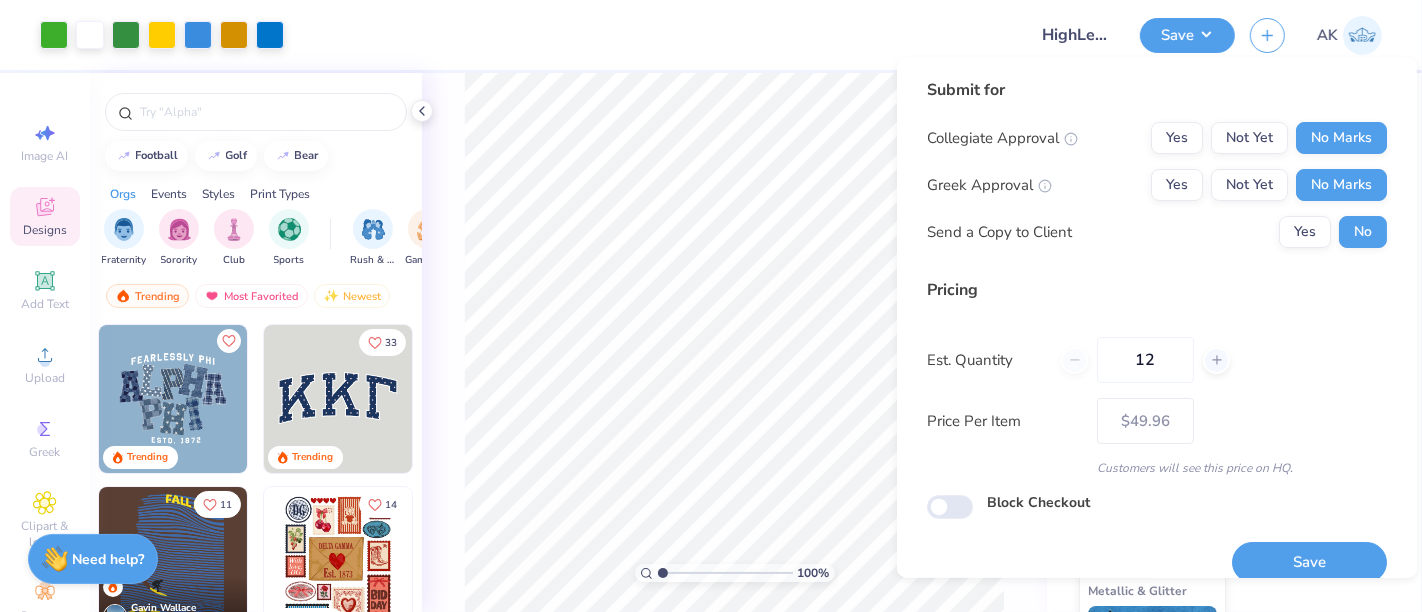 click on "12" at bounding box center [1145, 360] 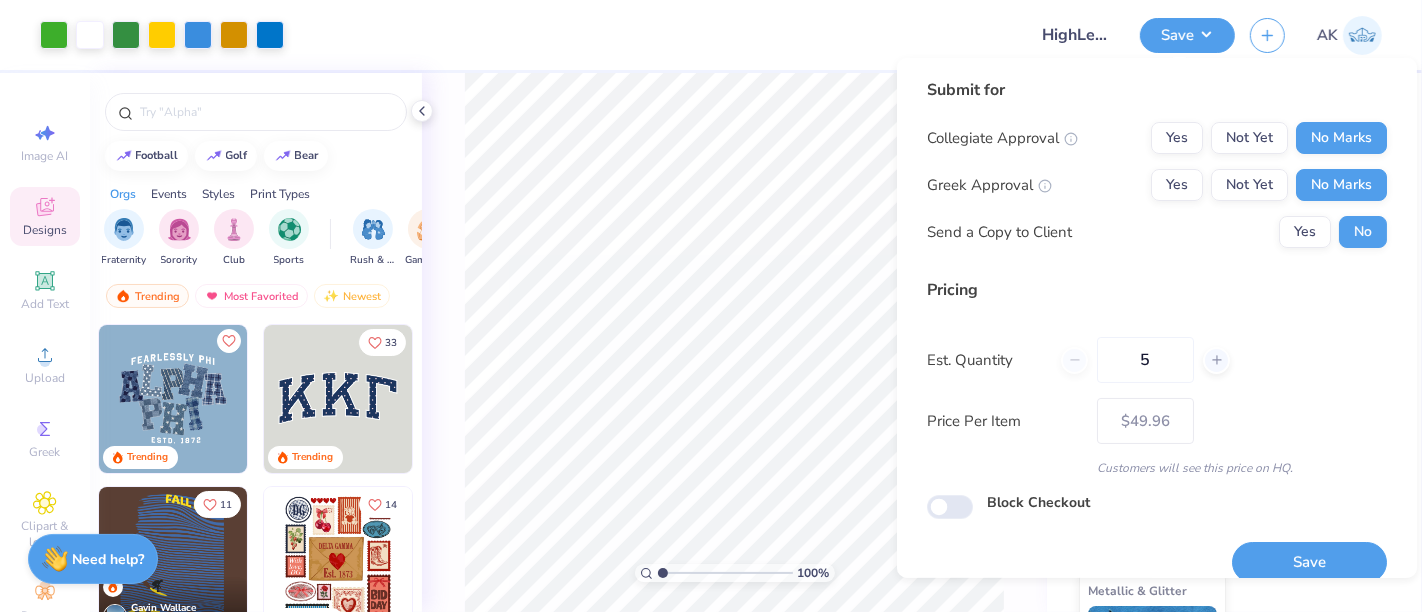 type on "50" 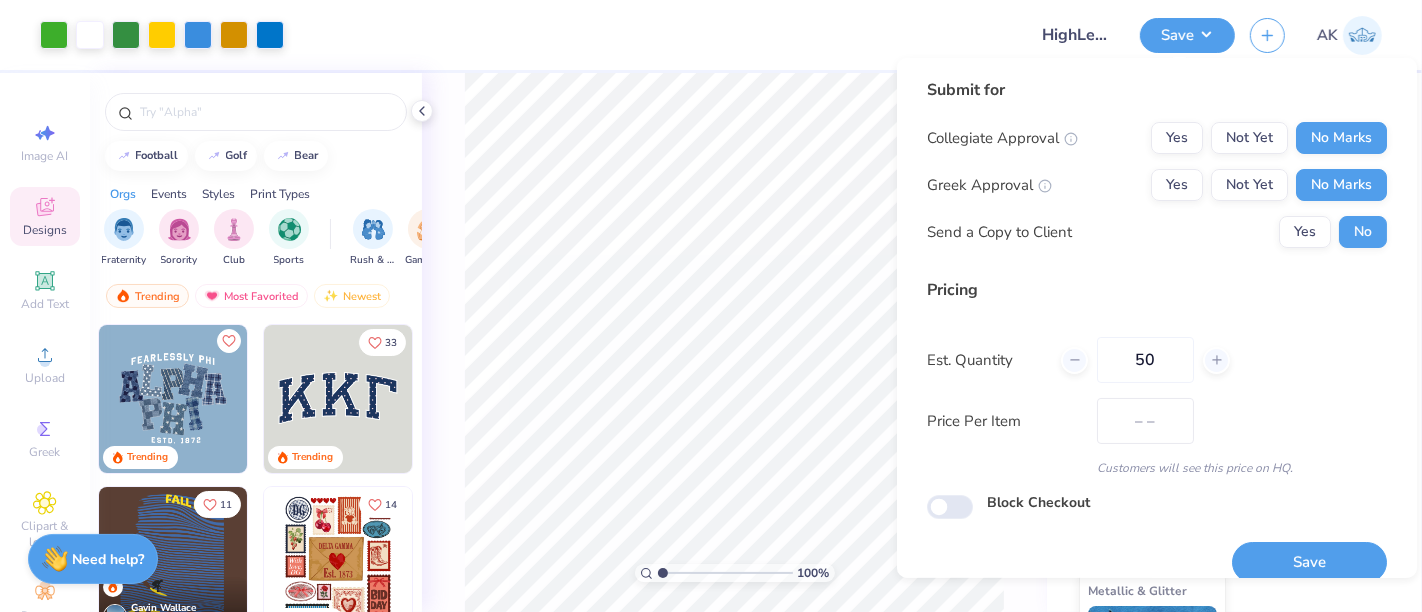 type on "$41.67" 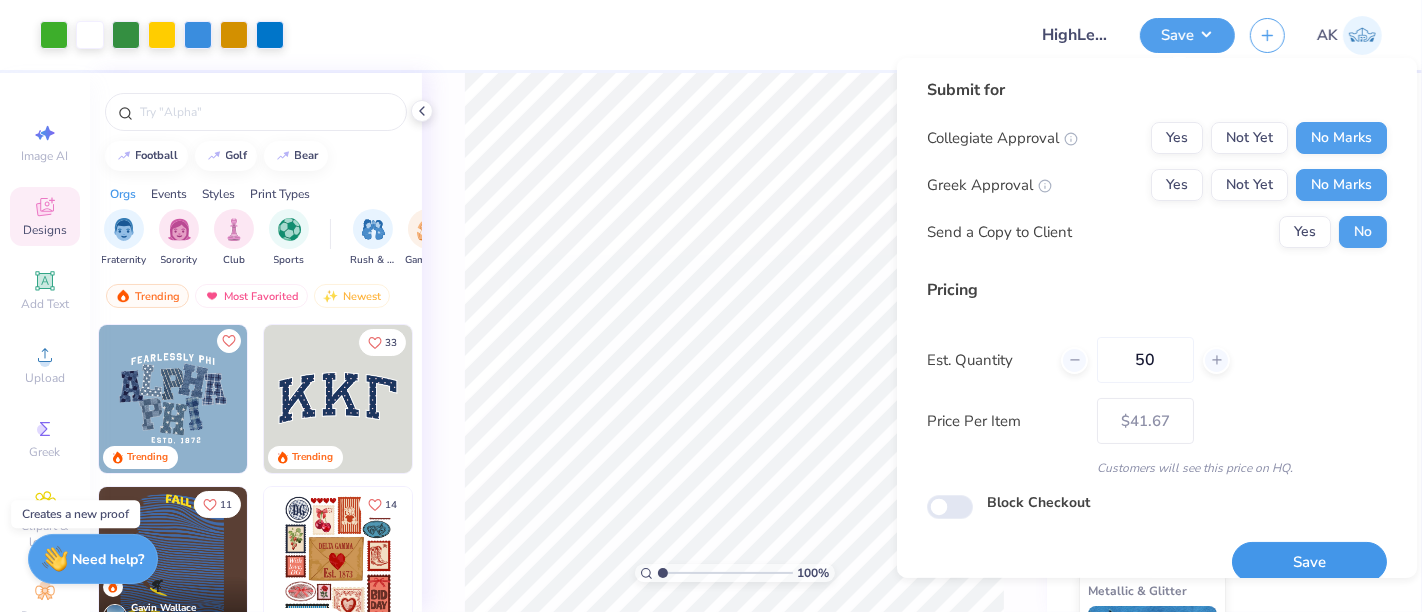 type on "50" 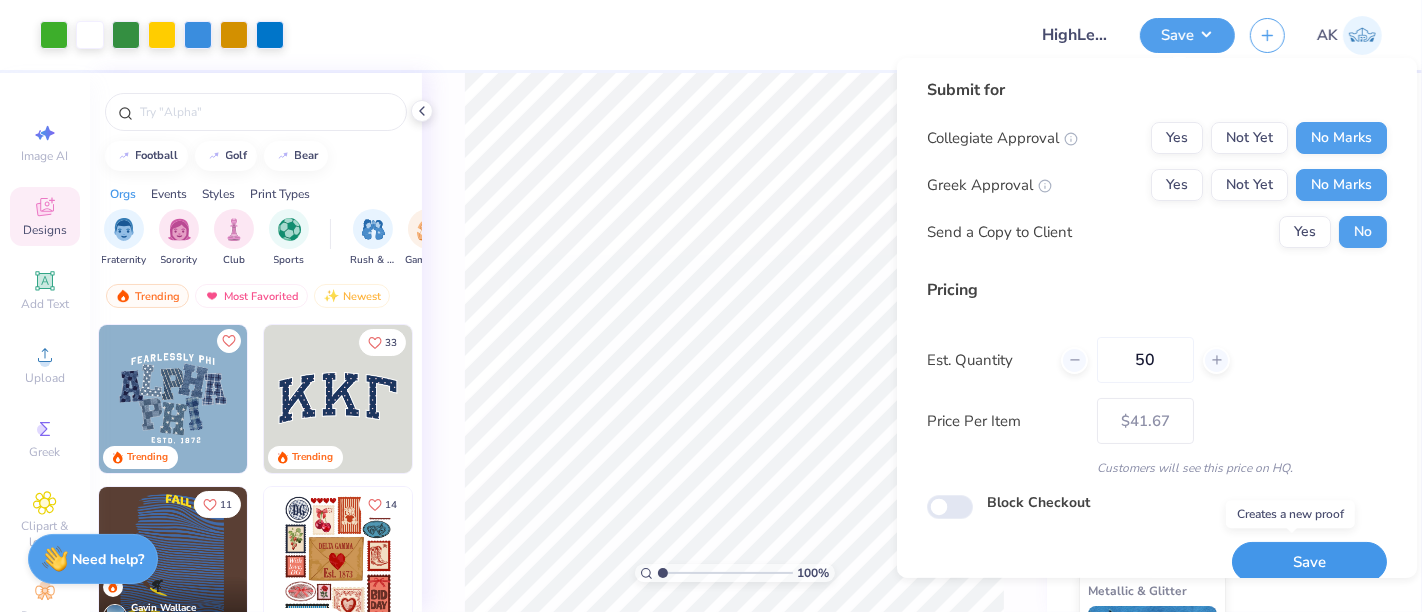 click on "Save" at bounding box center [1309, 562] 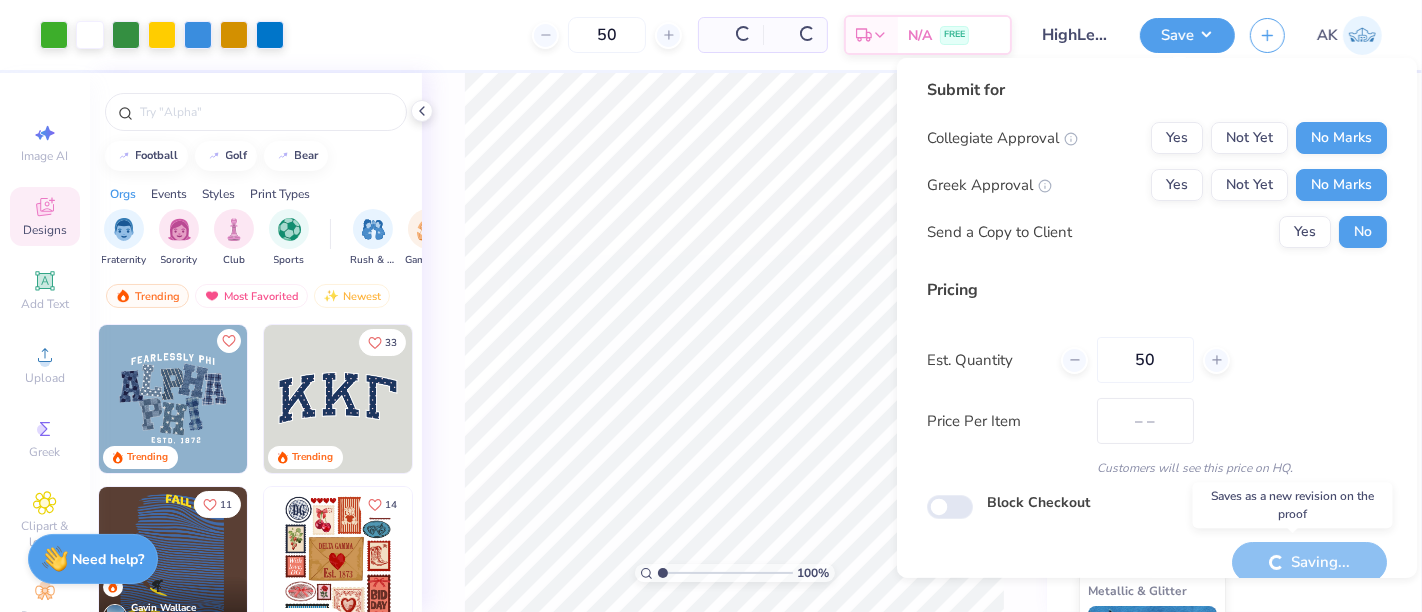 type on "$41.67" 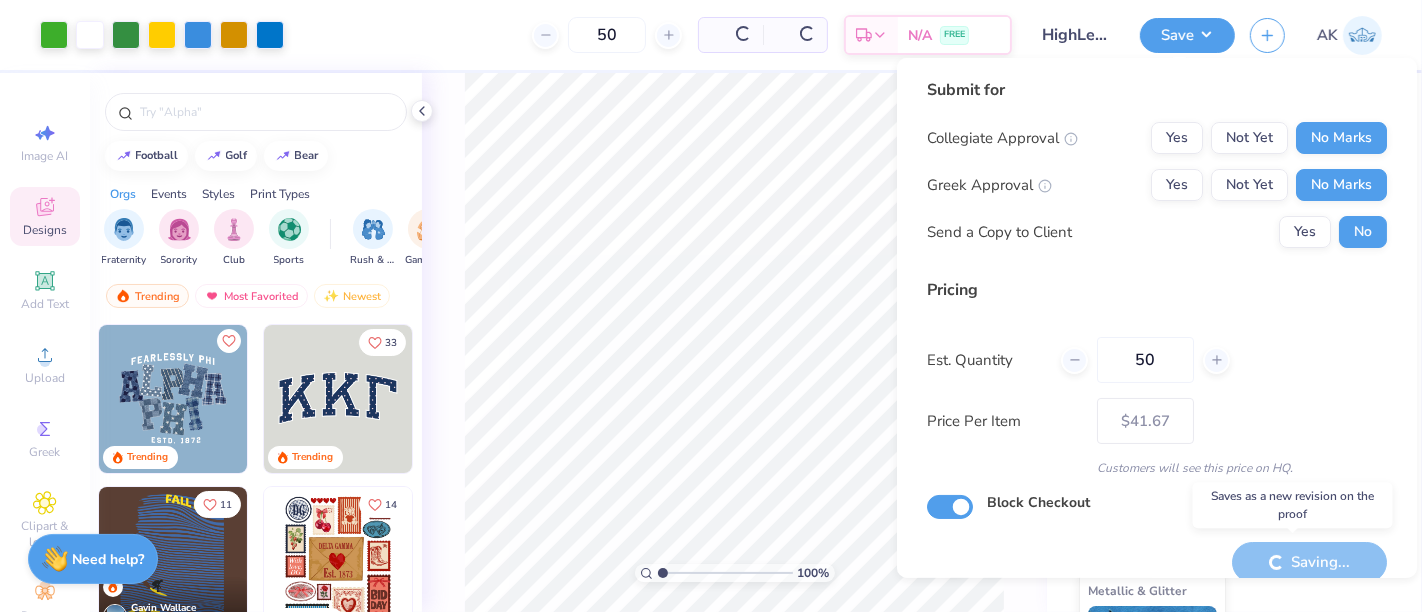 checkbox on "true" 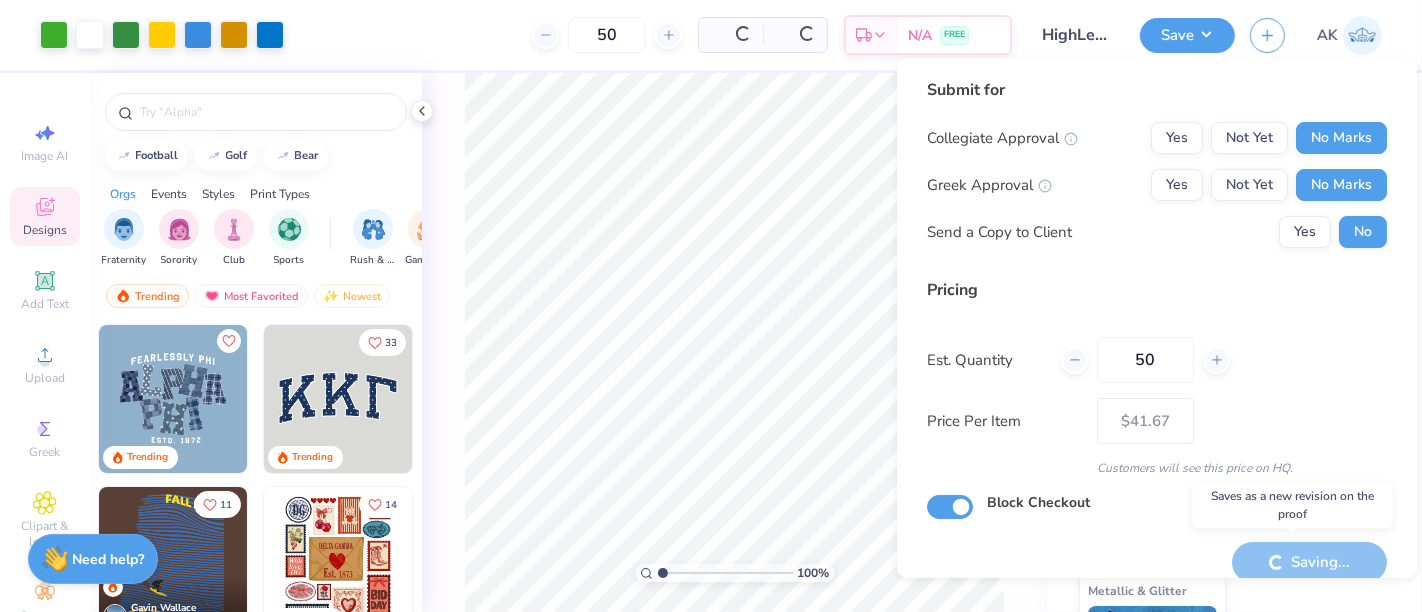 type on "– –" 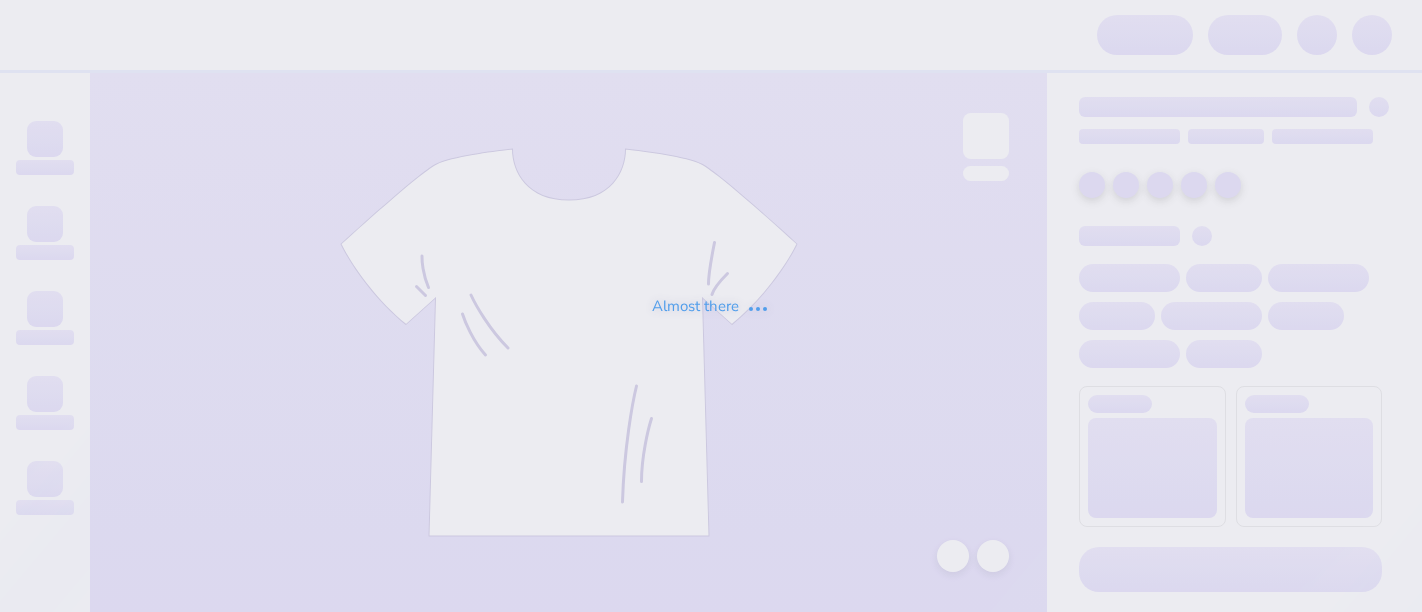 scroll, scrollTop: 0, scrollLeft: 0, axis: both 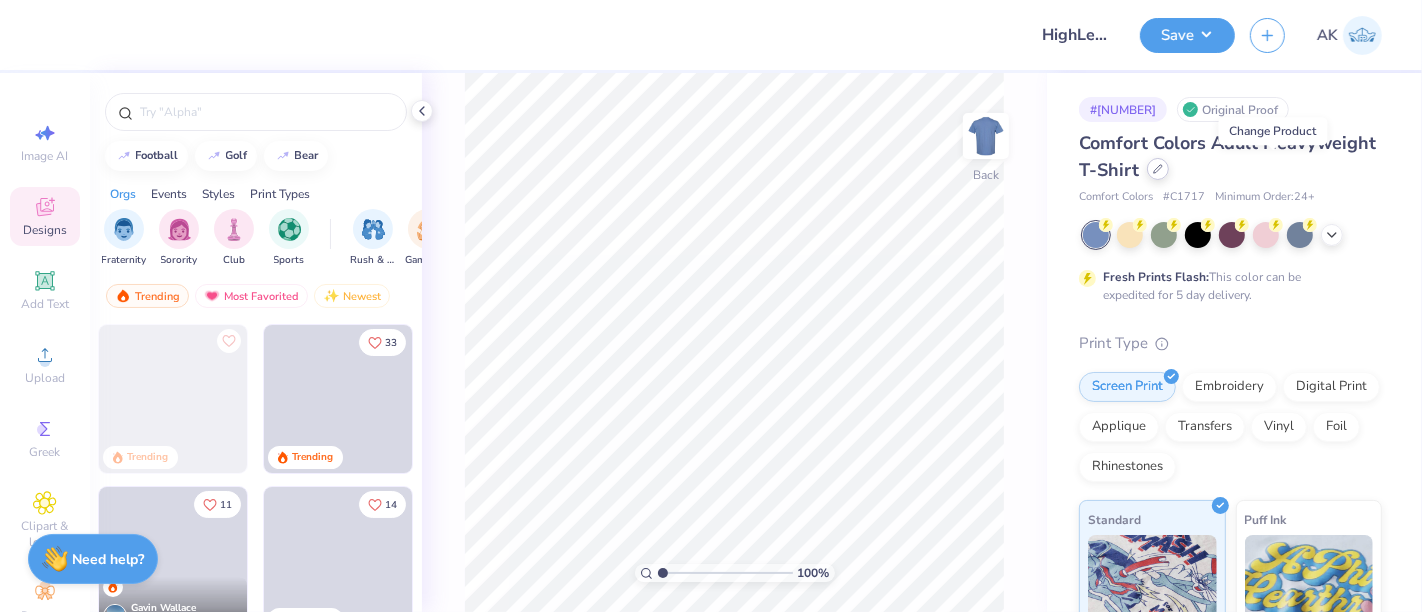 click 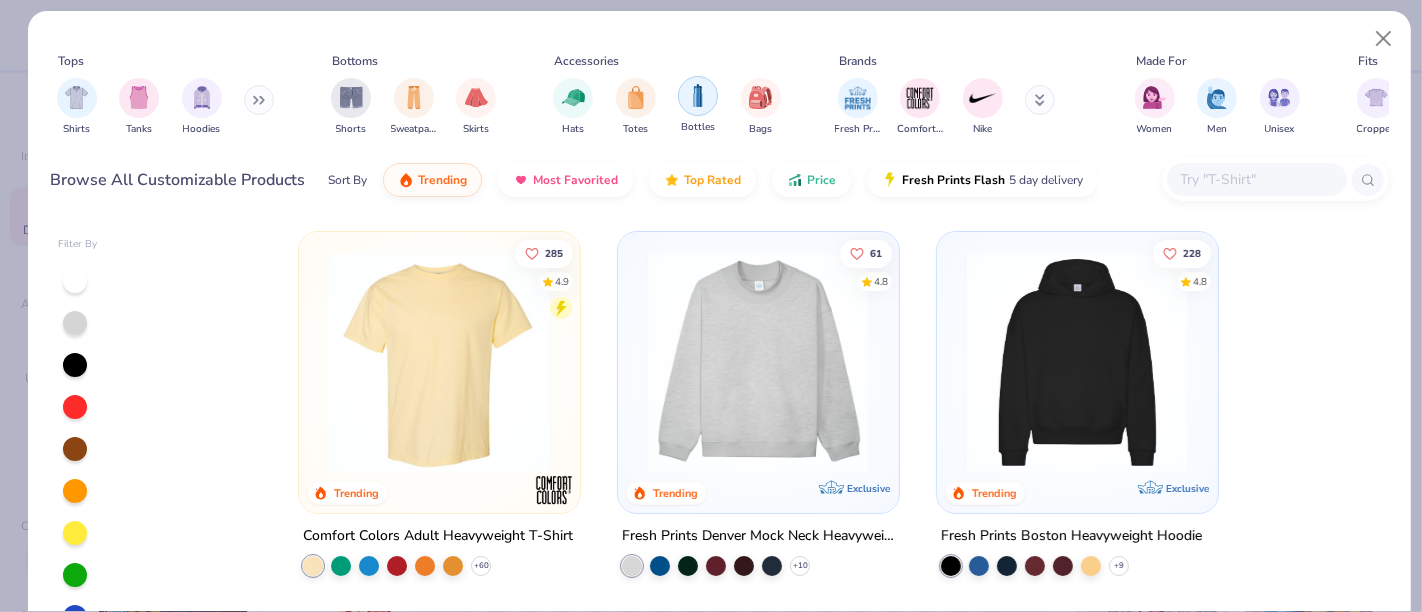 click at bounding box center (698, 96) 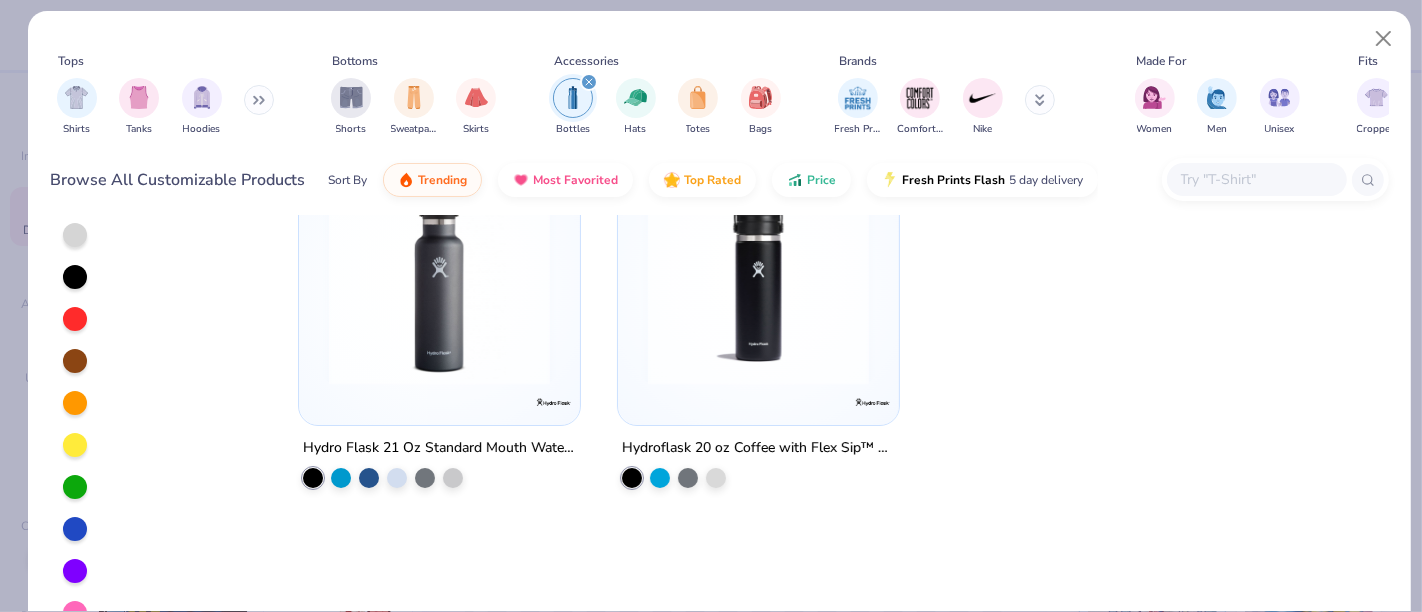 scroll, scrollTop: 90, scrollLeft: 0, axis: vertical 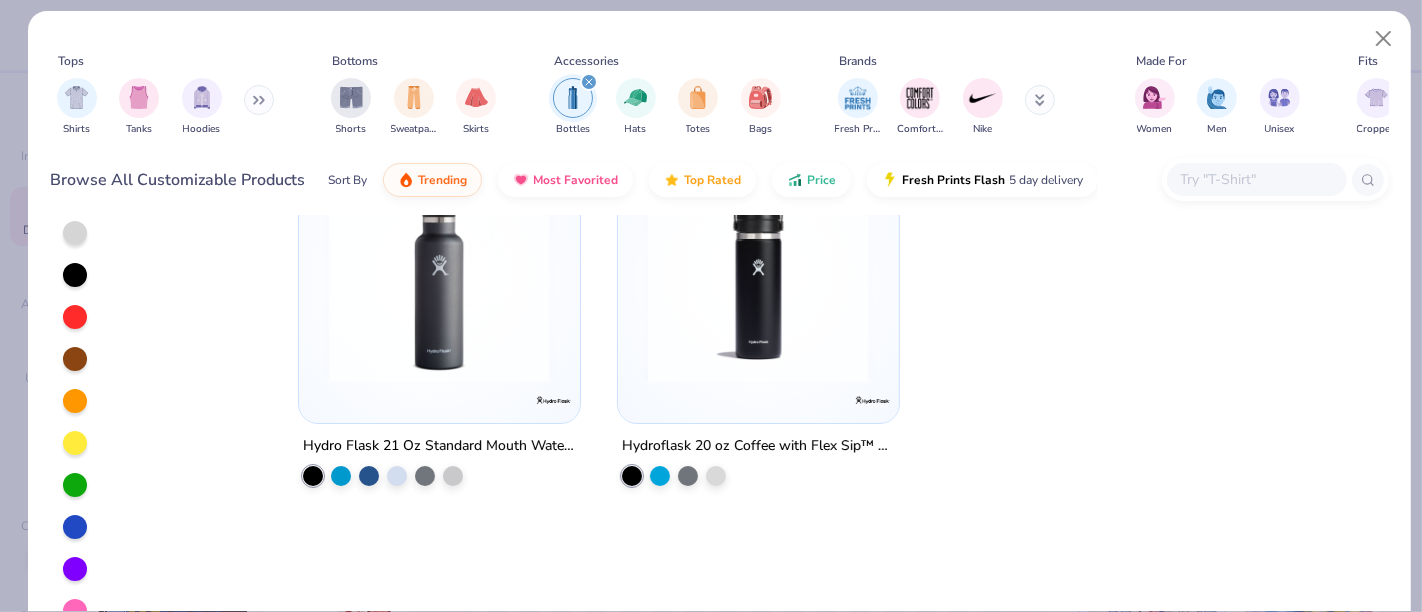 click at bounding box center [439, 272] 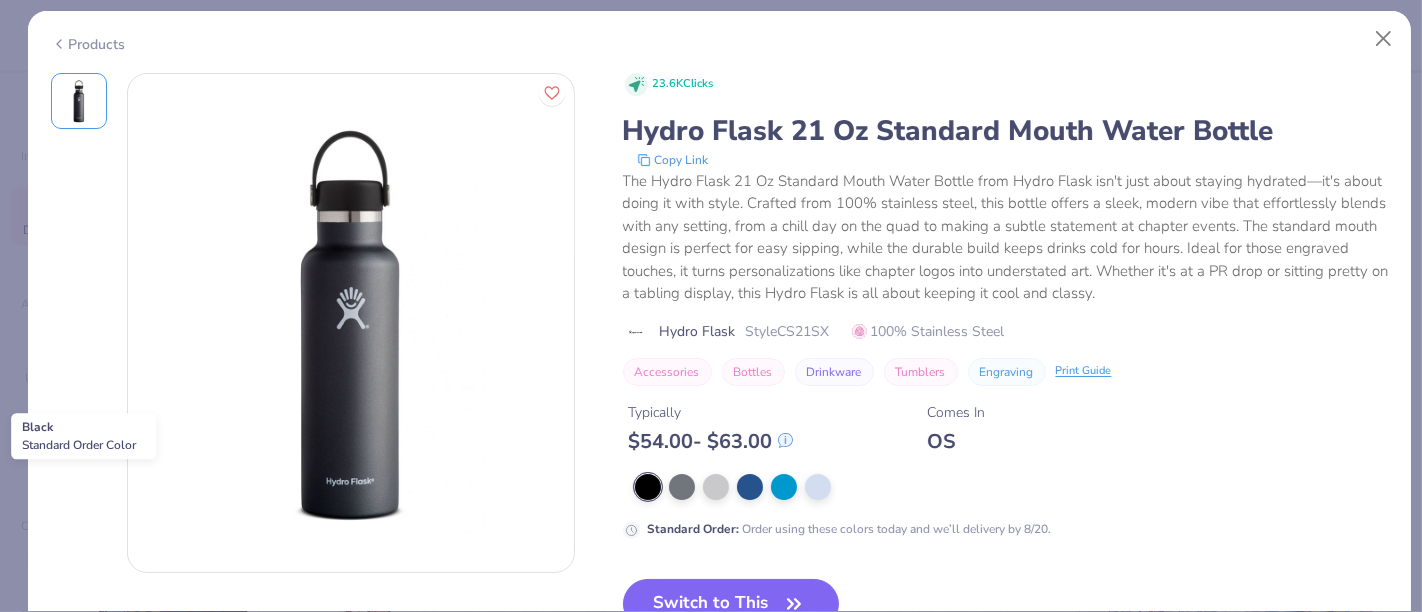 click at bounding box center [648, 487] 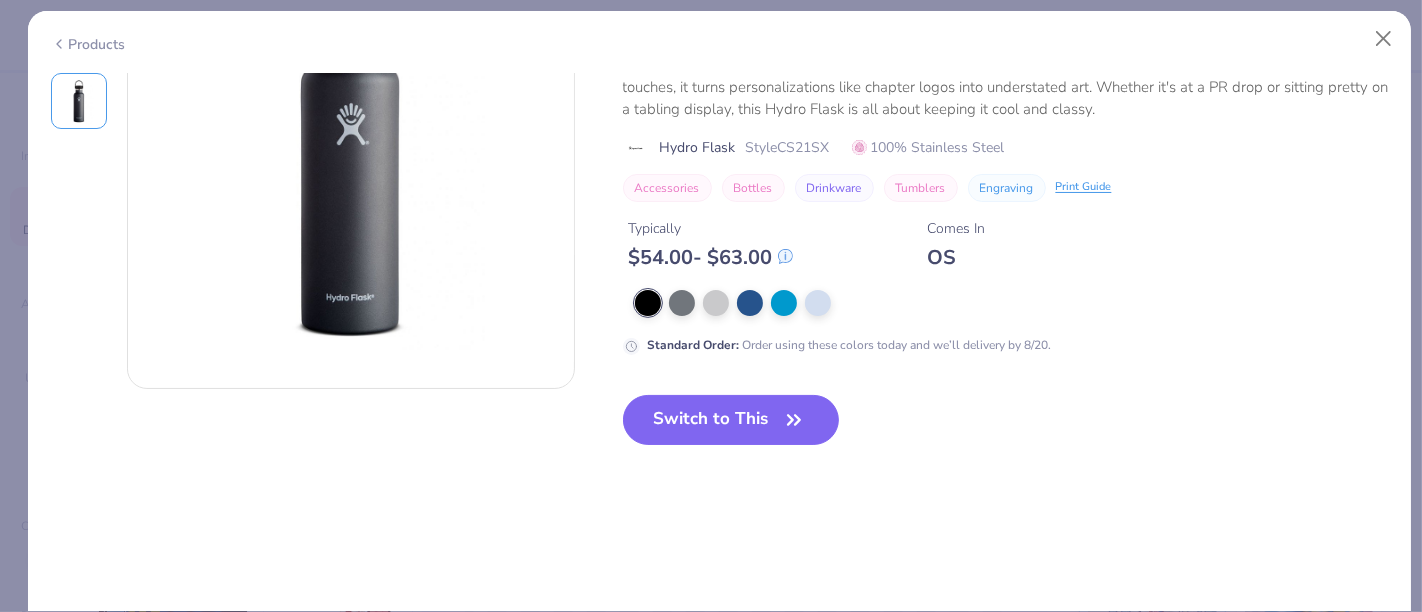 scroll, scrollTop: 215, scrollLeft: 0, axis: vertical 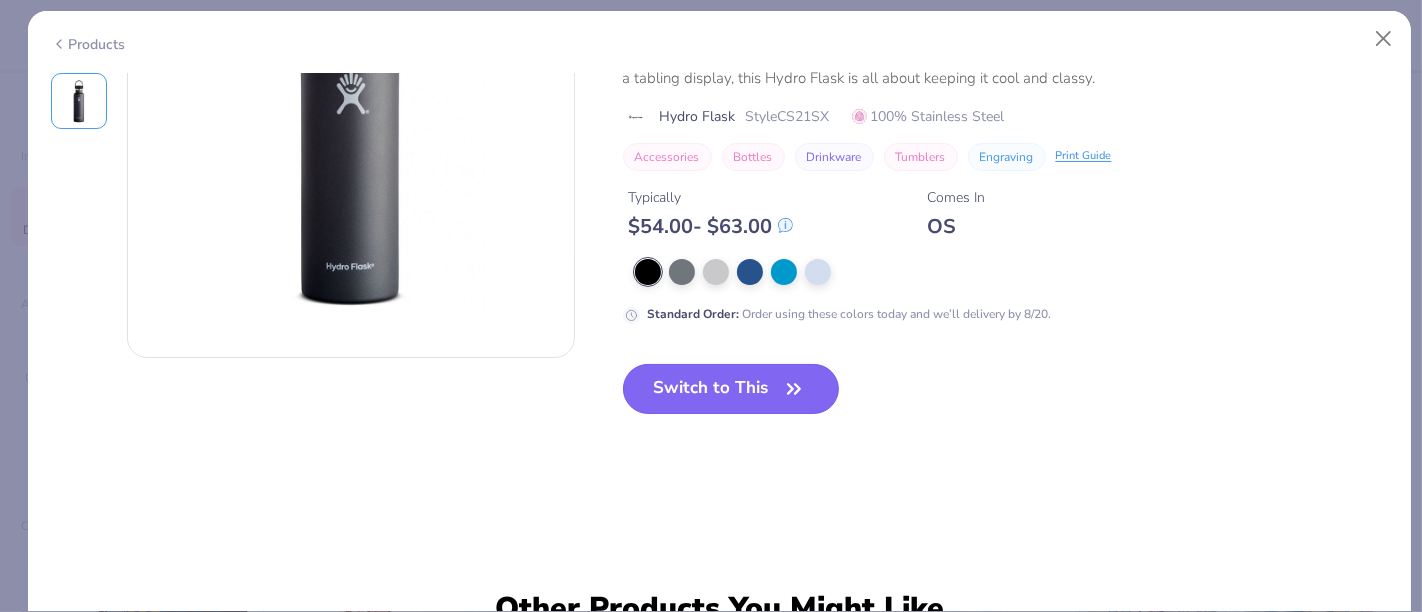 click on "Switch to This" at bounding box center (731, 389) 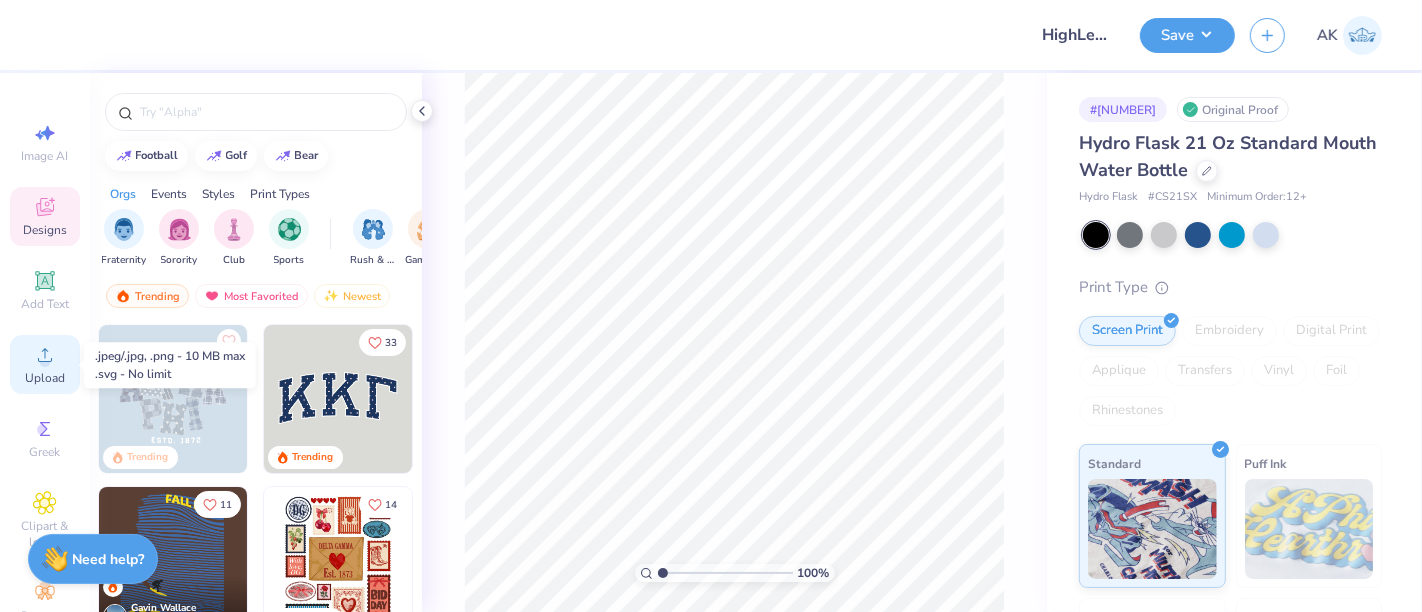 click on "Upload" at bounding box center [45, 378] 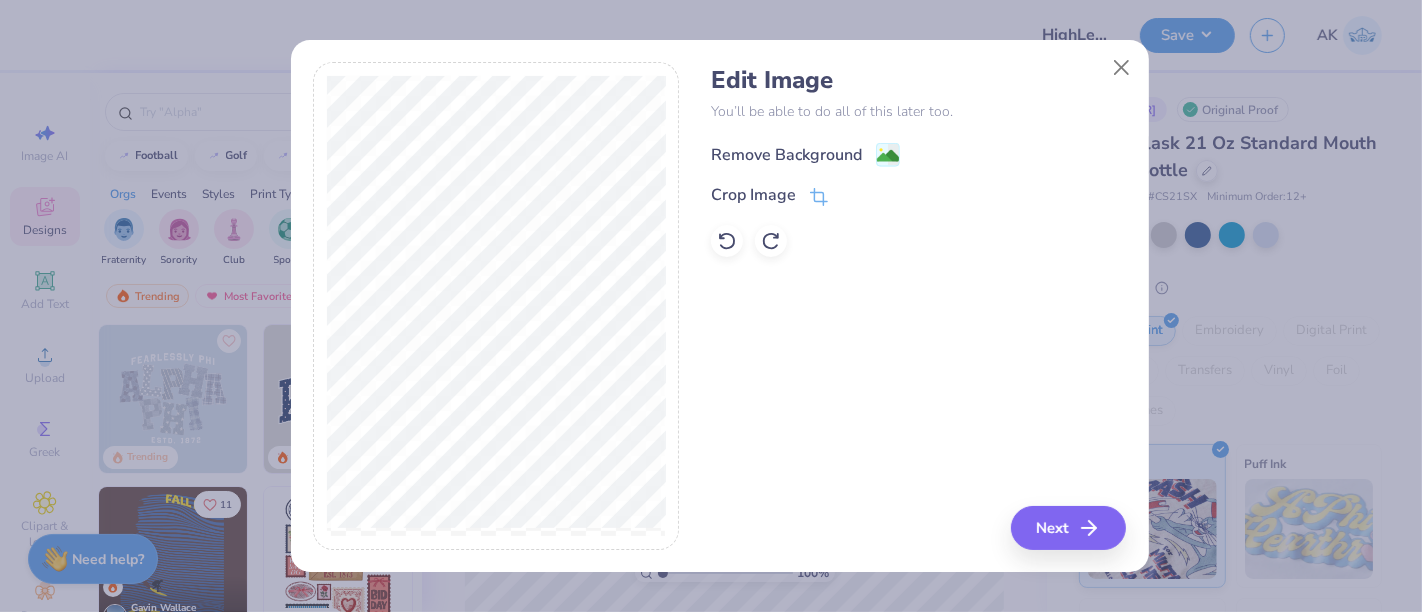 click 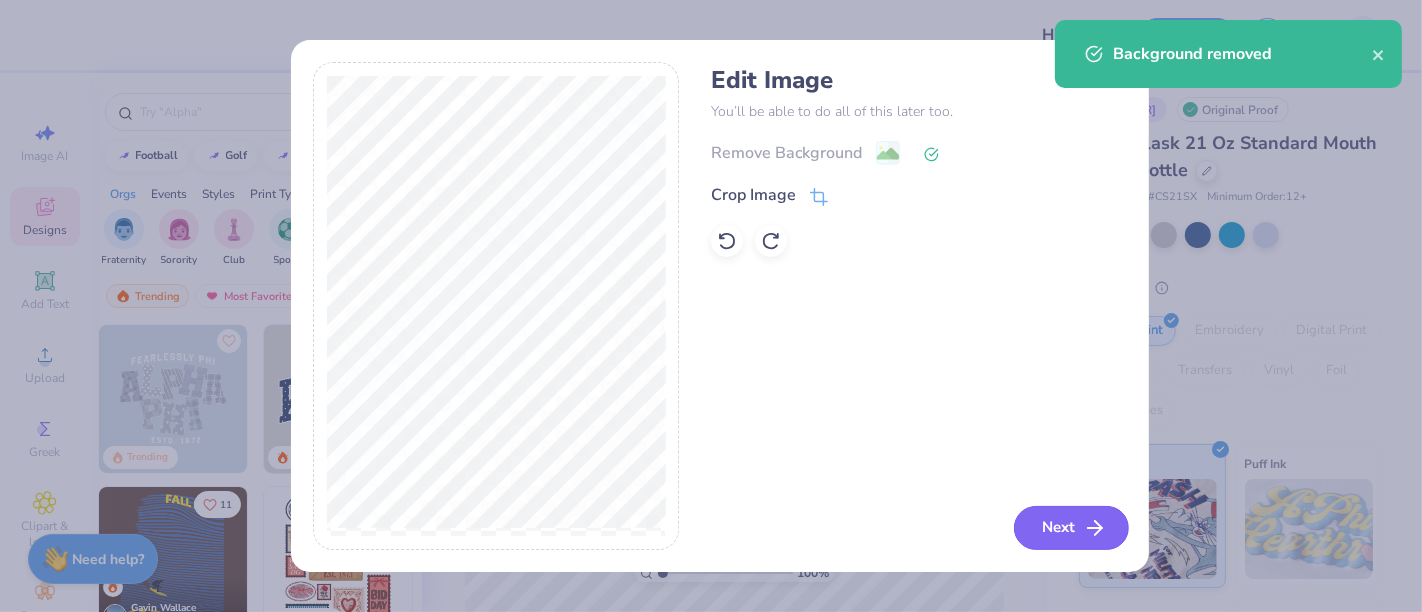 click on "Next" at bounding box center (1071, 528) 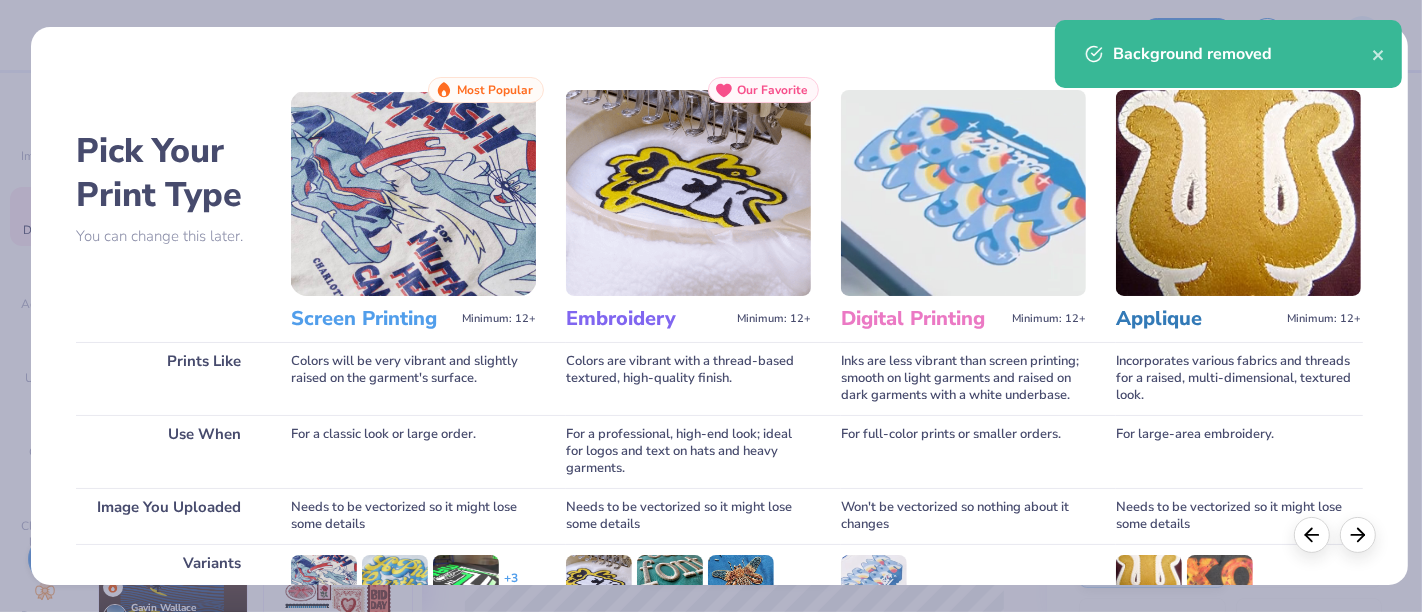 scroll, scrollTop: 283, scrollLeft: 0, axis: vertical 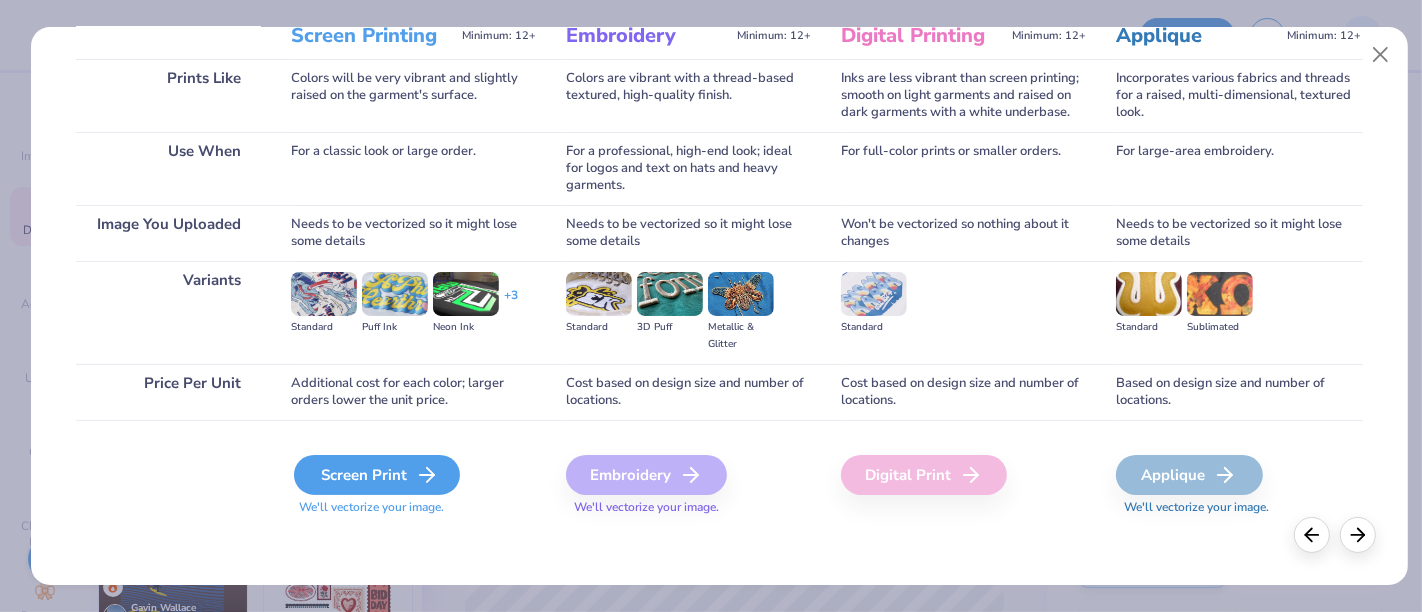 click on "Screen Print" at bounding box center (377, 475) 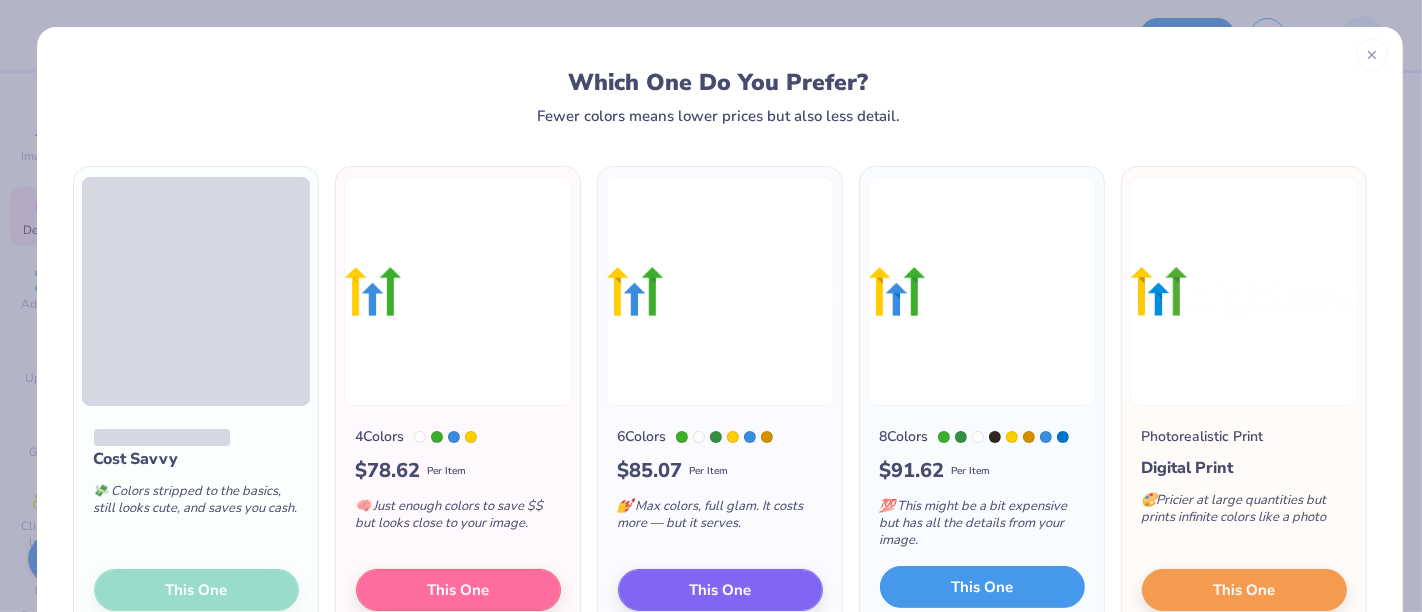 click on "This One" at bounding box center (982, 587) 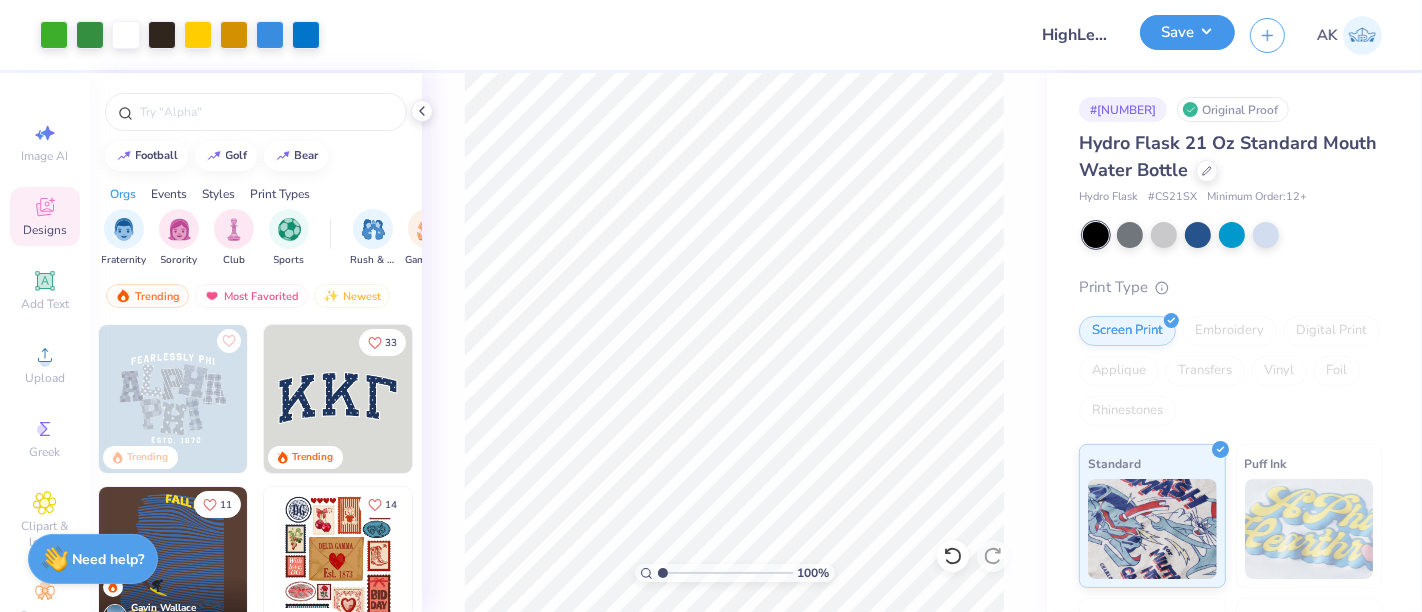 click on "Save" at bounding box center (1187, 32) 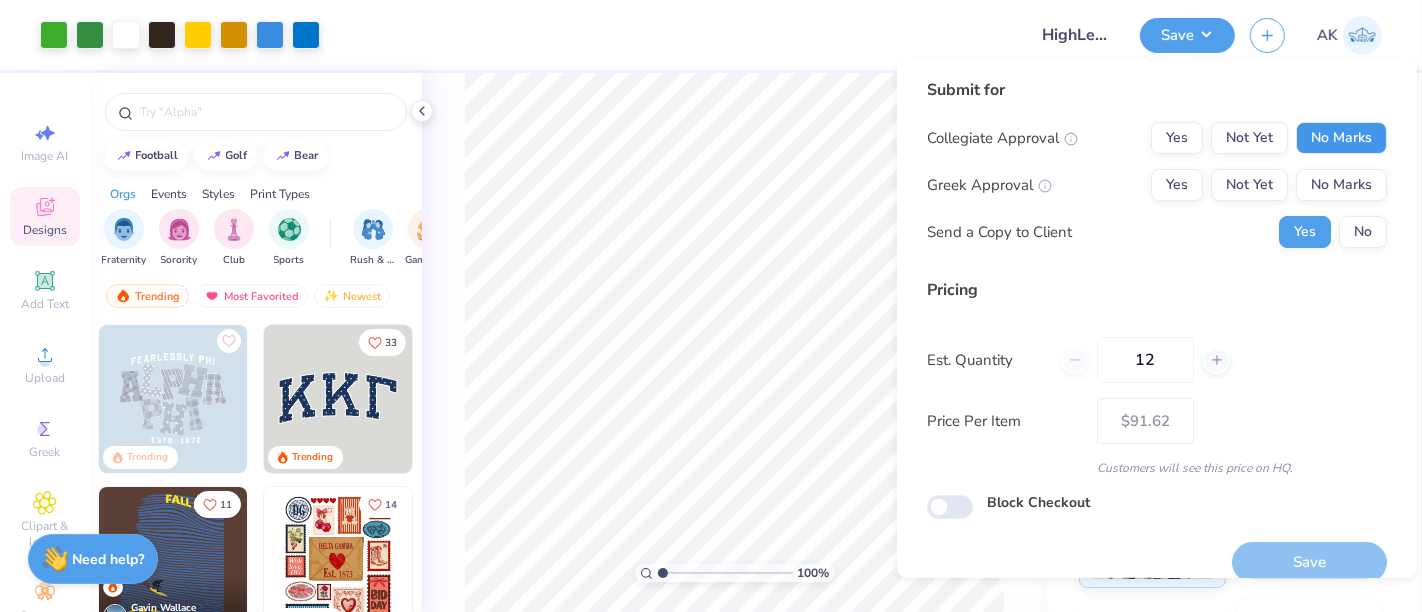 click on "No Marks" at bounding box center [1341, 138] 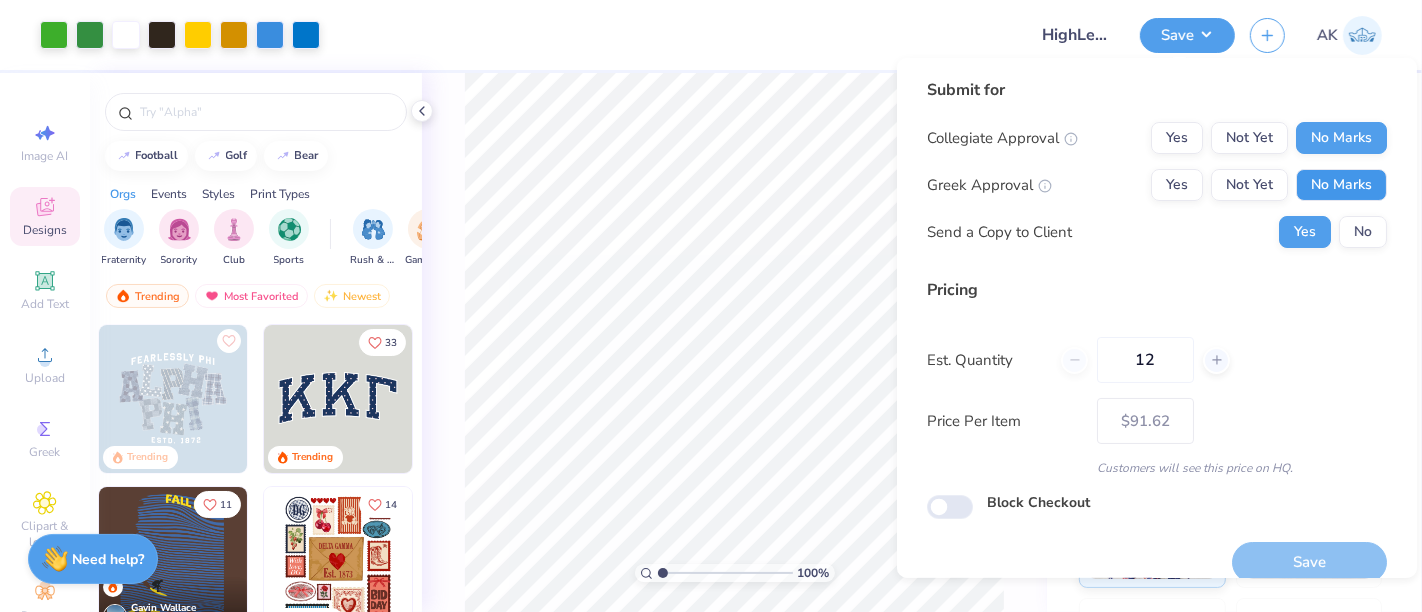 click on "No Marks" at bounding box center [1341, 185] 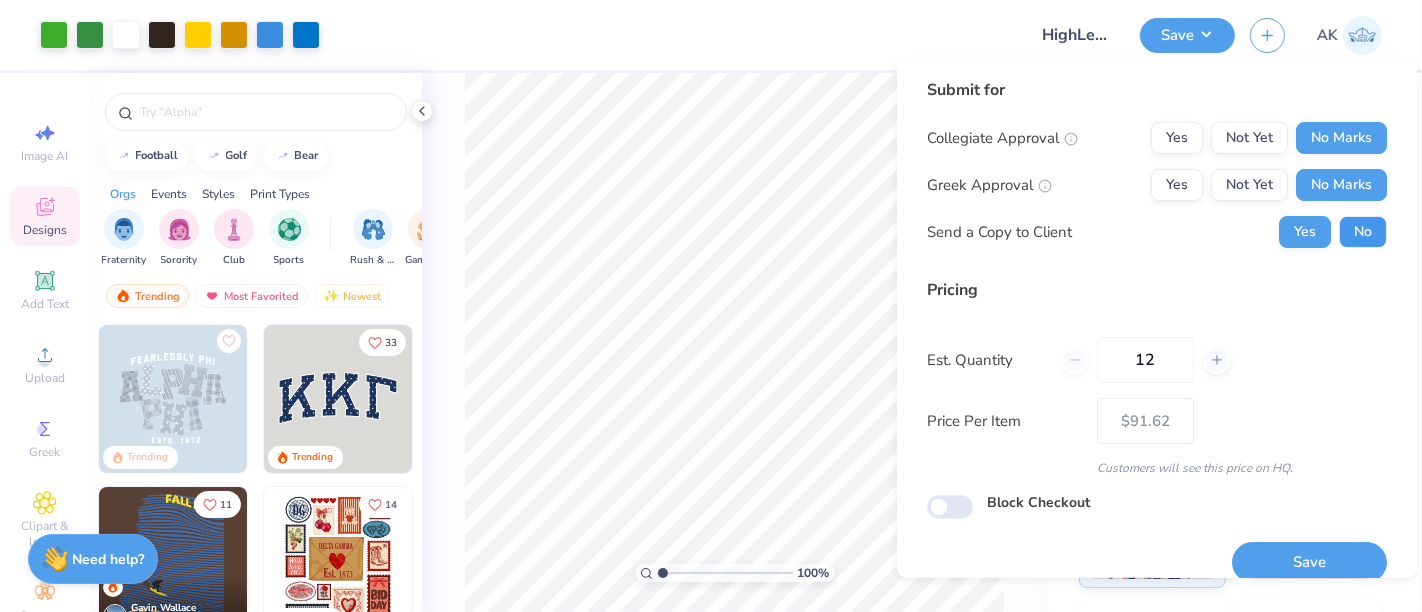 click on "No" at bounding box center (1363, 232) 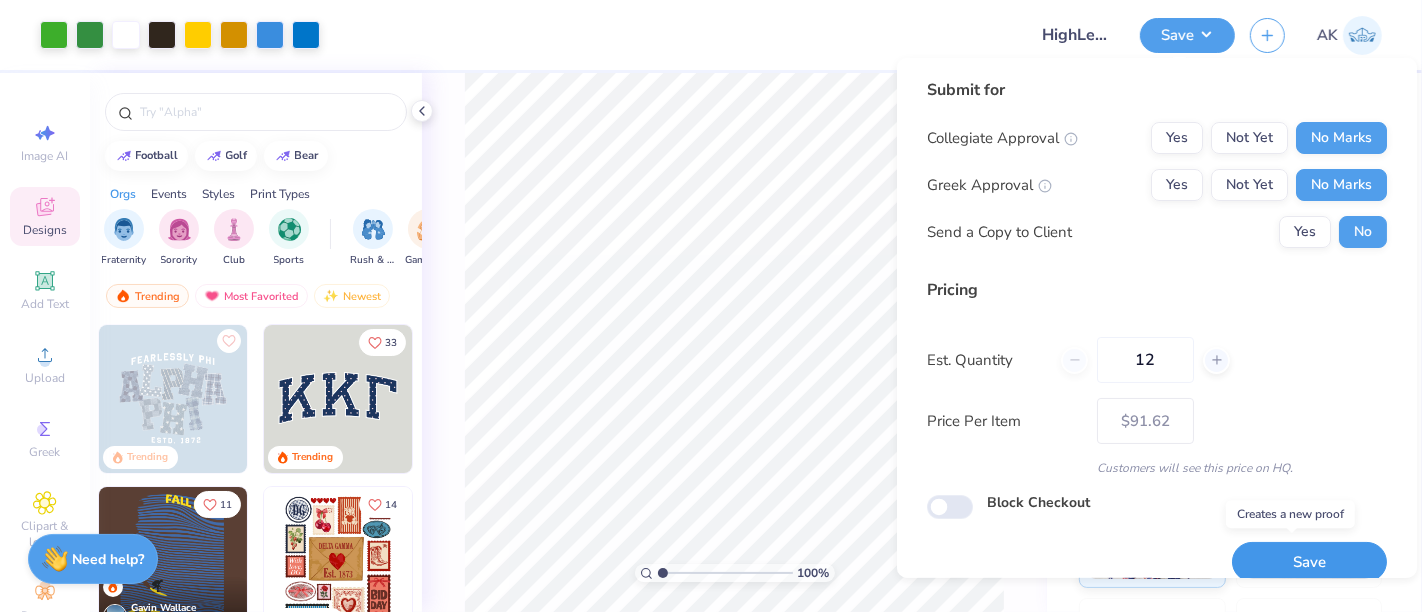click on "Save" at bounding box center (1309, 562) 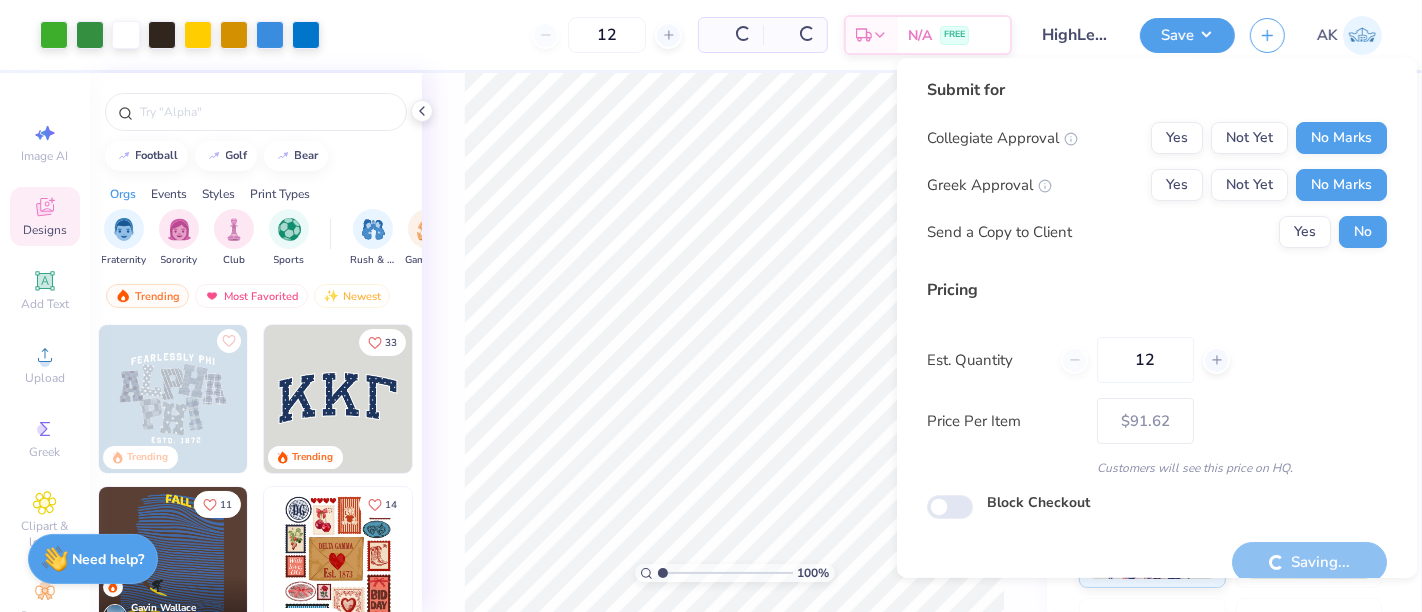type on "– –" 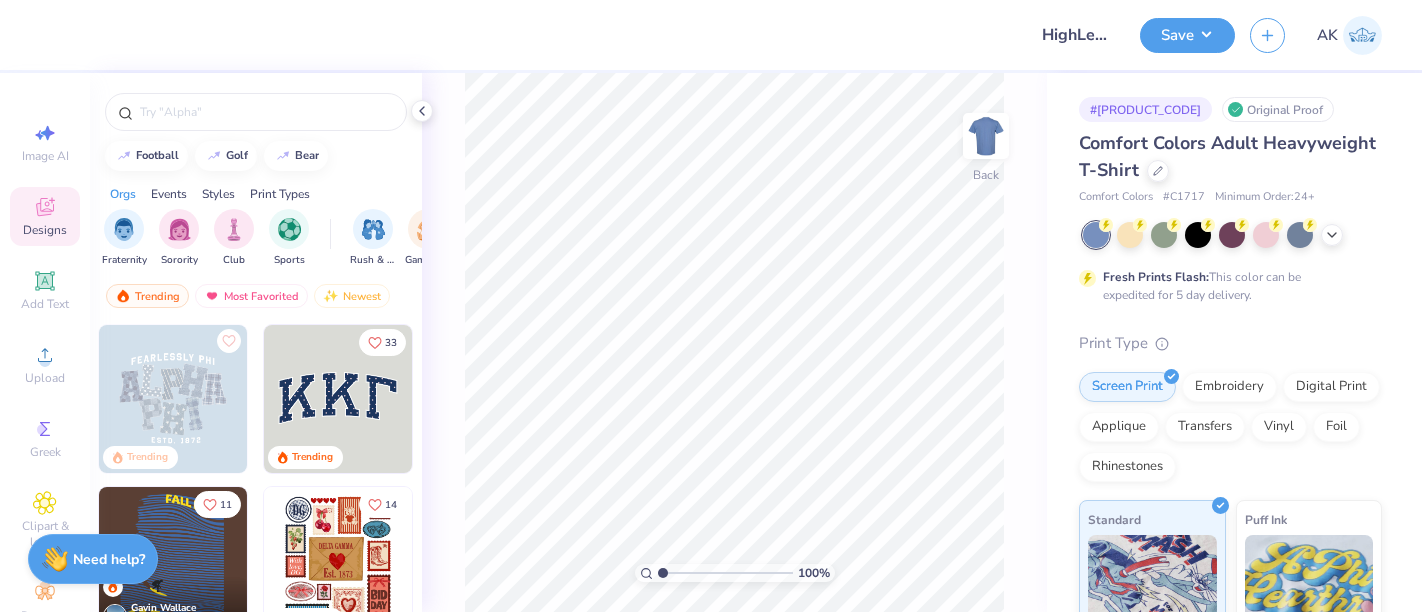 scroll, scrollTop: 0, scrollLeft: 0, axis: both 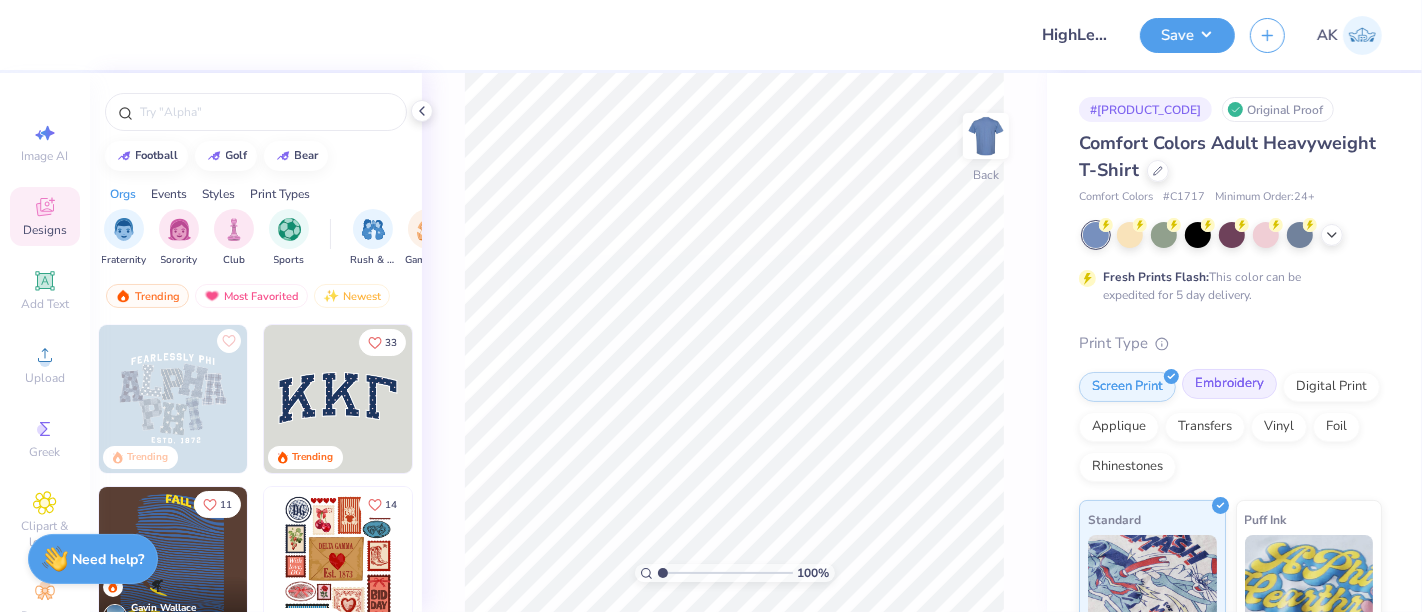 click on "Embroidery" at bounding box center [1229, 384] 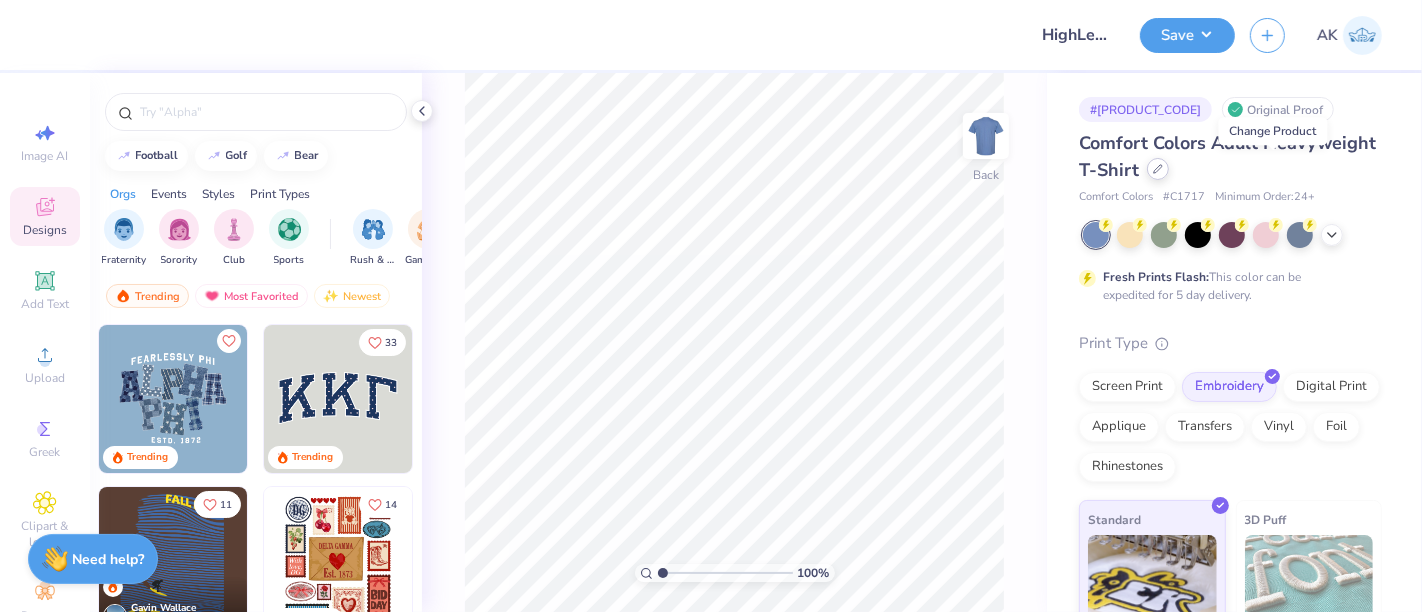 click 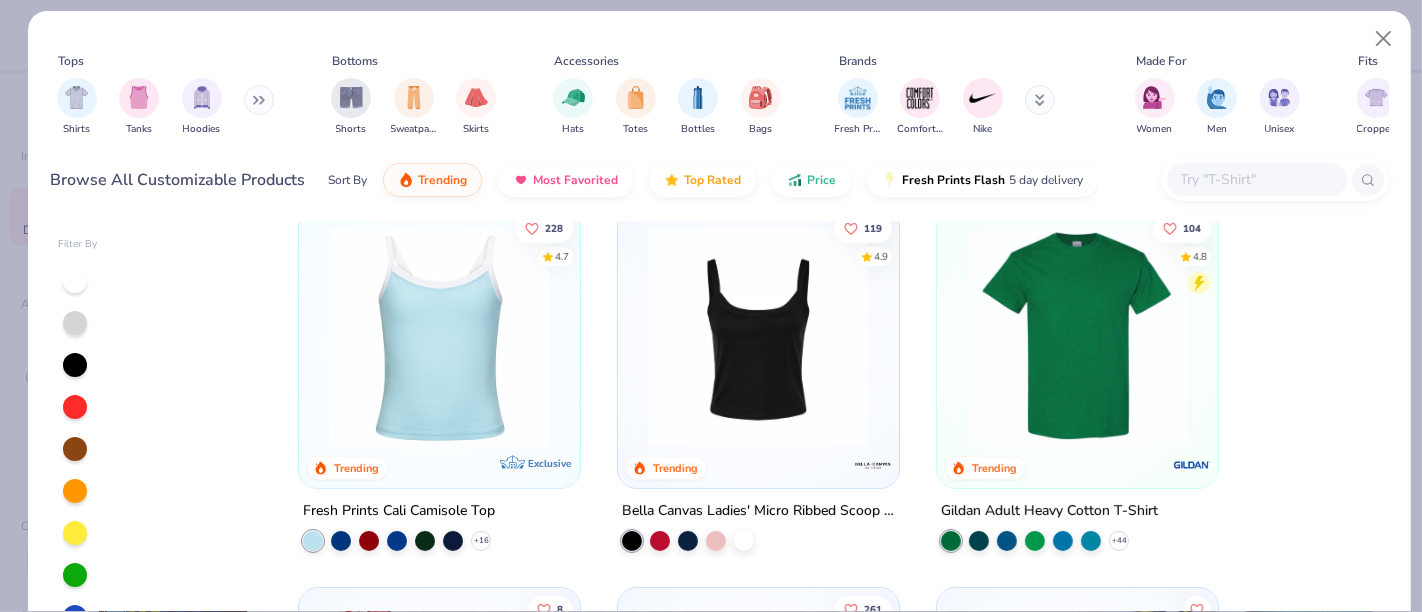 scroll, scrollTop: 0, scrollLeft: 0, axis: both 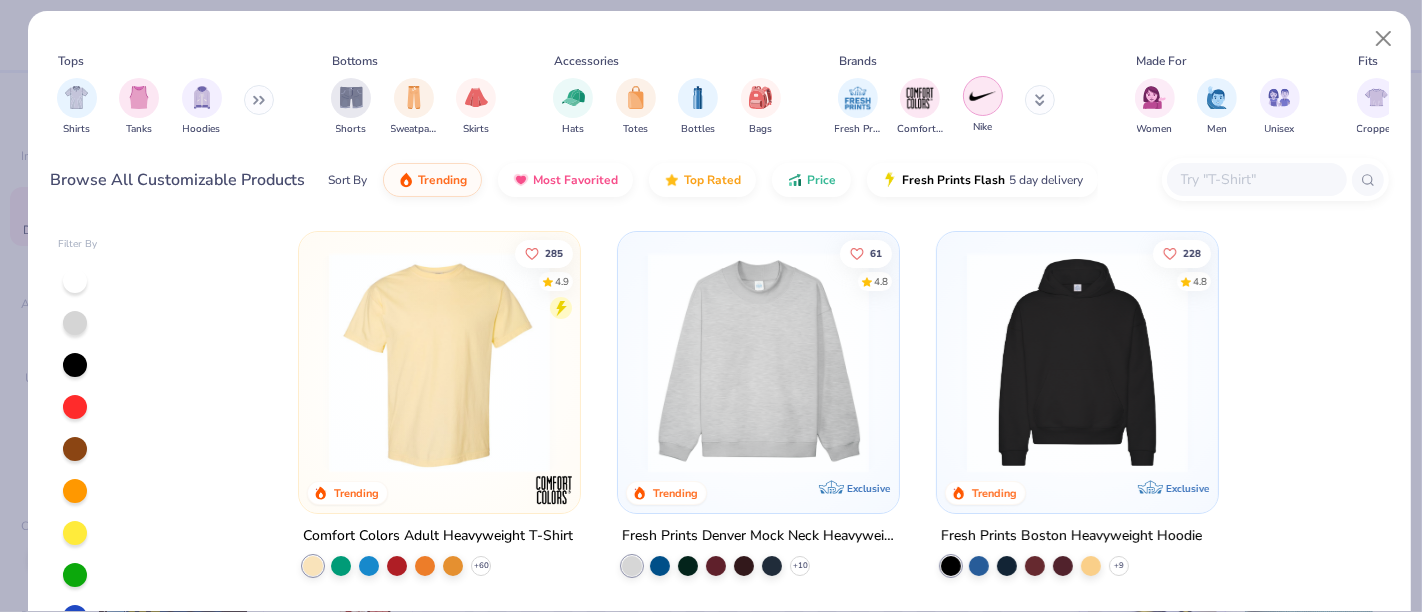 click at bounding box center (983, 96) 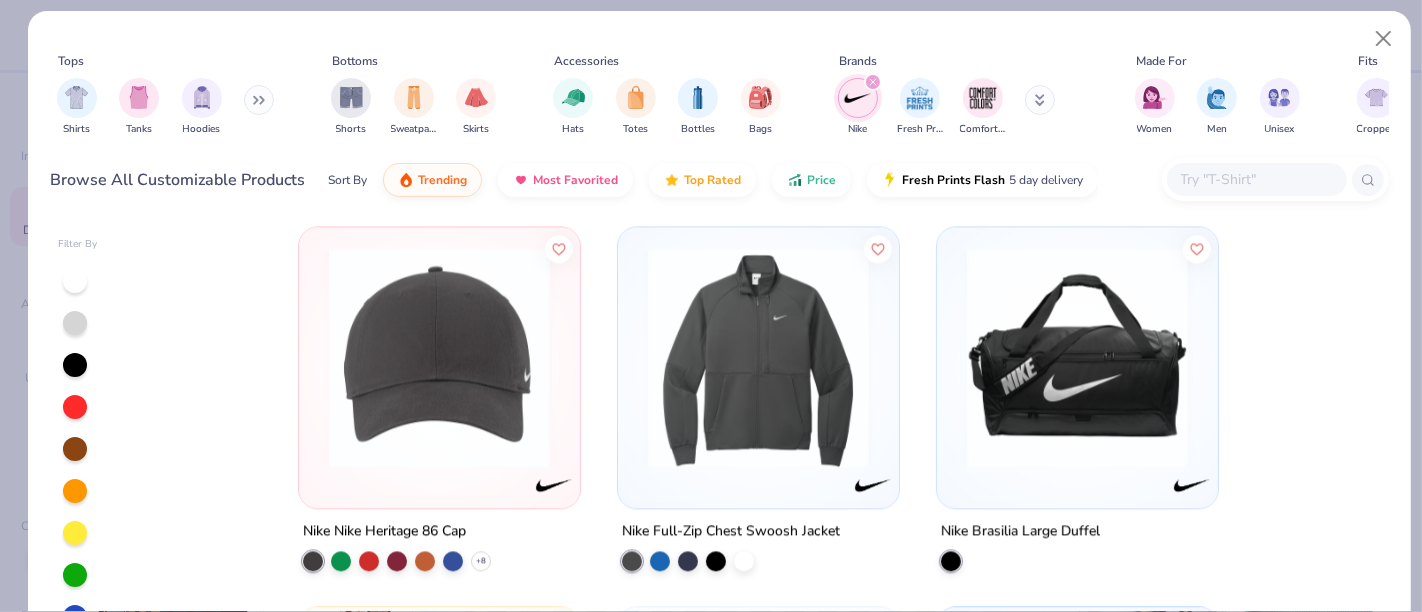 scroll, scrollTop: 3785, scrollLeft: 0, axis: vertical 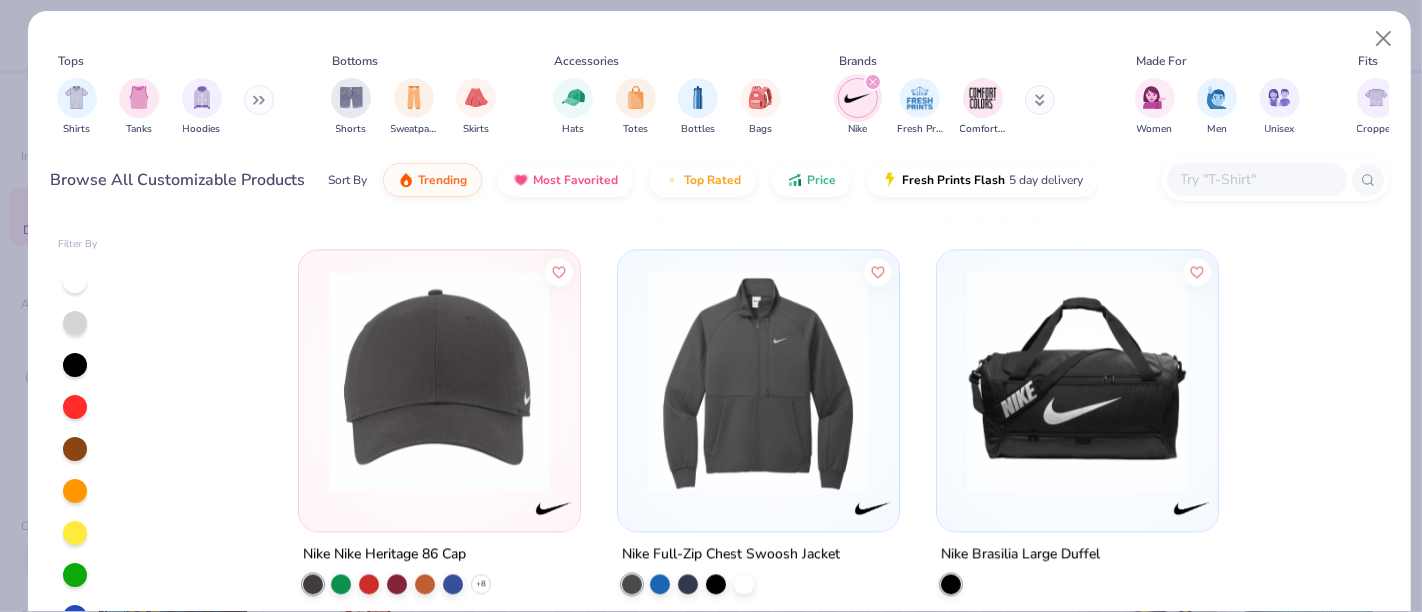 click at bounding box center [1077, 379] 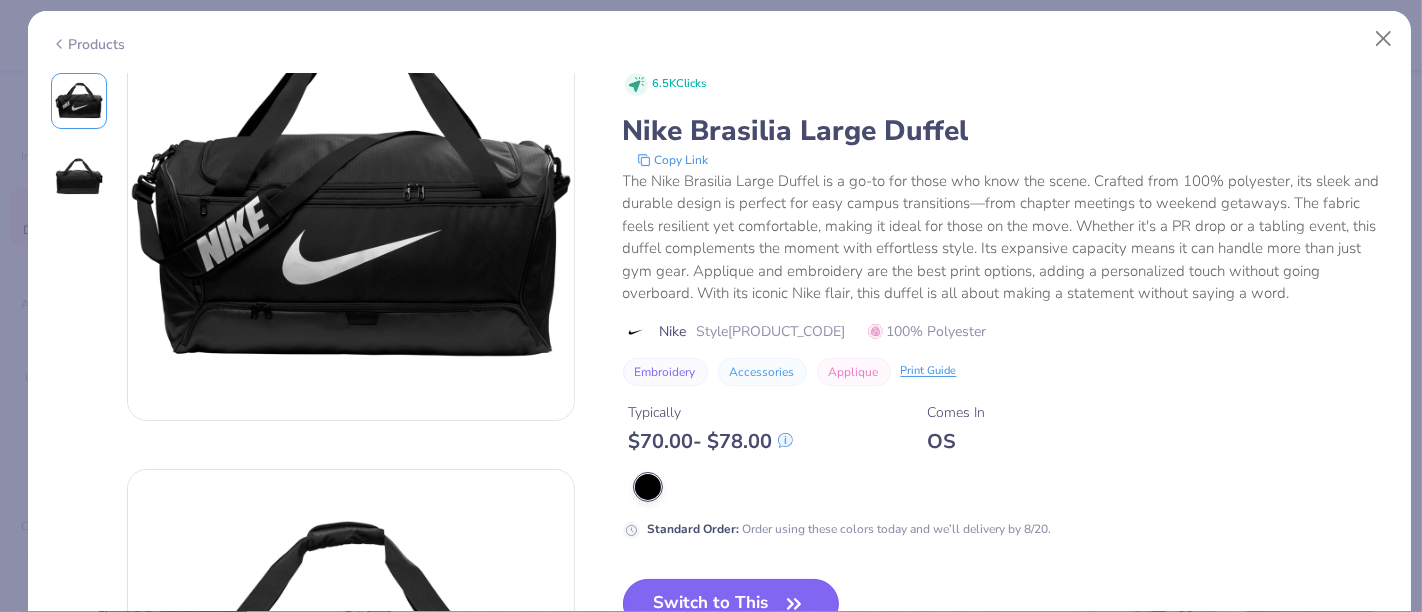 scroll, scrollTop: 111, scrollLeft: 0, axis: vertical 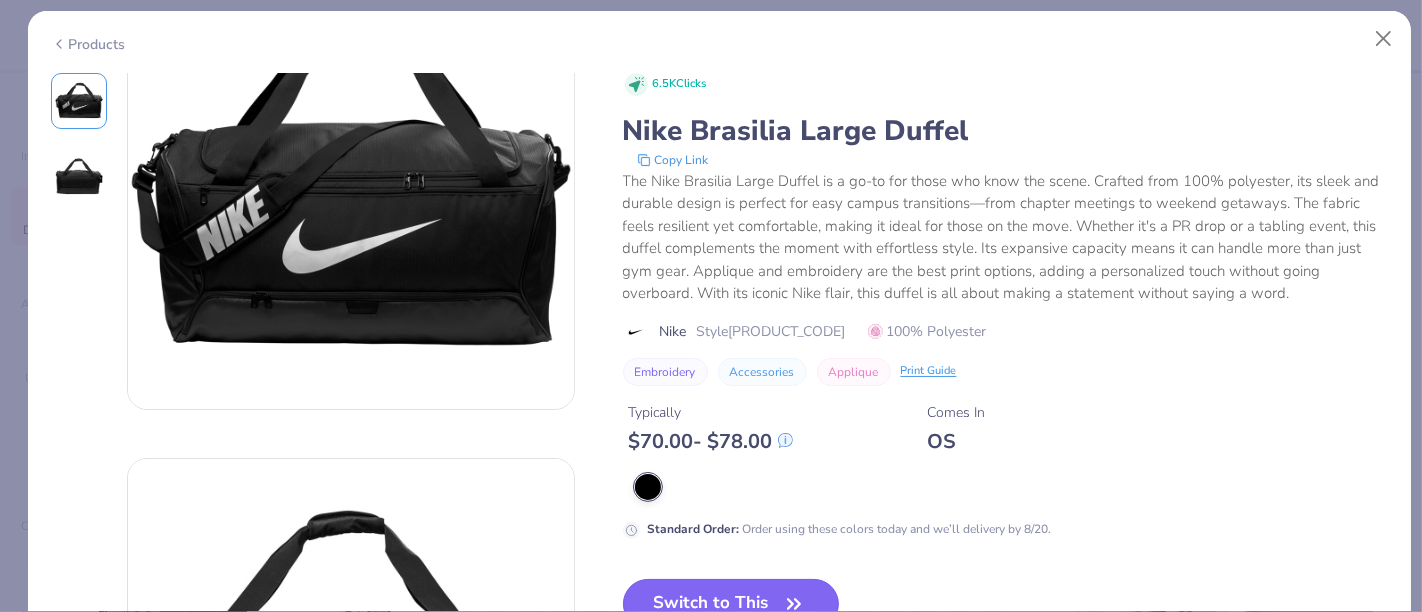click on "Switch to This" at bounding box center (731, 604) 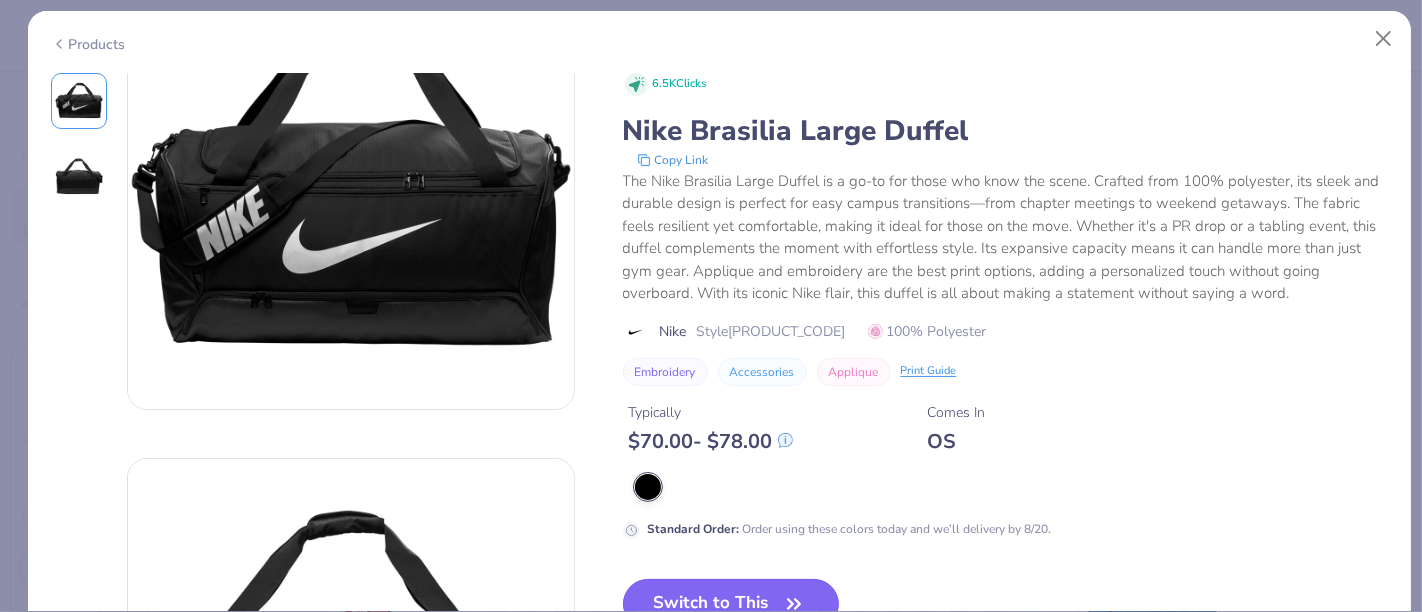 scroll, scrollTop: 323, scrollLeft: 0, axis: vertical 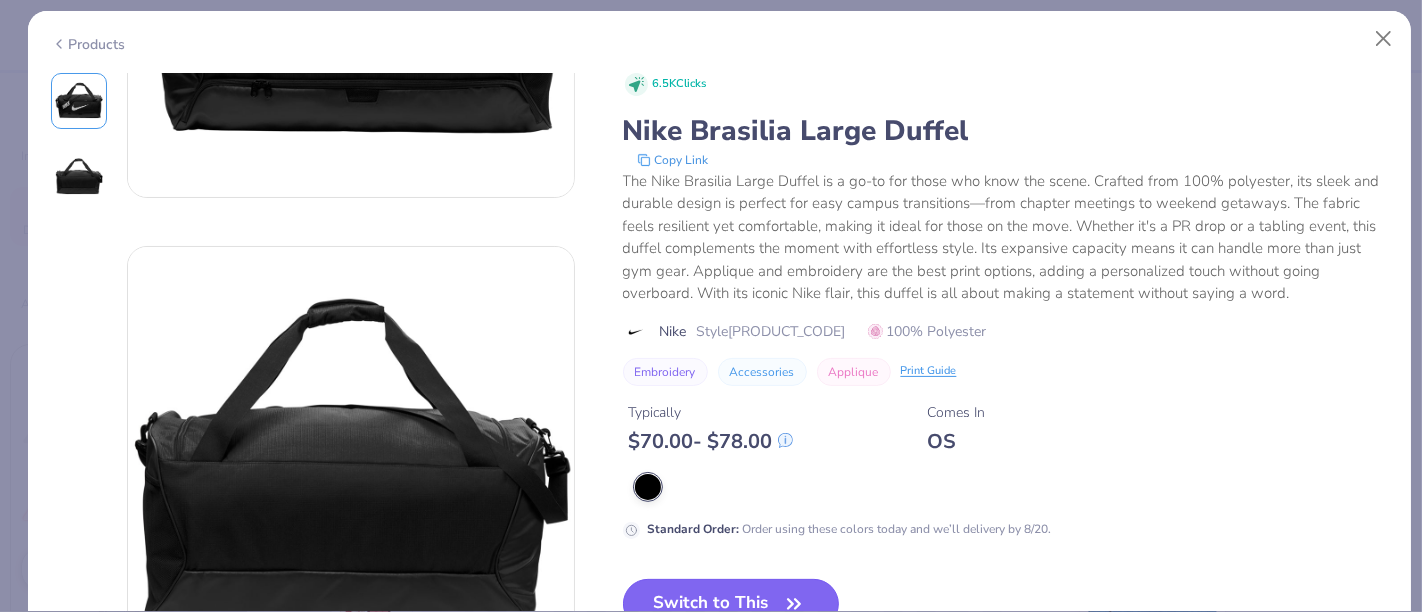 click on "Switch to This" at bounding box center (731, 604) 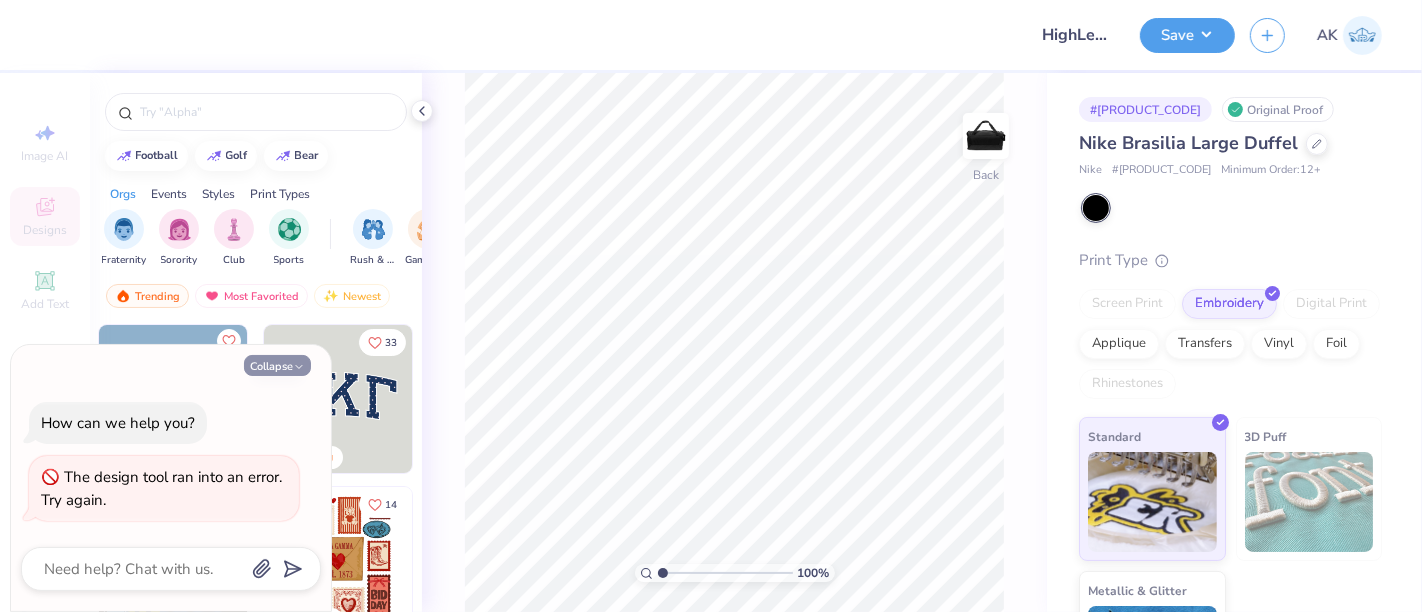 click on "Collapse" at bounding box center (277, 365) 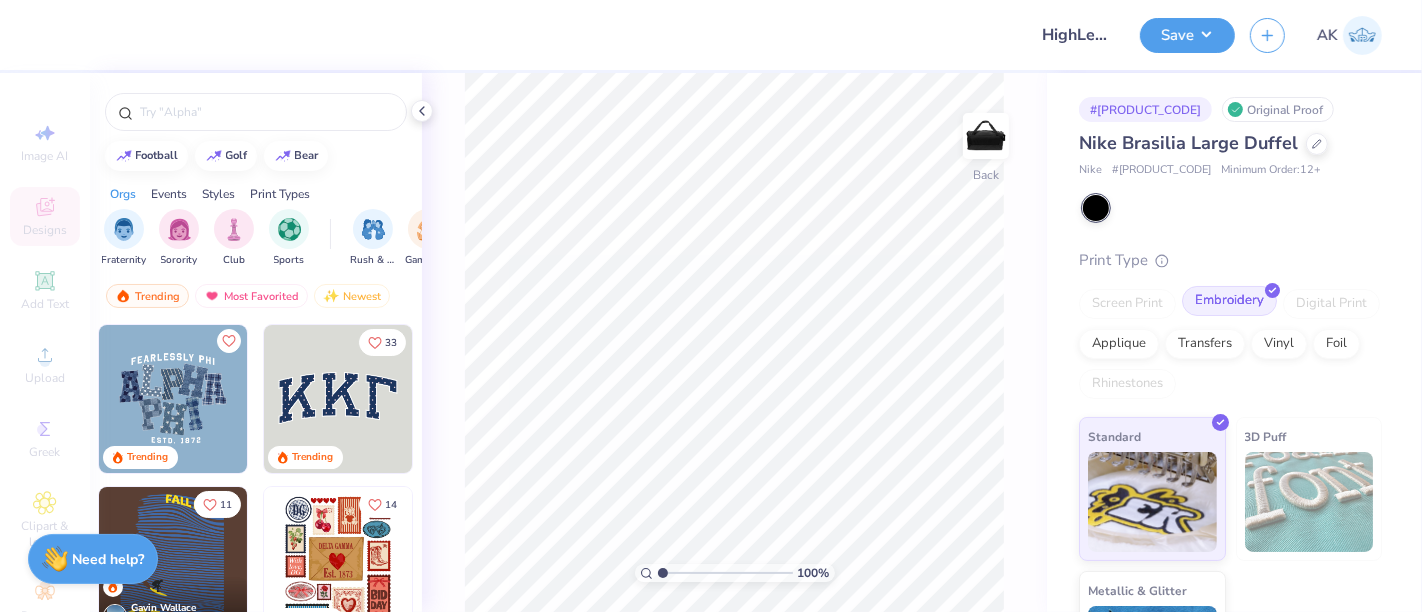 click on "Embroidery" at bounding box center [1229, 301] 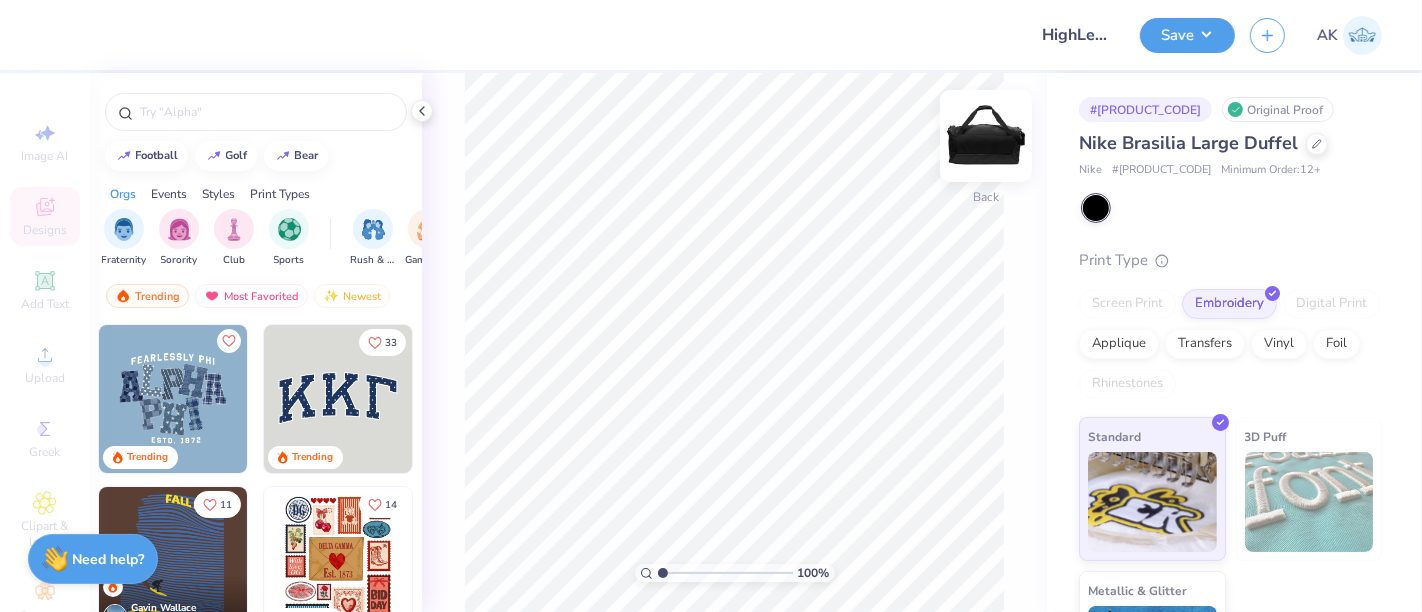 click at bounding box center [986, 136] 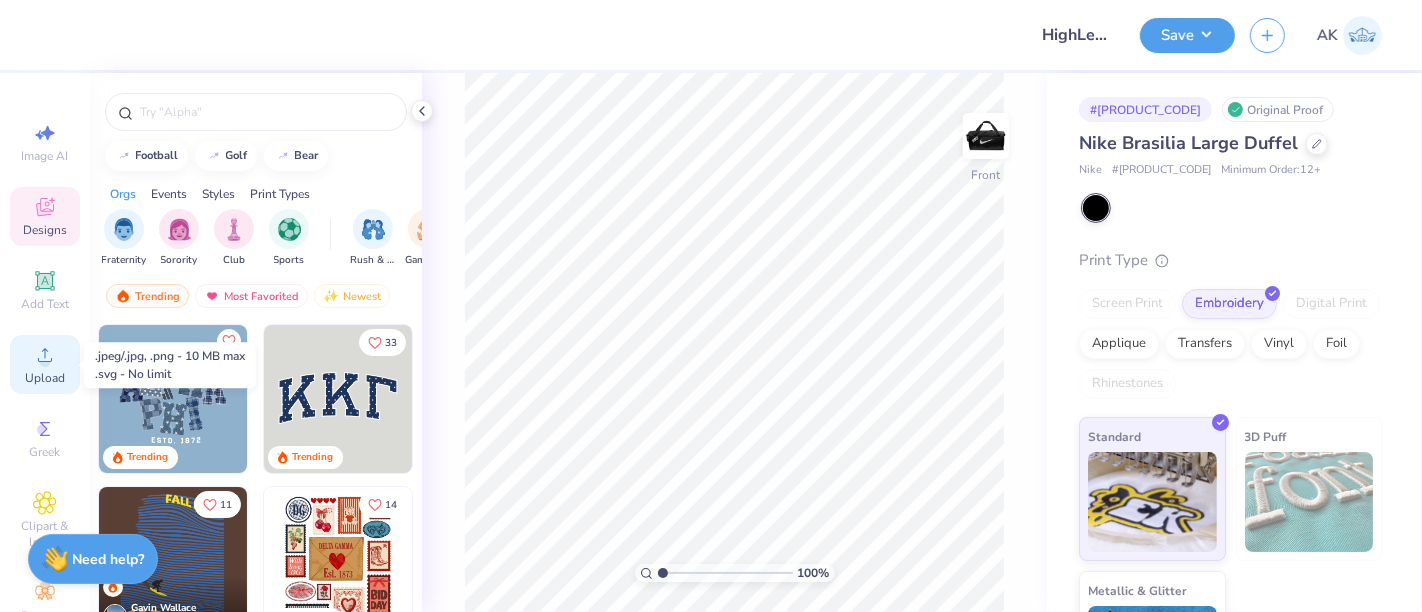 click 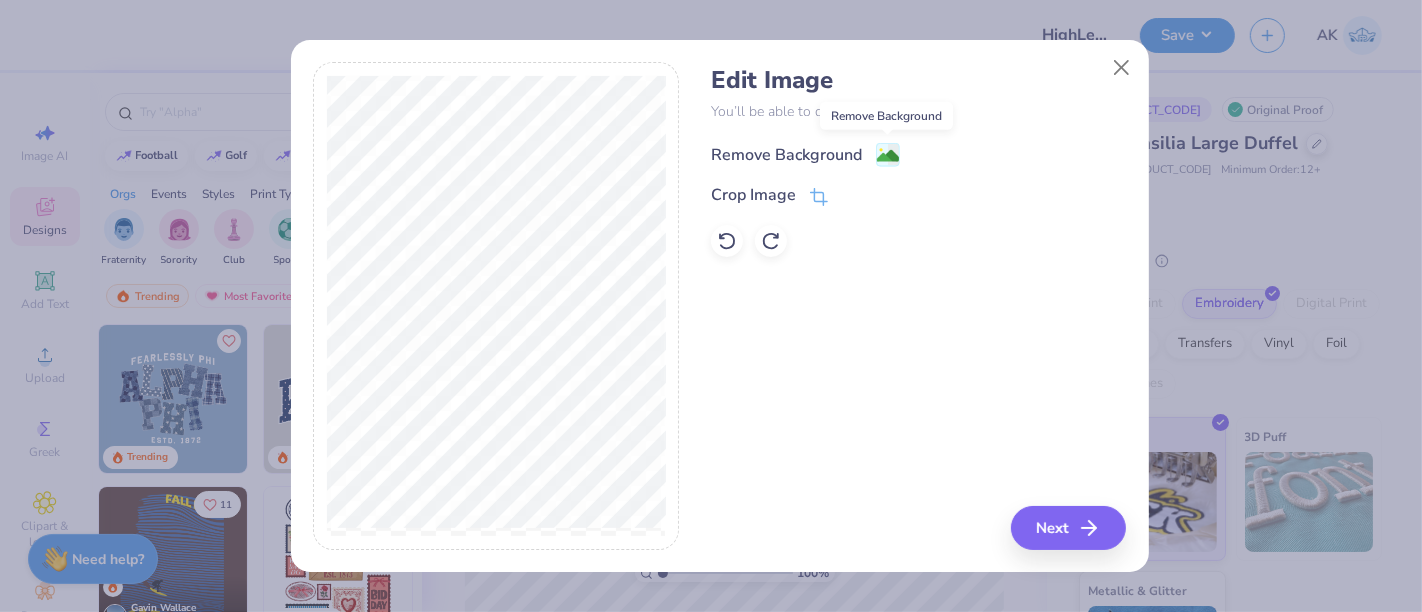 click 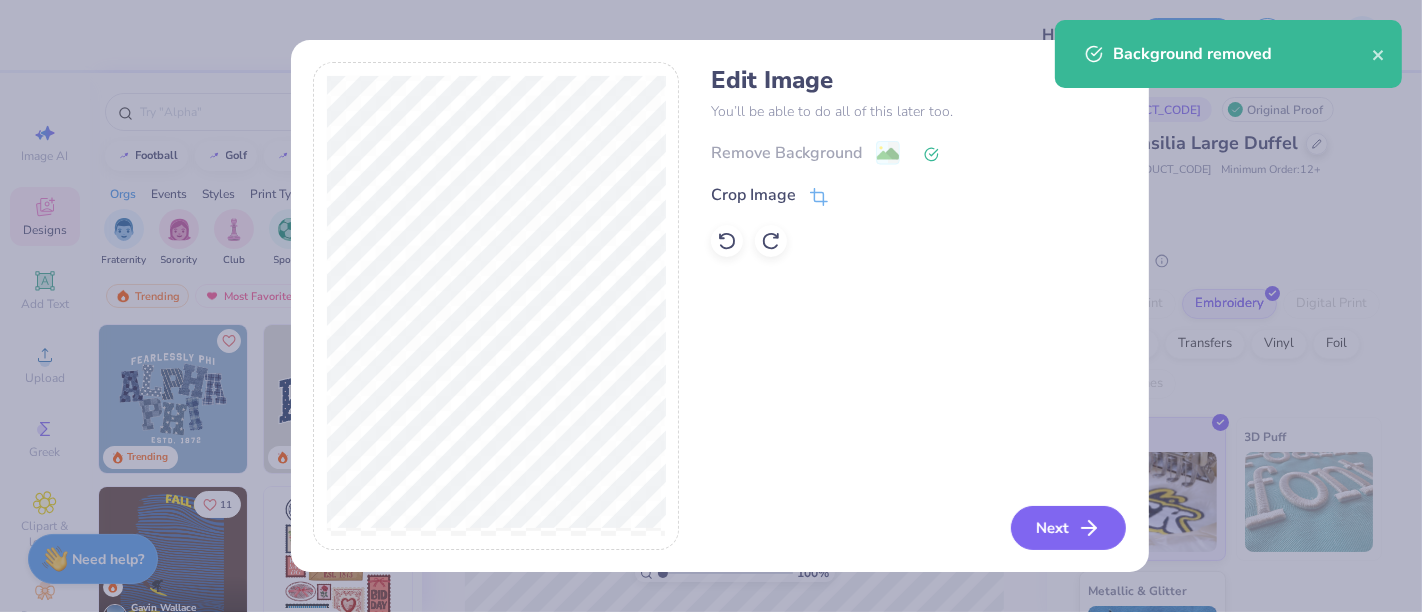 click on "Next" at bounding box center (1068, 528) 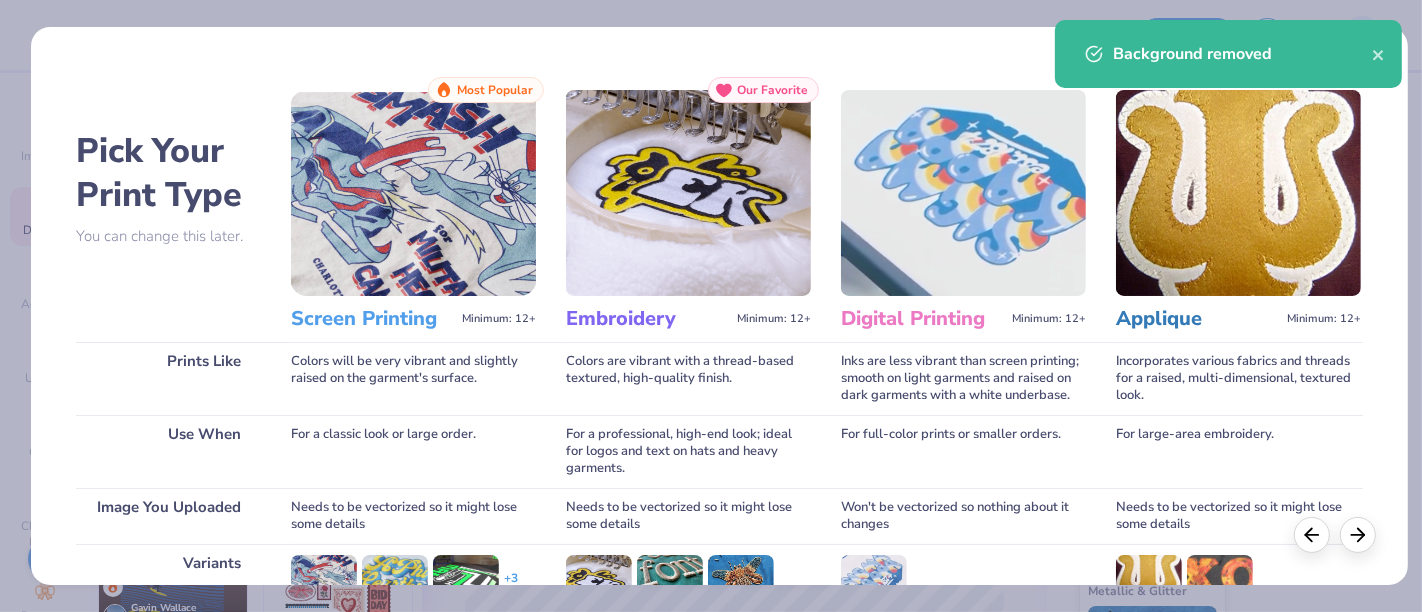 scroll, scrollTop: 283, scrollLeft: 0, axis: vertical 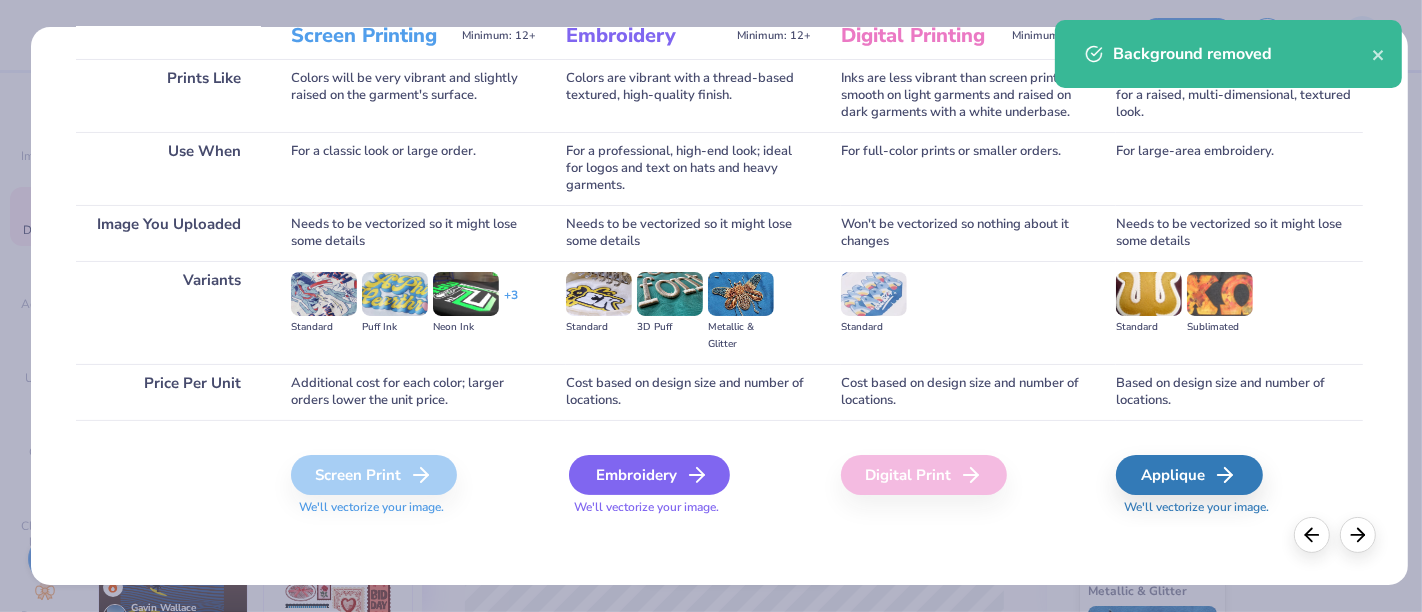 click on "Embroidery" at bounding box center (649, 475) 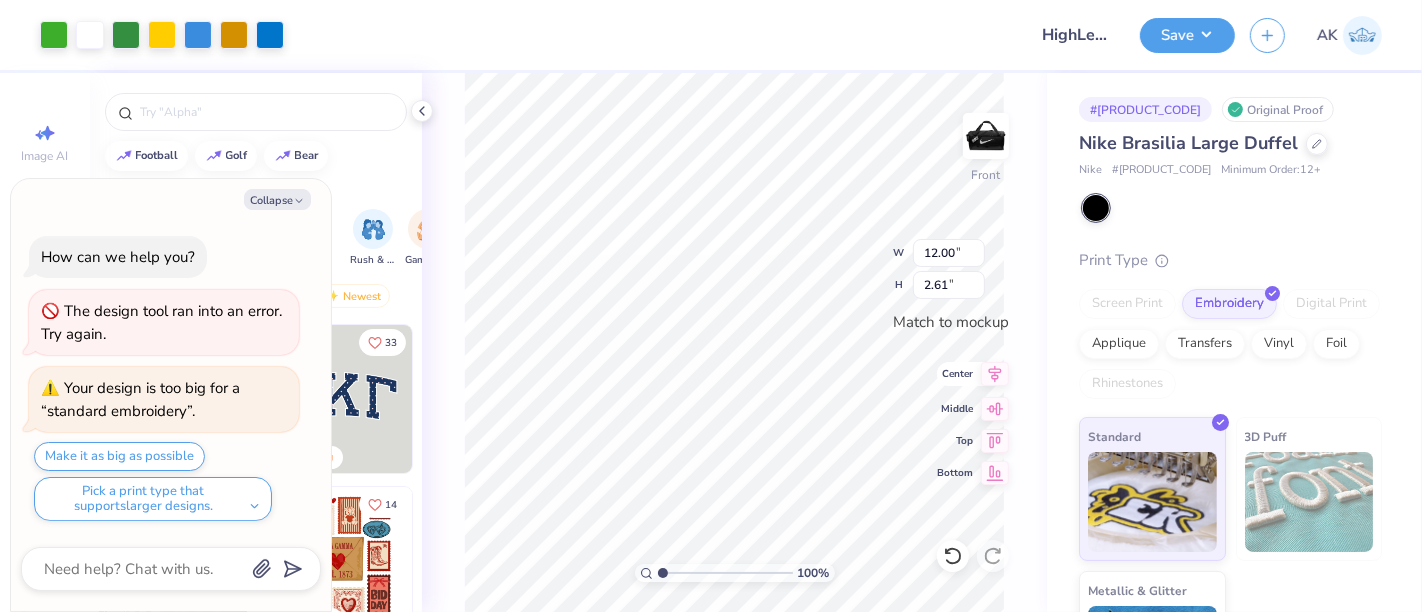 click 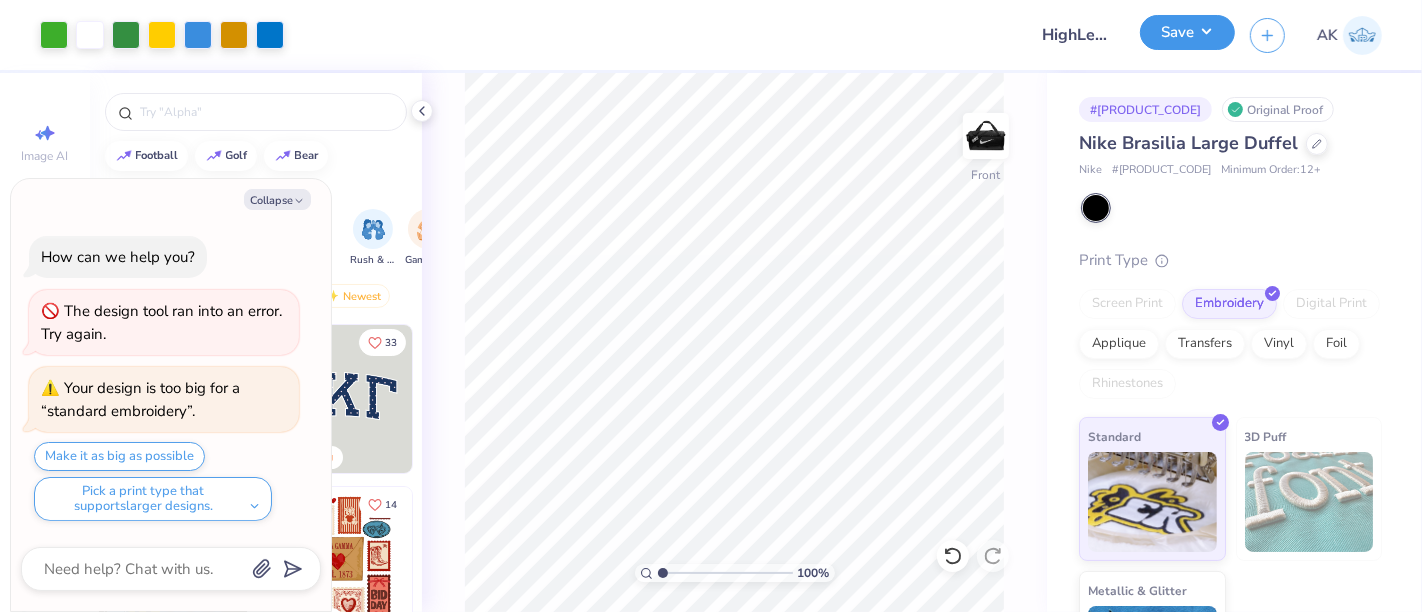 click on "Save" at bounding box center (1187, 32) 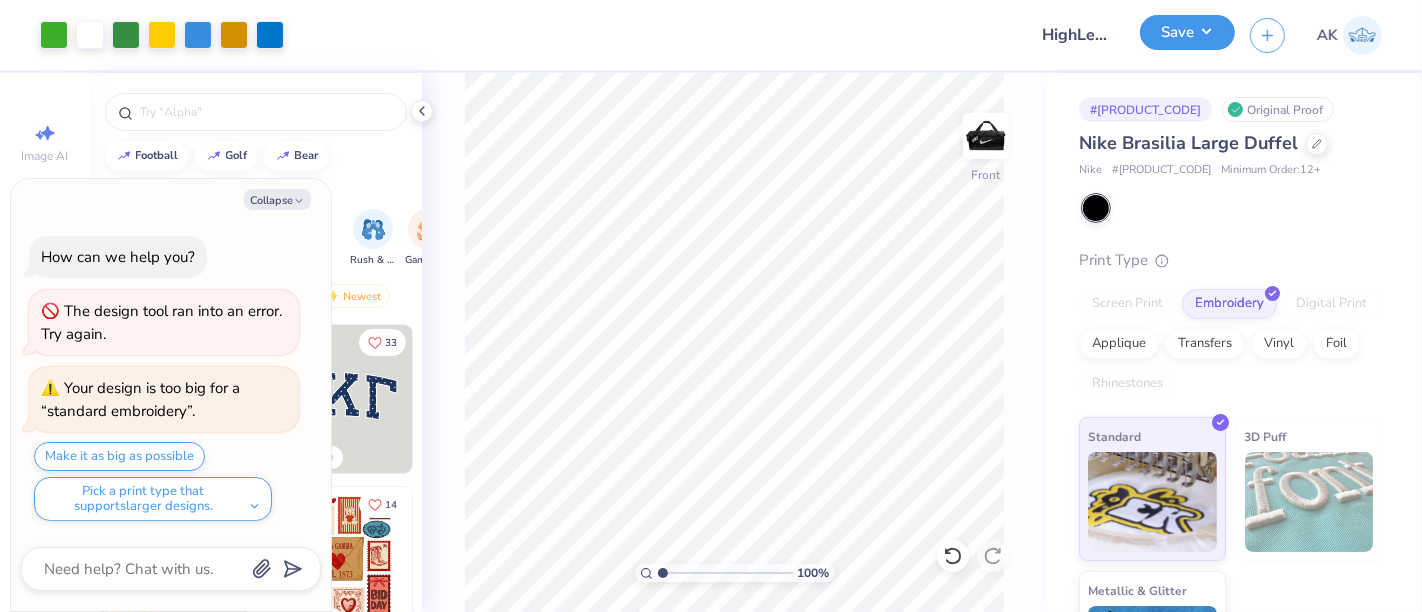 type on "x" 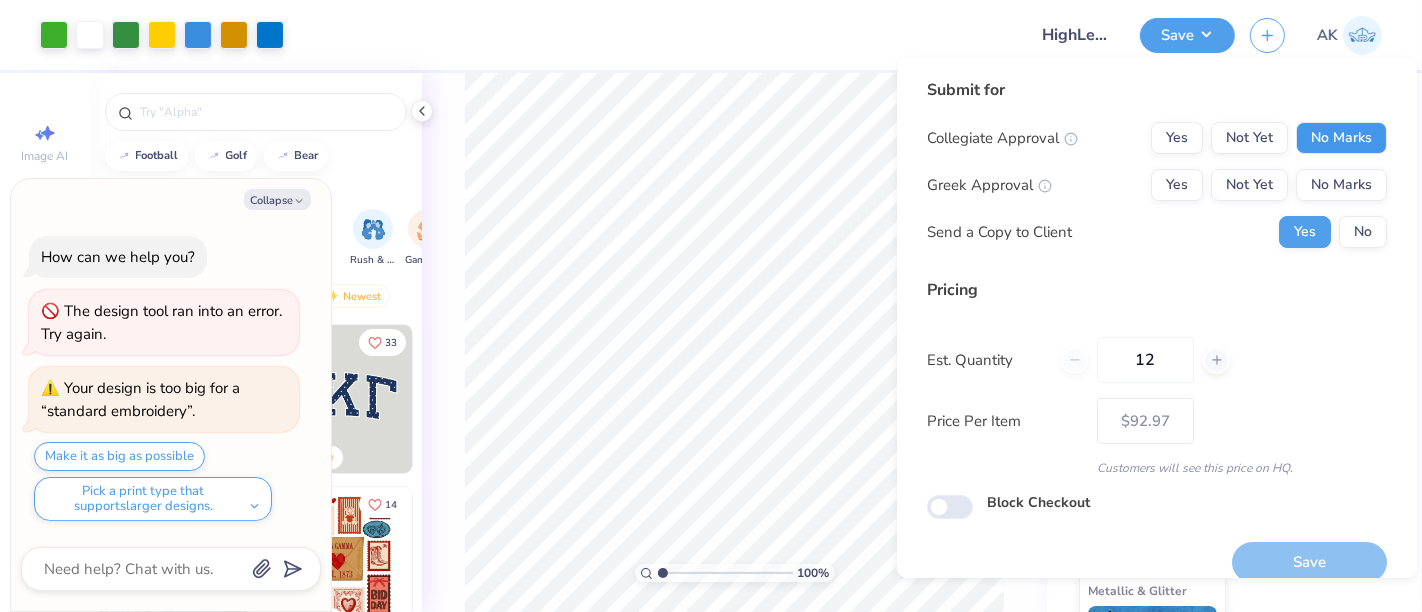 click on "No Marks" at bounding box center (1341, 138) 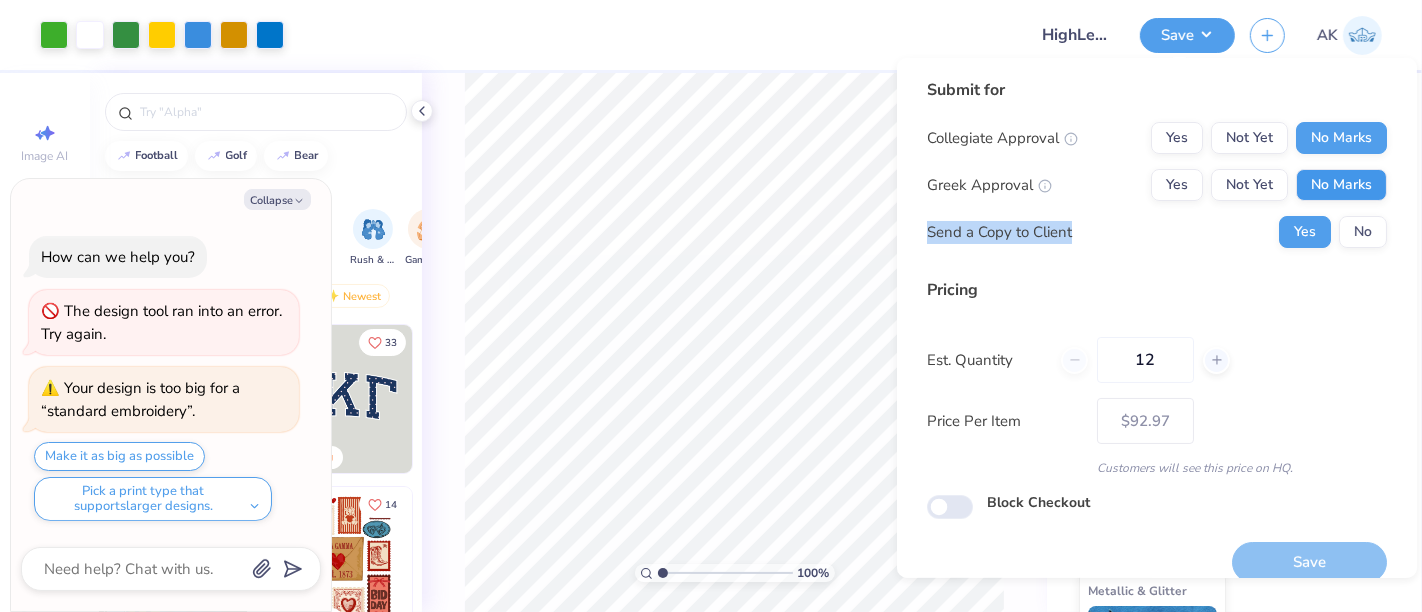 drag, startPoint x: 1311, startPoint y: 203, endPoint x: 1308, endPoint y: 184, distance: 19.235384 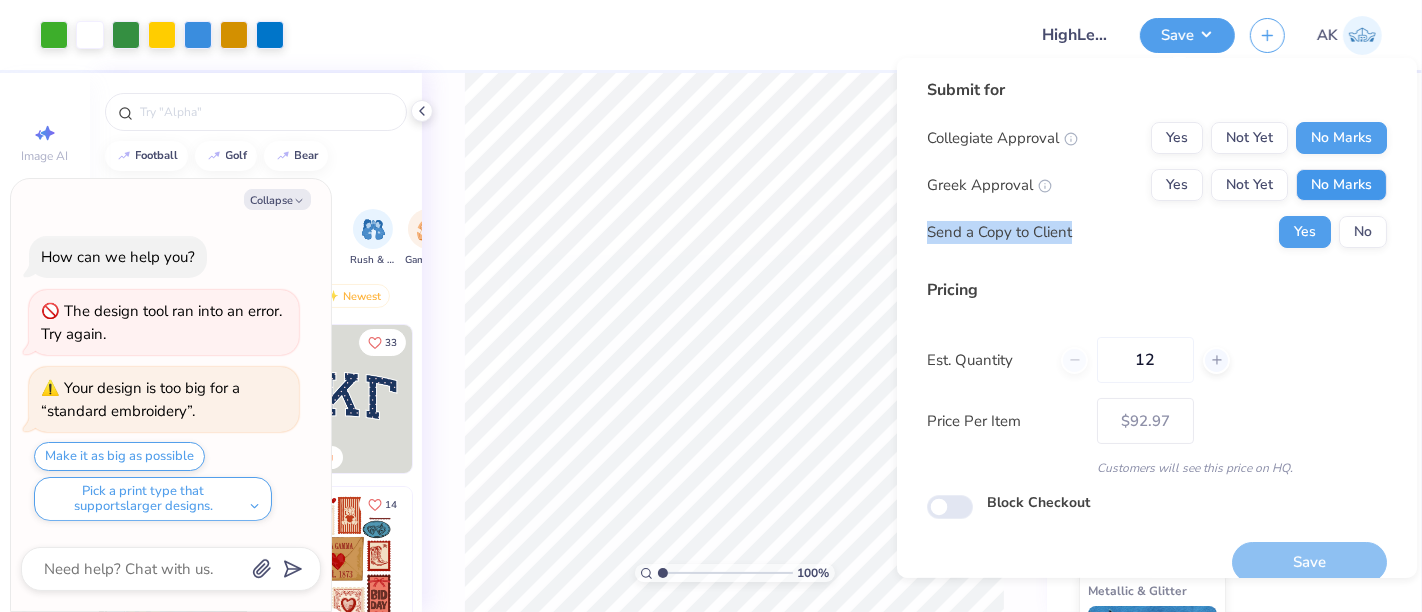click on "Collegiate Approval Yes Not Yet No Marks Greek Approval Yes Not Yet No Marks Send a Copy to Client Yes No" at bounding box center (1157, 185) 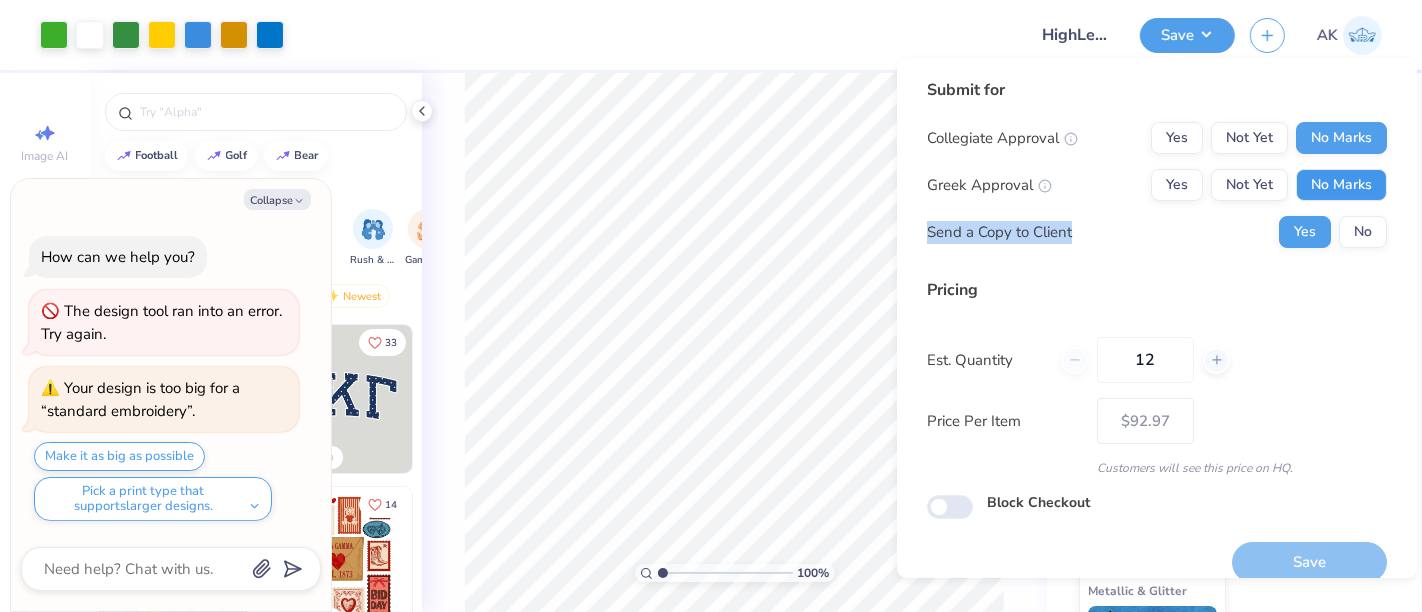 click on "No Marks" at bounding box center [1341, 185] 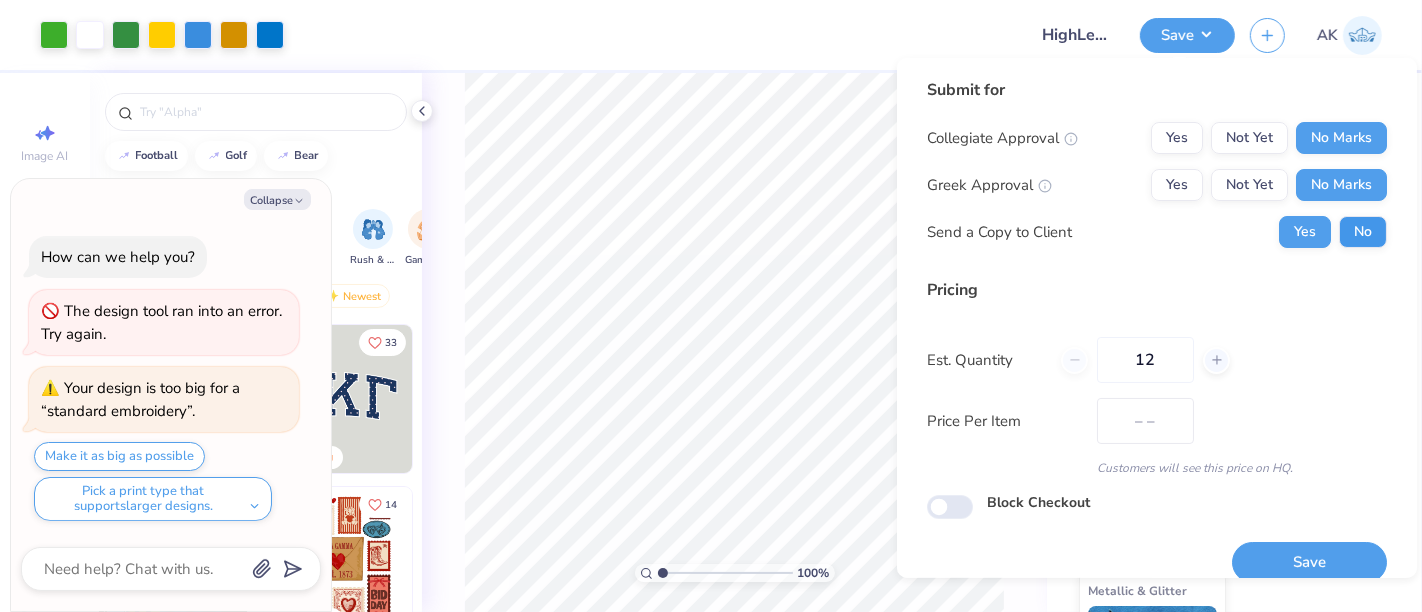 type on "$92.97" 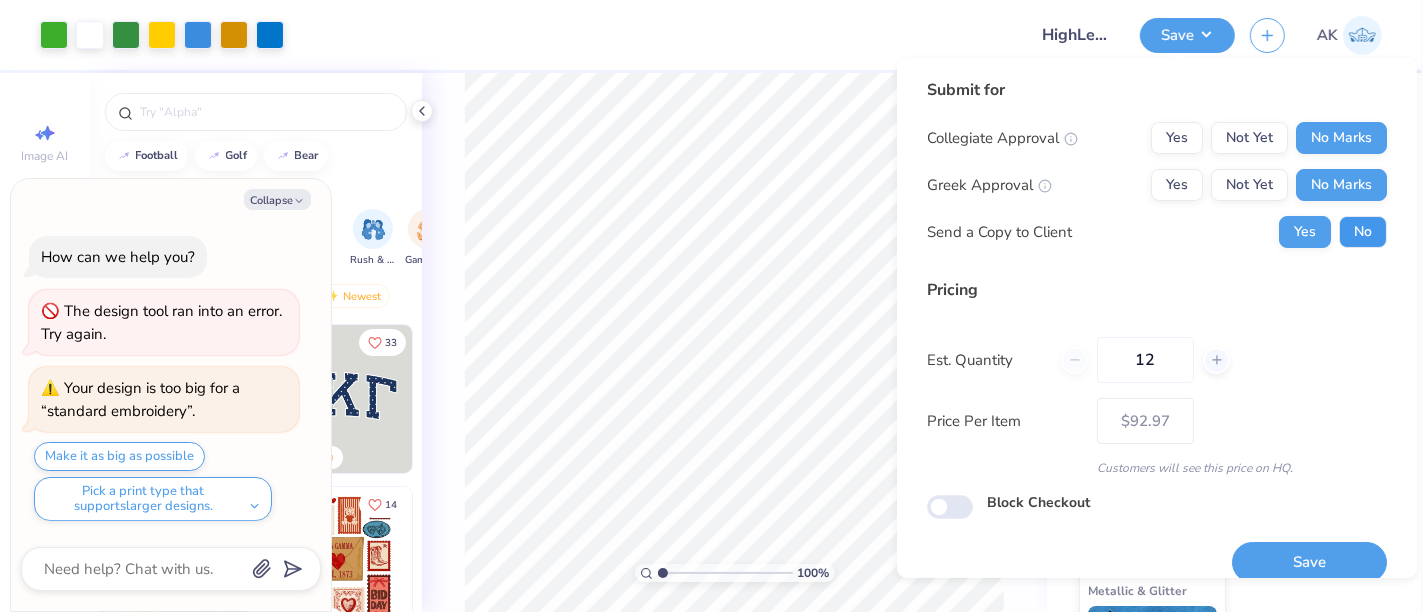 click on "No" at bounding box center [1363, 232] 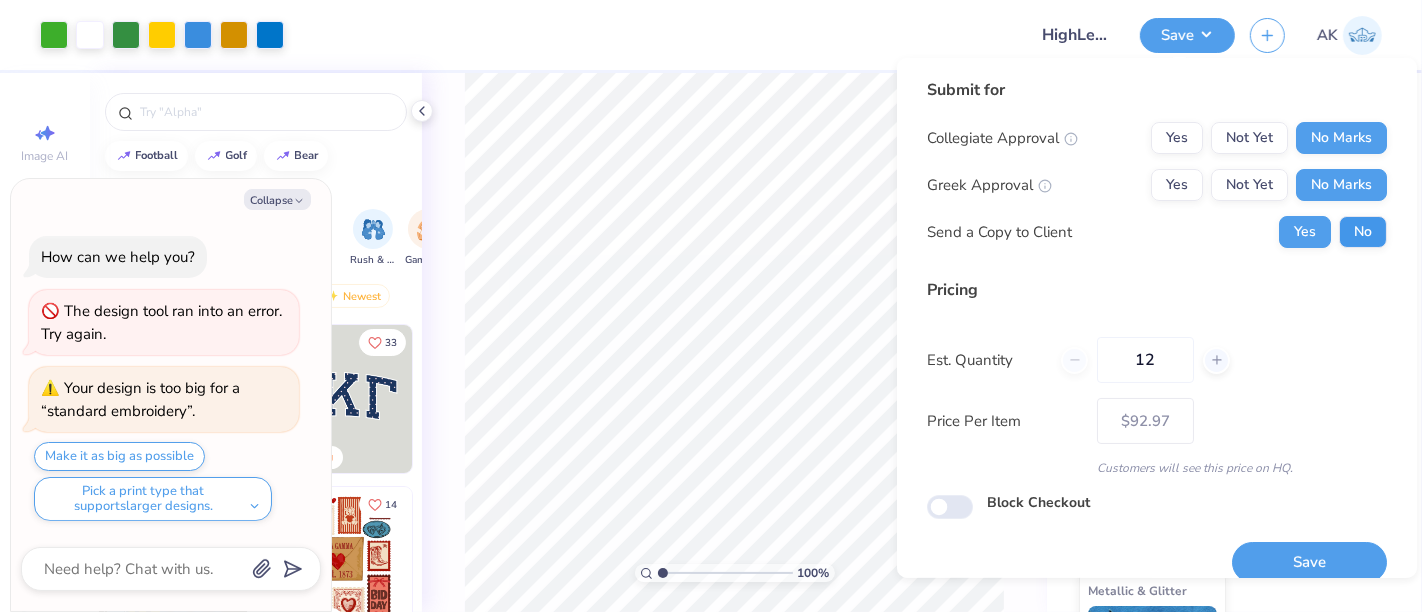 type on "x" 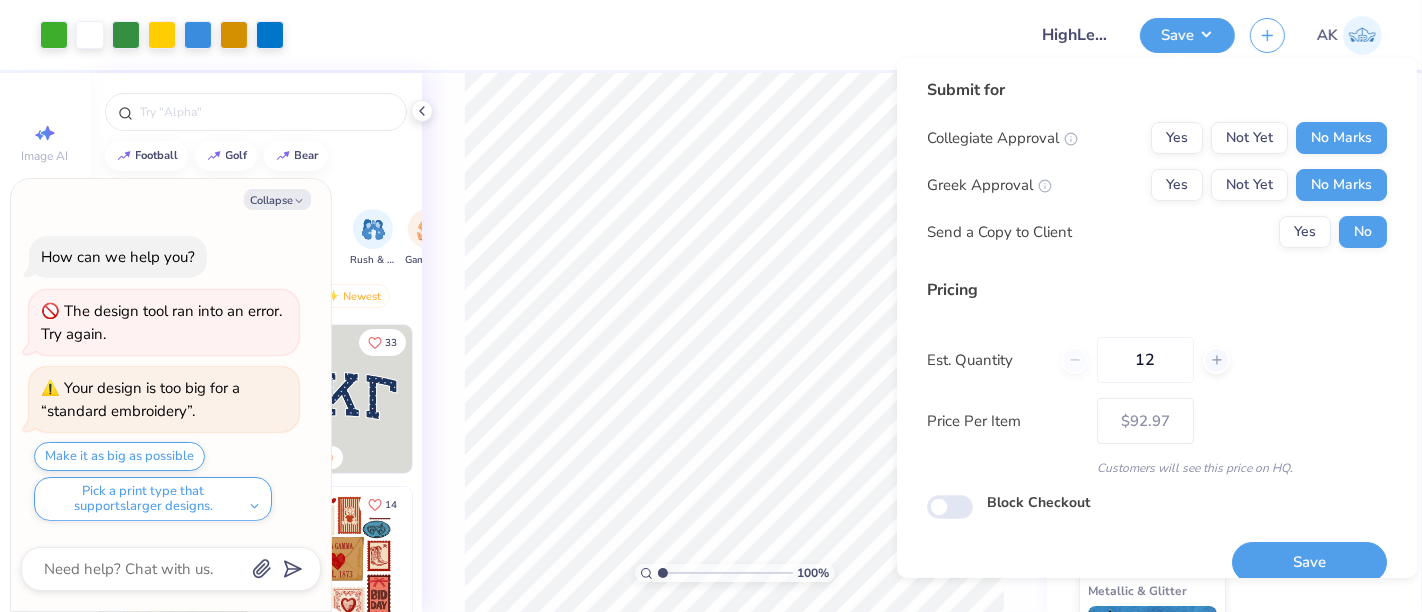 drag, startPoint x: 1169, startPoint y: 369, endPoint x: 1042, endPoint y: 352, distance: 128.13274 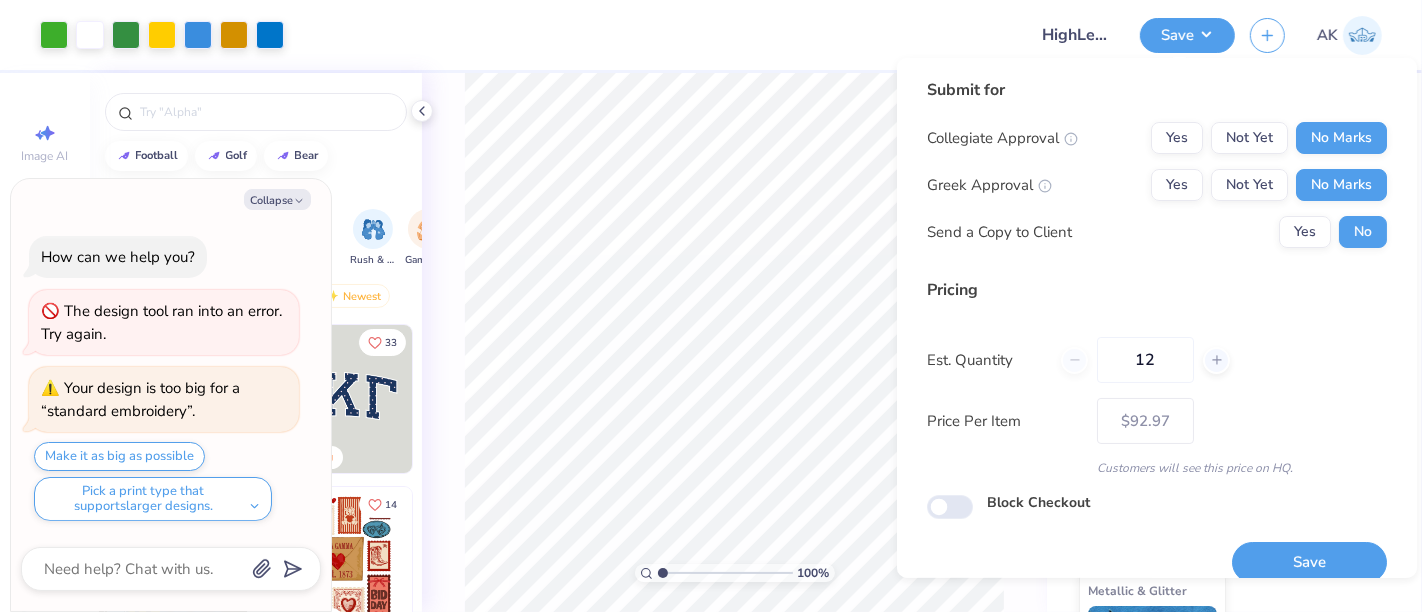 click on "Est. Quantity 12" at bounding box center [1157, 360] 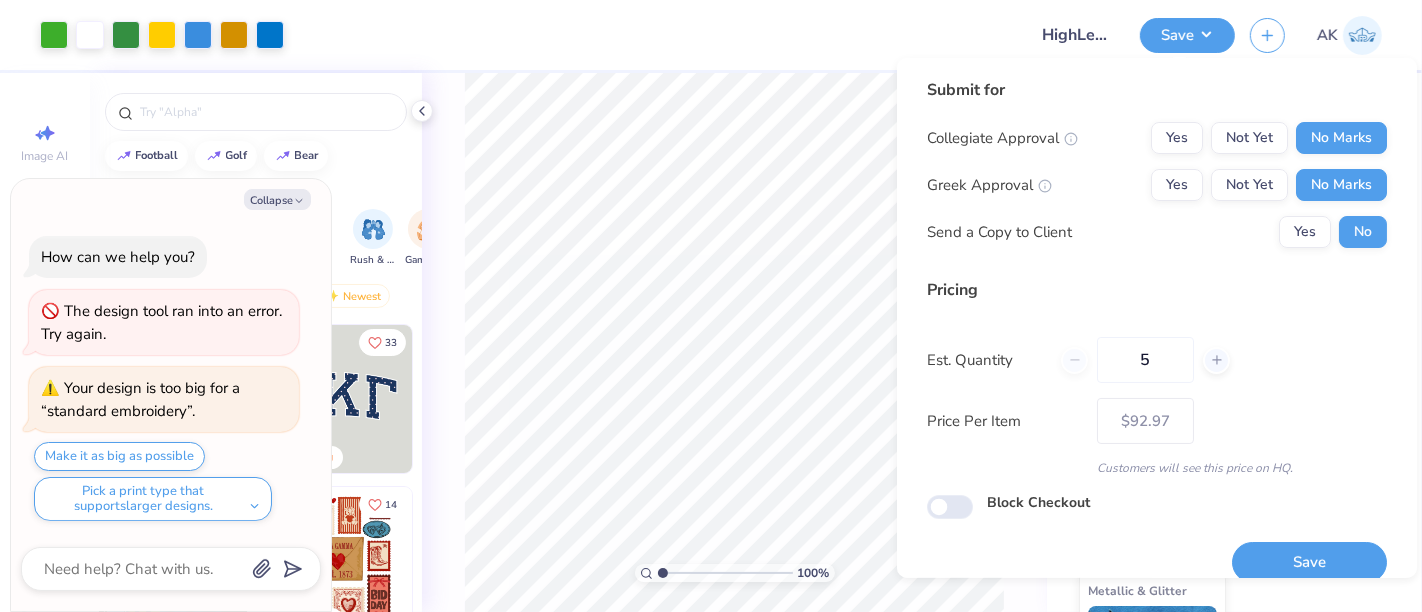 type on "50" 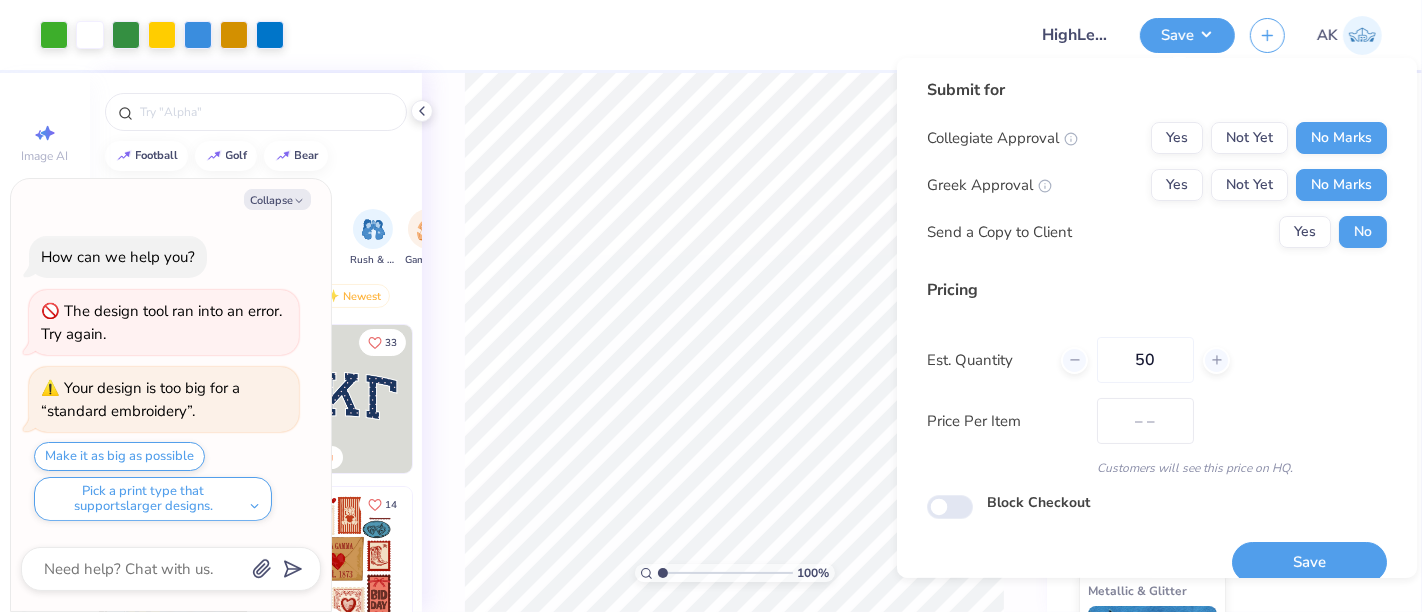 type on "$84.68" 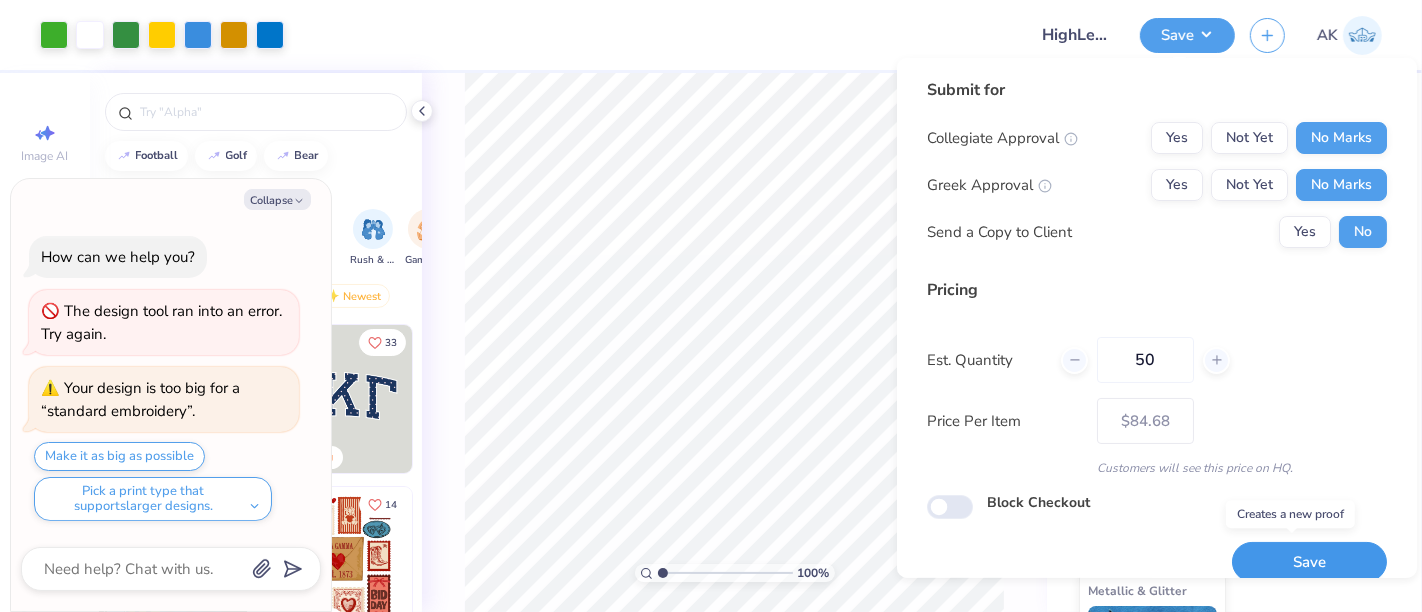 type on "50" 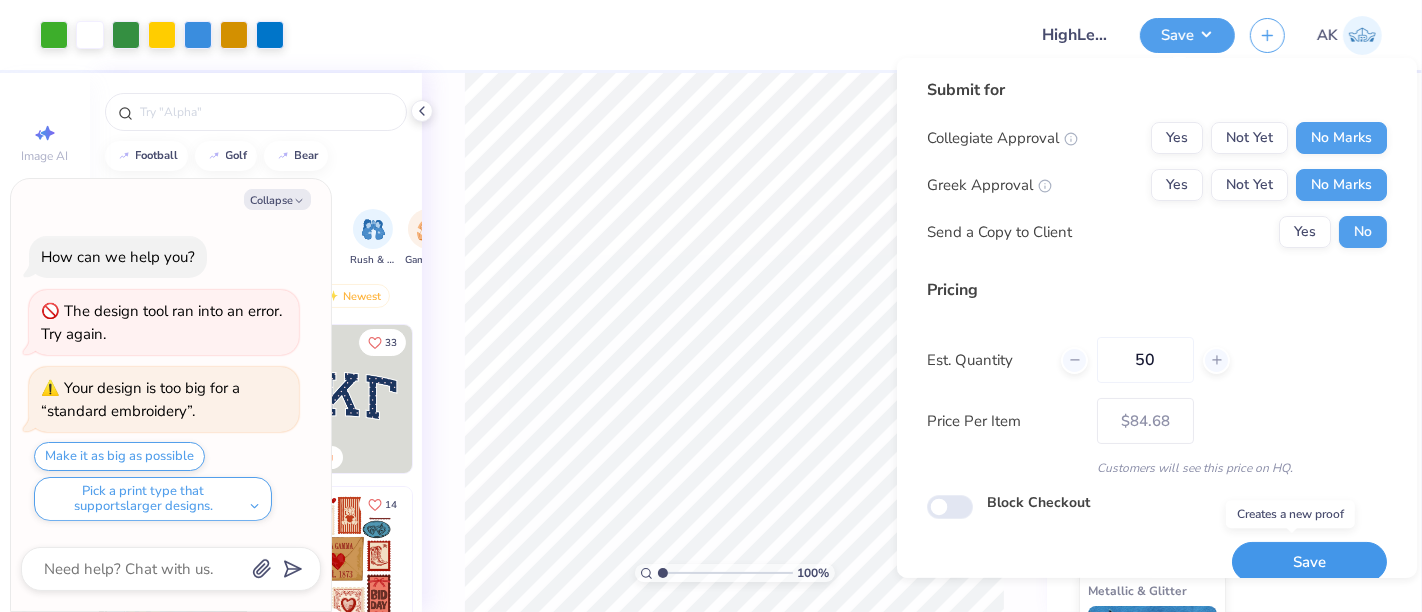 click on "Save" at bounding box center (1309, 562) 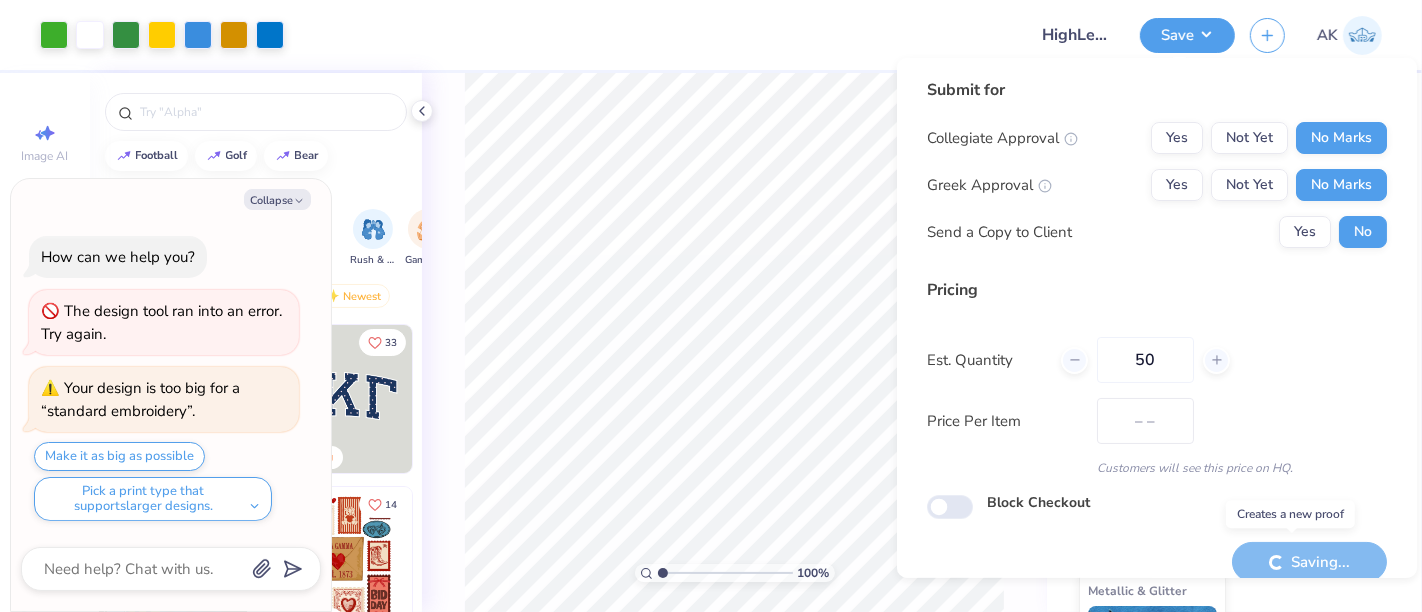 type on "$84.68" 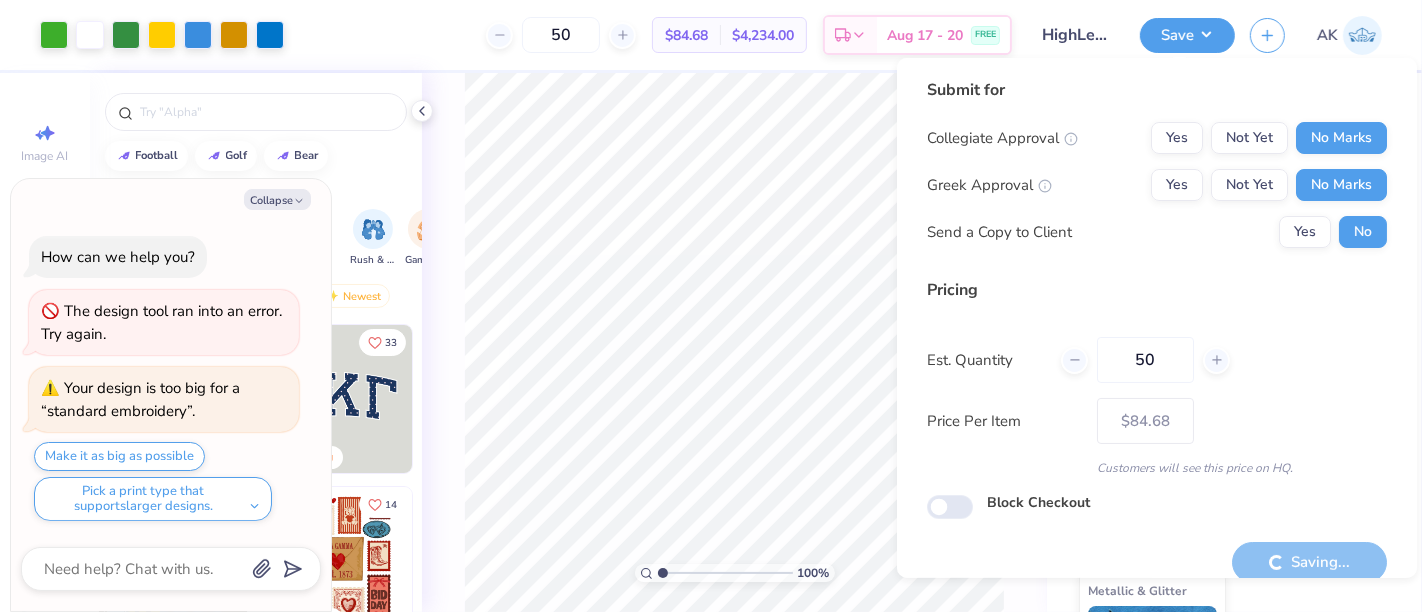 type on "x" 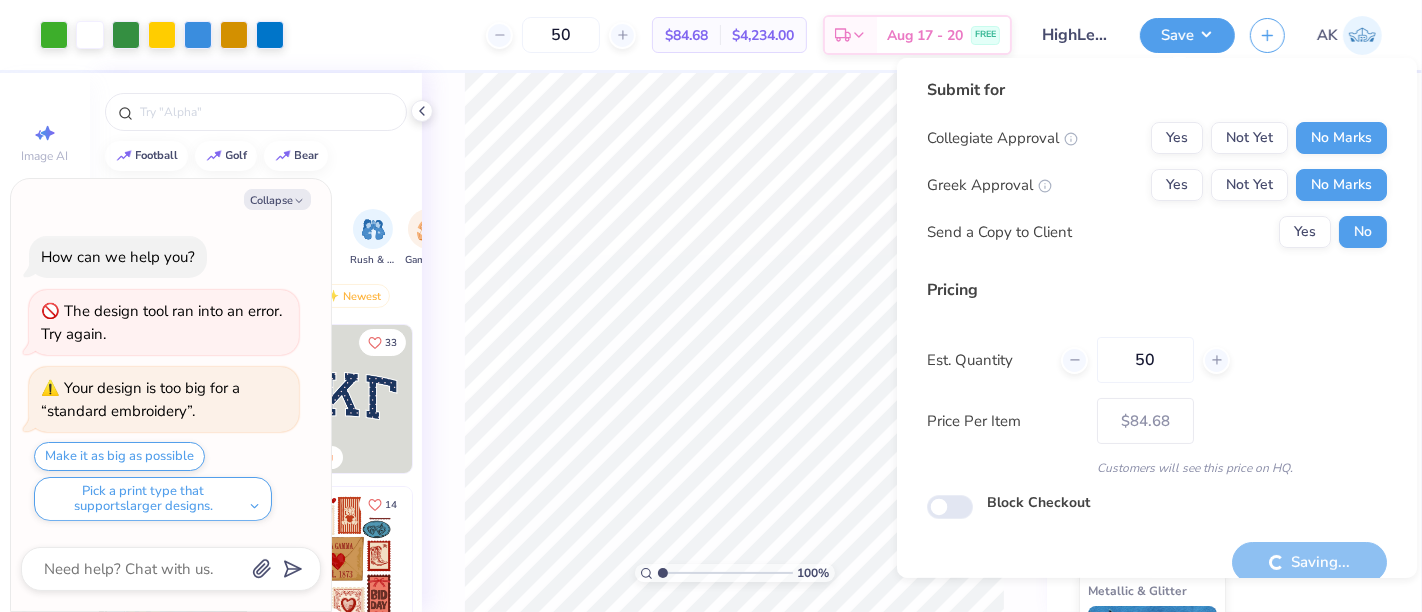 type on "– –" 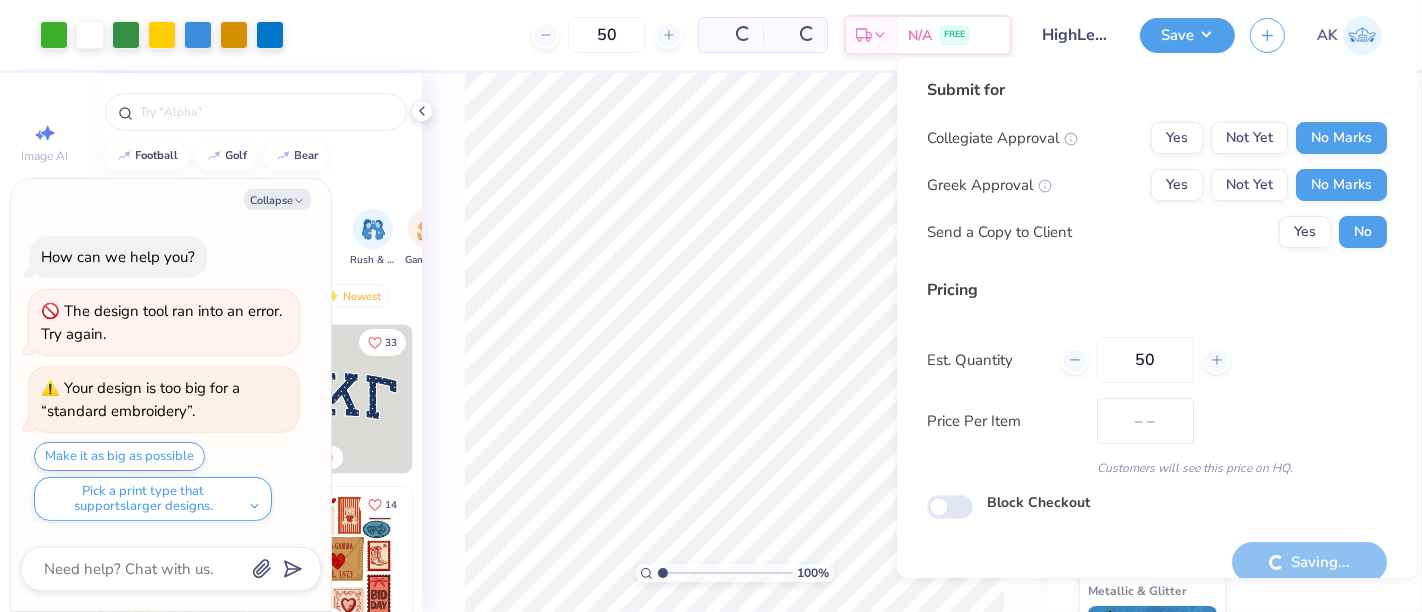type on "x" 